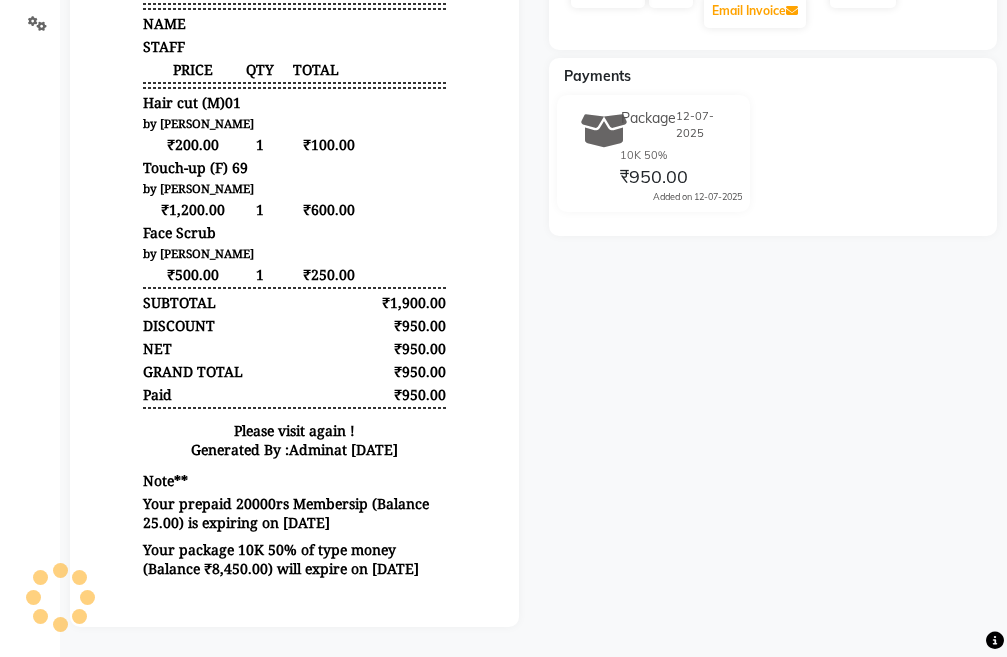 scroll, scrollTop: 506, scrollLeft: 0, axis: vertical 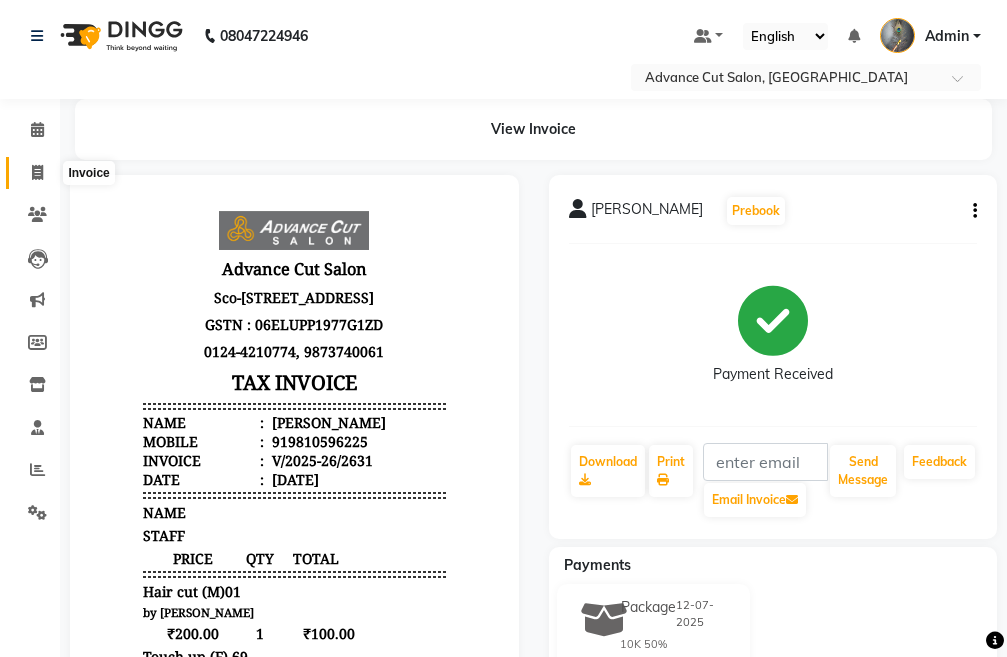 click 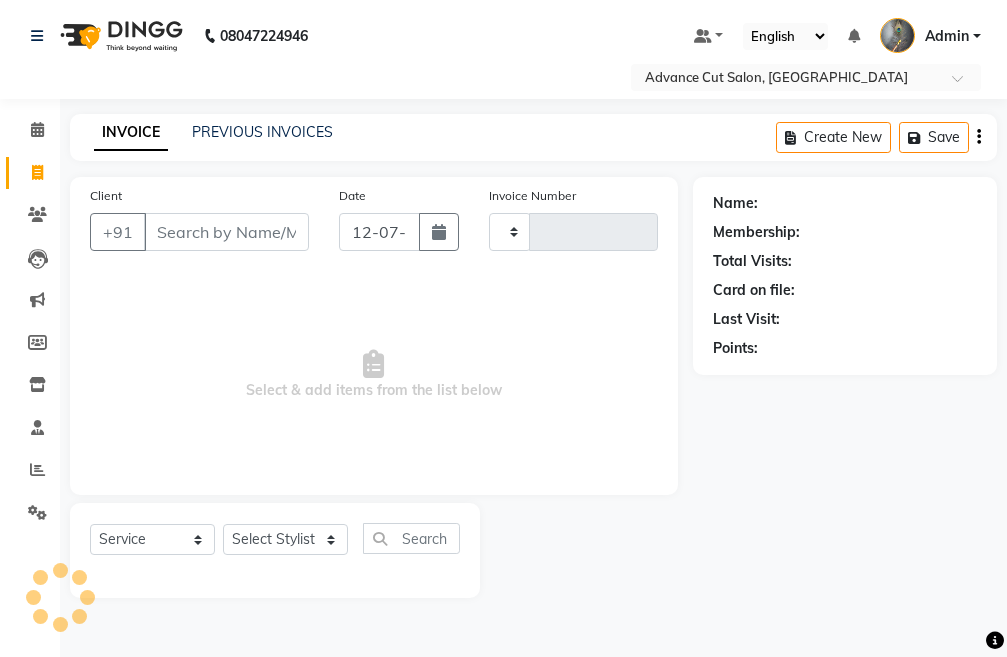 click on "Client" at bounding box center [226, 232] 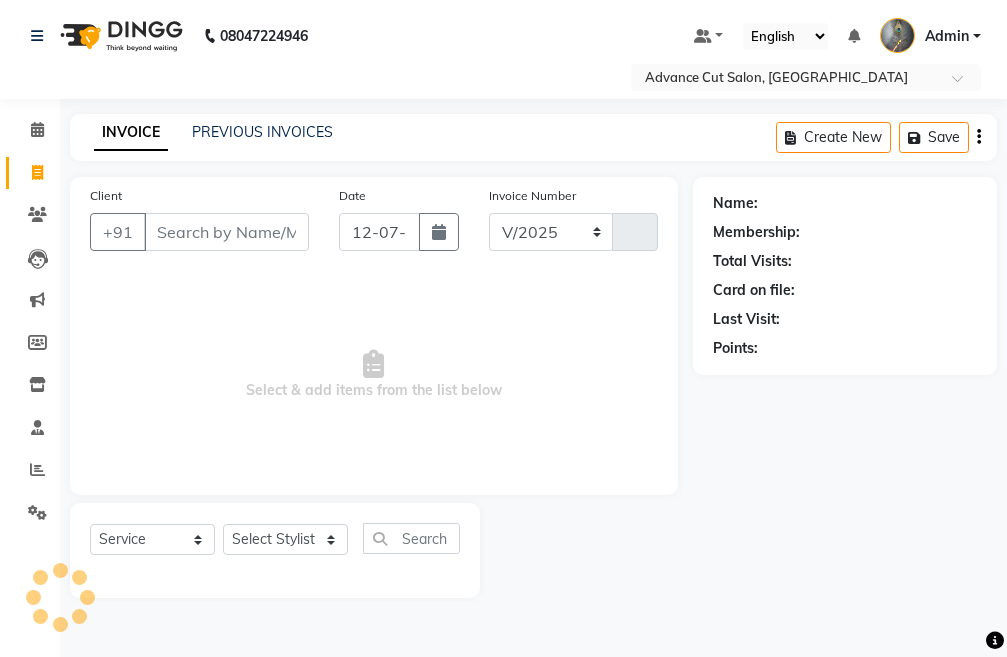 select on "4939" 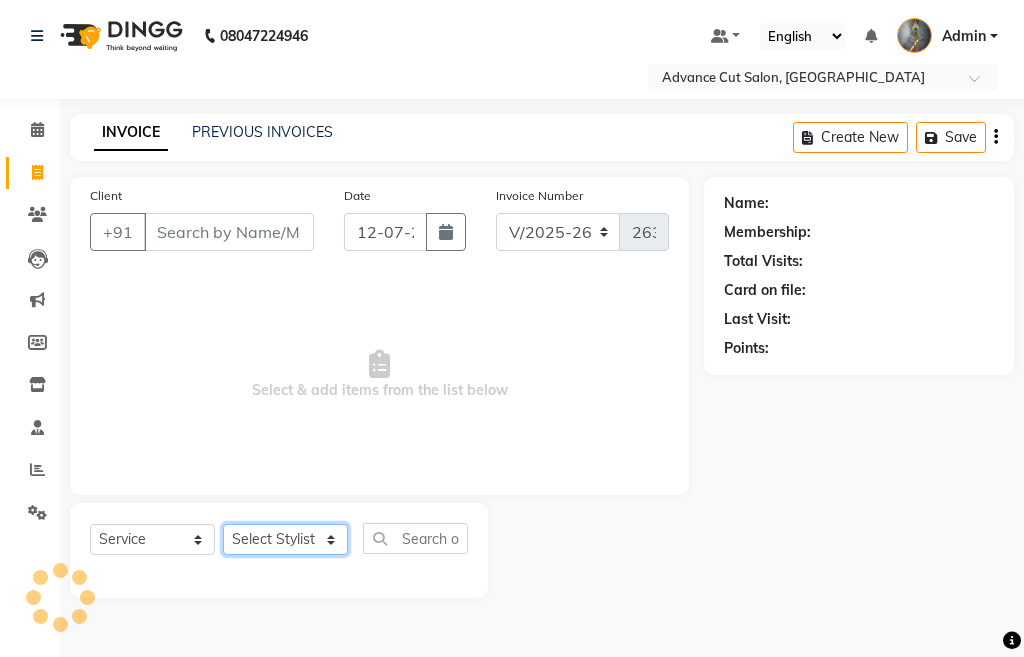 click on "Select Stylist" 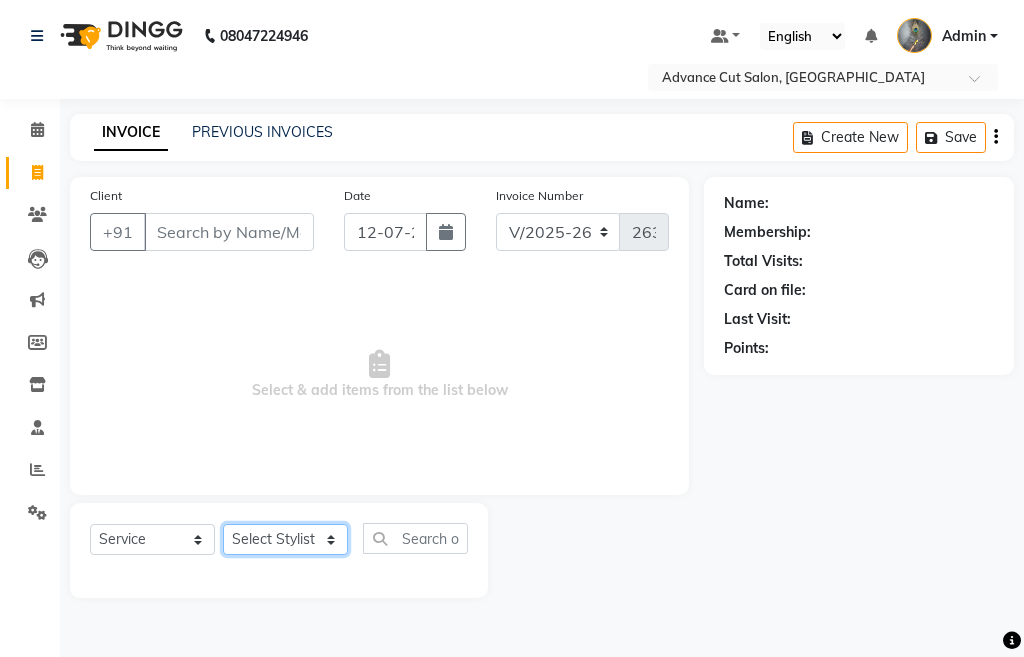 select on "74352" 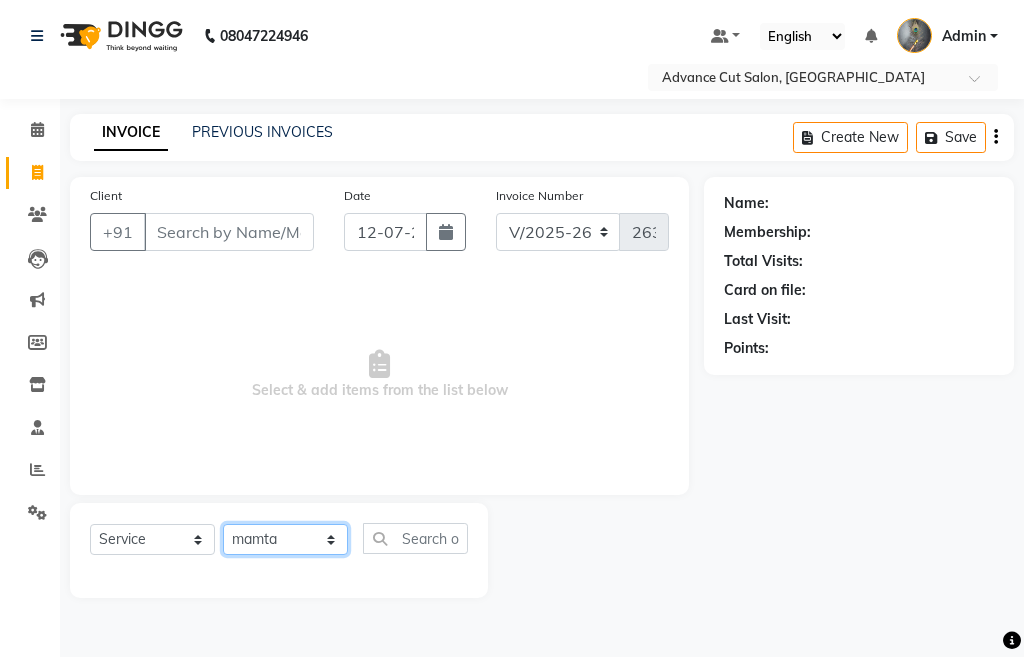 click on "Select Stylist Admin chahit COUNTOR gourav hardeep mamta manisha MONISH navi NOSHAD ALI purvi sachin shatnam sunny tip" 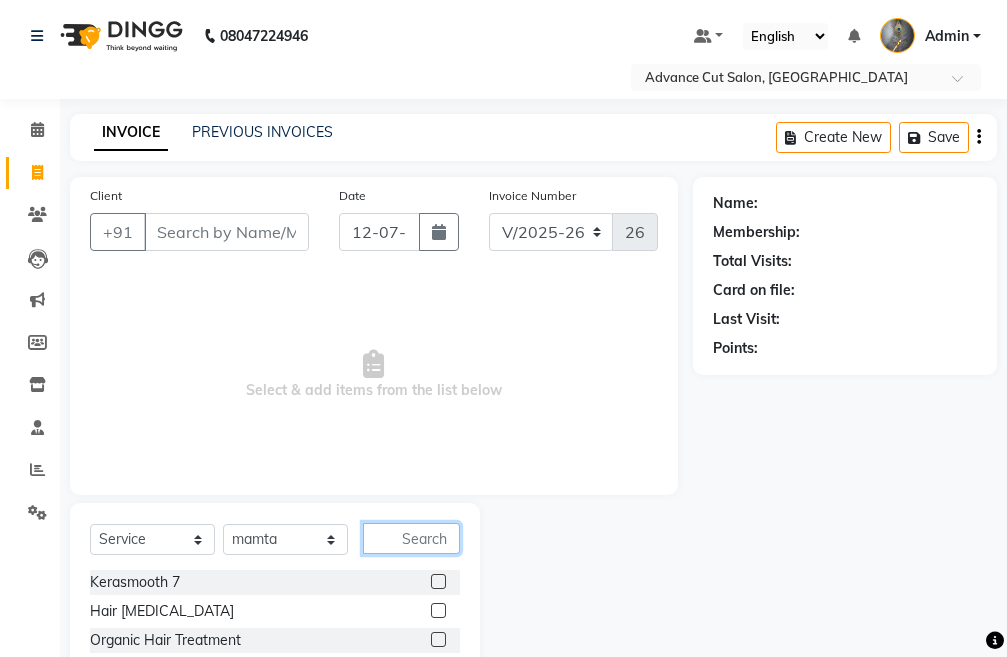 click 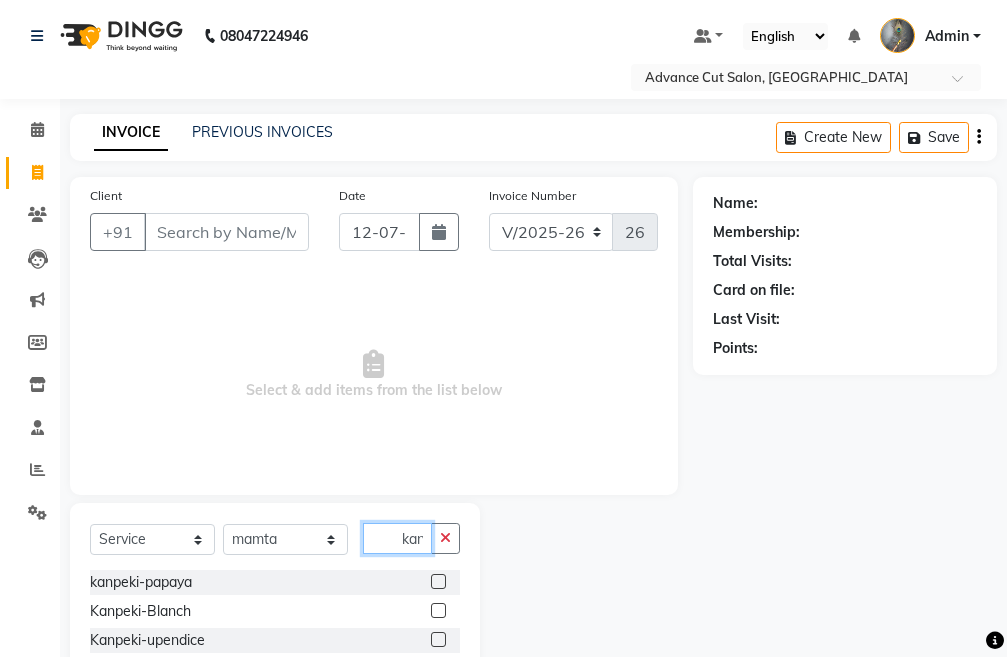 scroll, scrollTop: 0, scrollLeft: 8, axis: horizontal 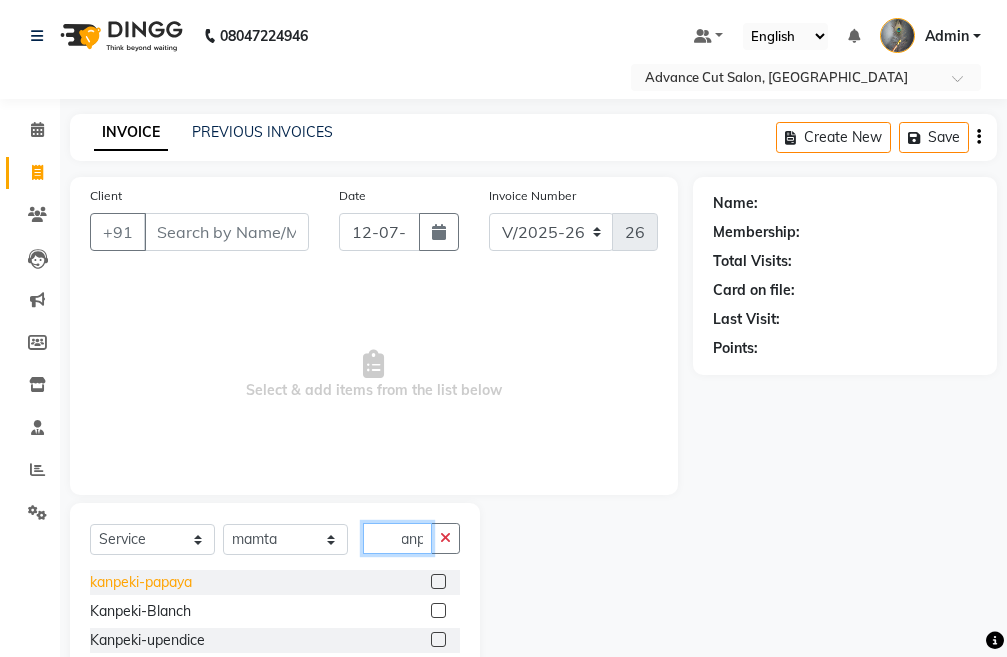 type on "kanp" 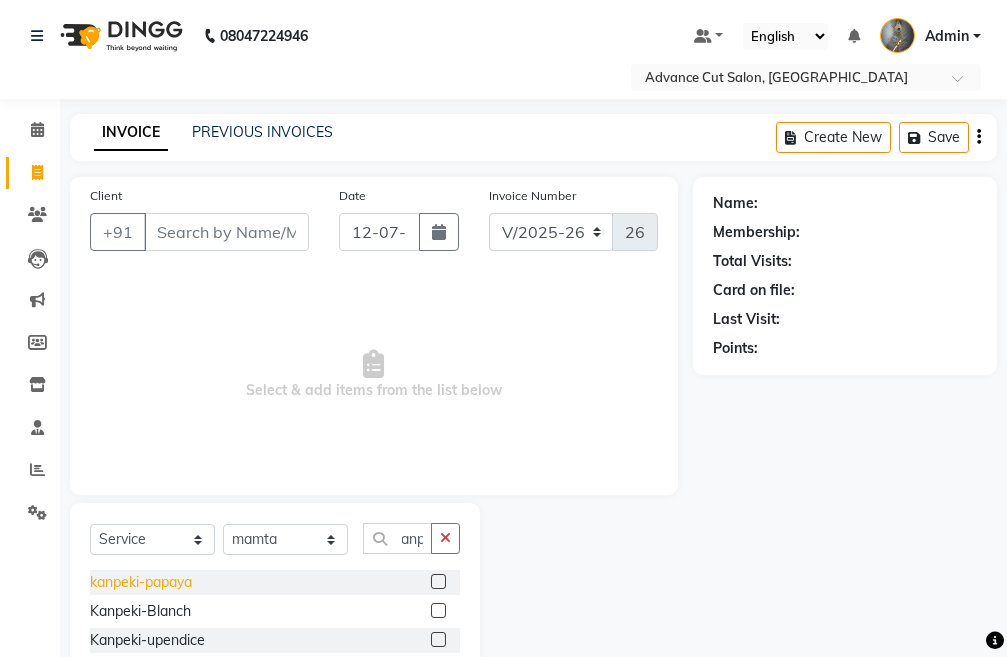 scroll, scrollTop: 0, scrollLeft: 0, axis: both 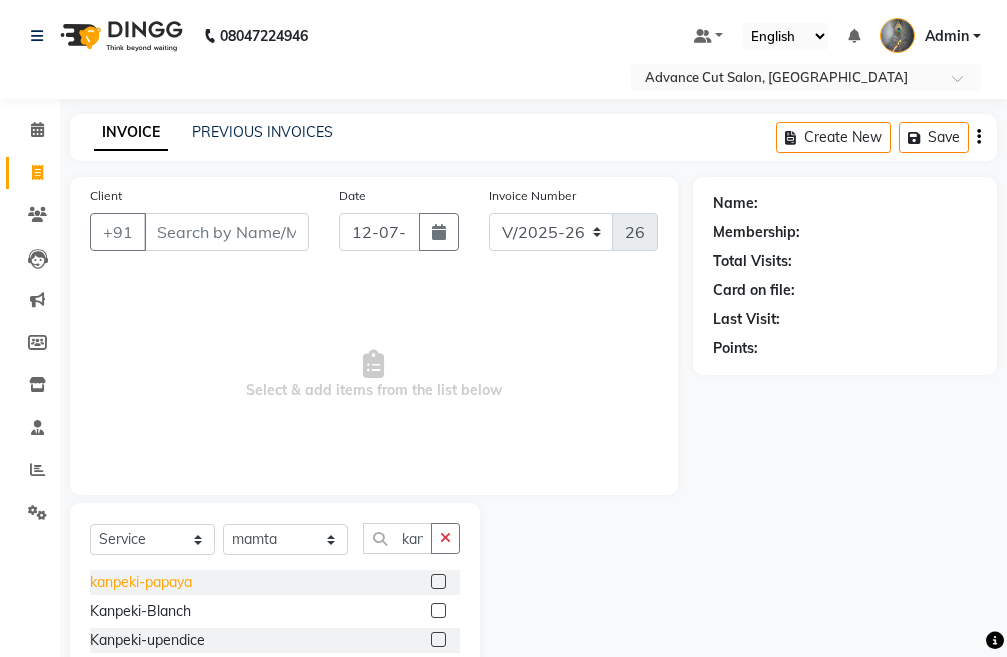 click on "kanpeki-papaya" 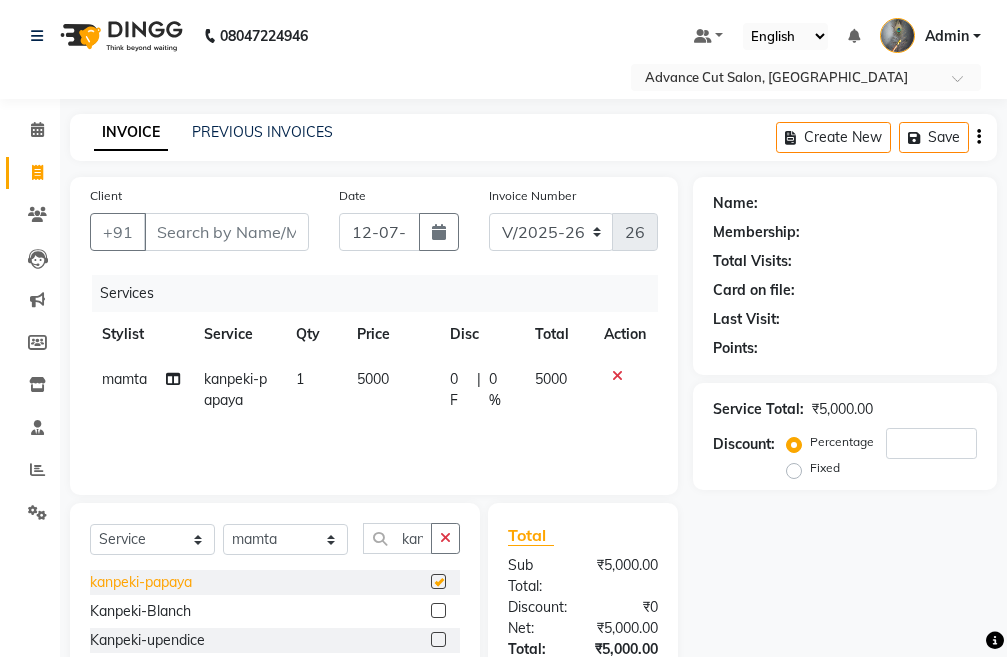 checkbox on "false" 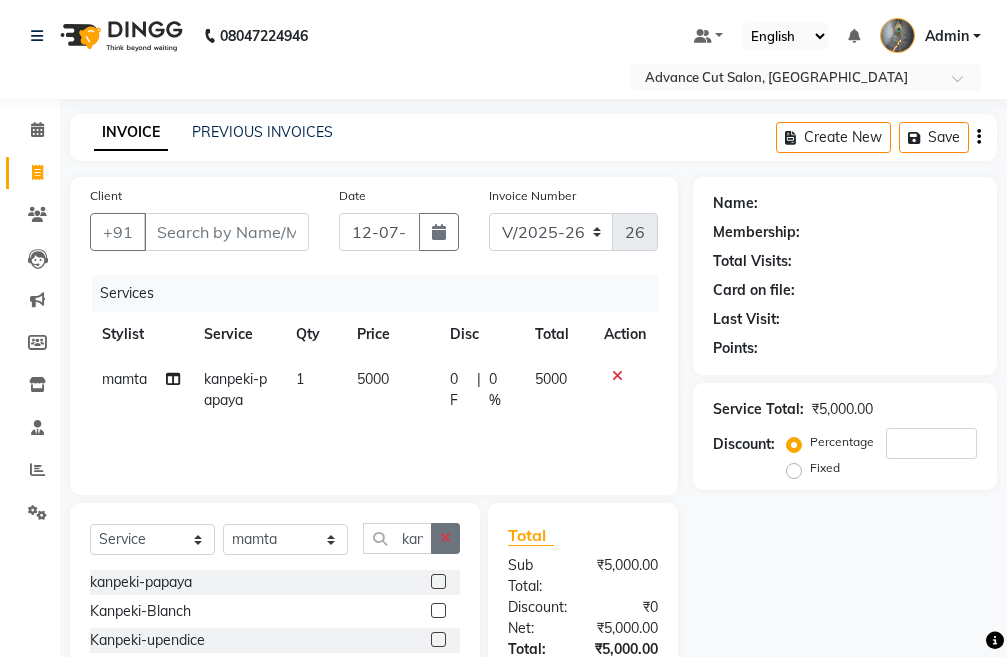 click 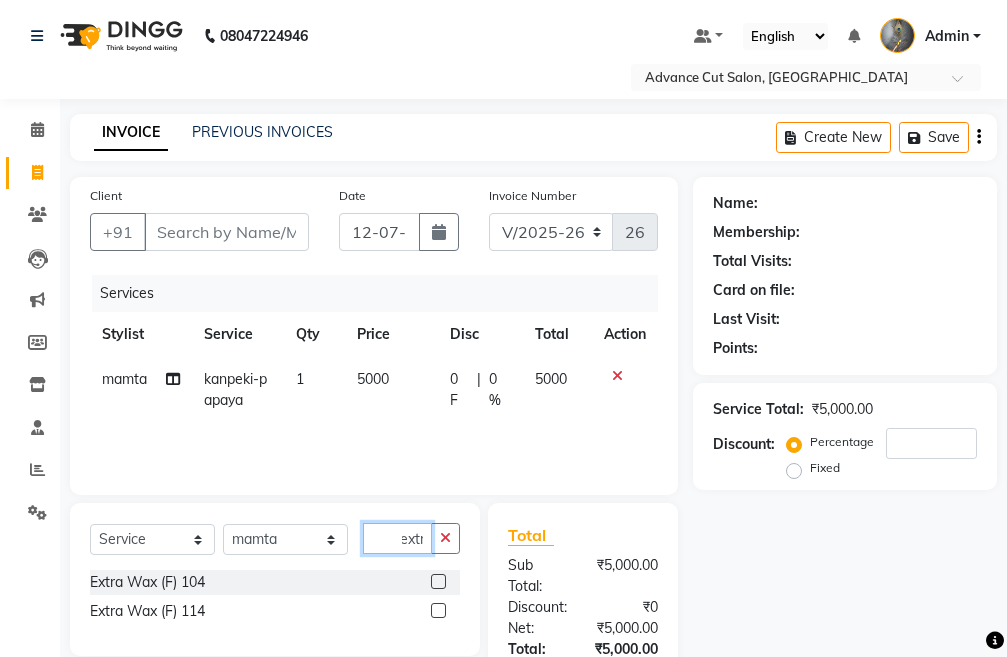 scroll, scrollTop: 0, scrollLeft: 10, axis: horizontal 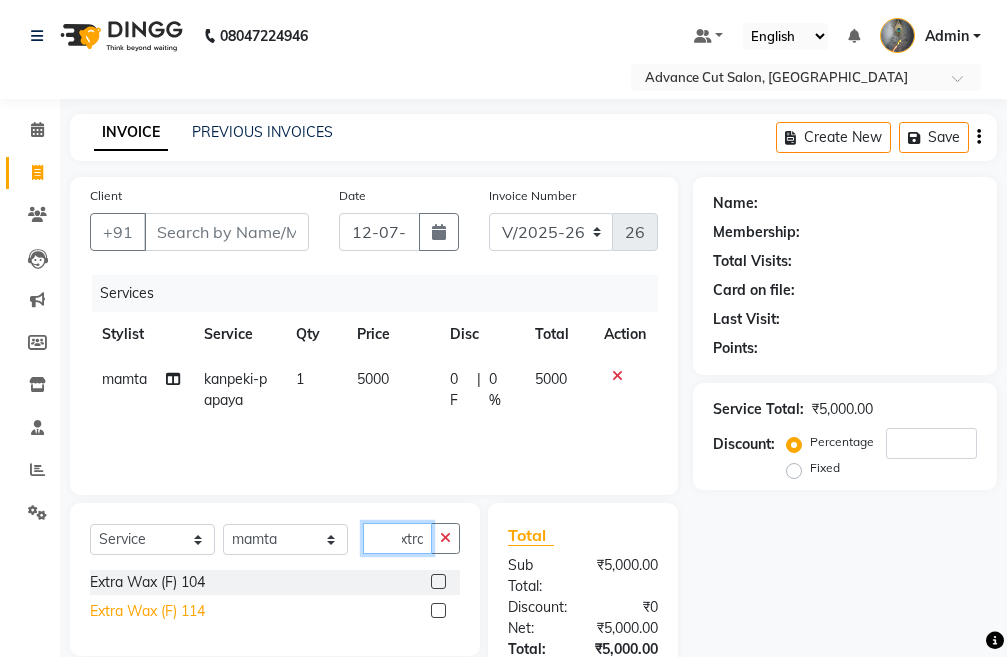 type on "extra" 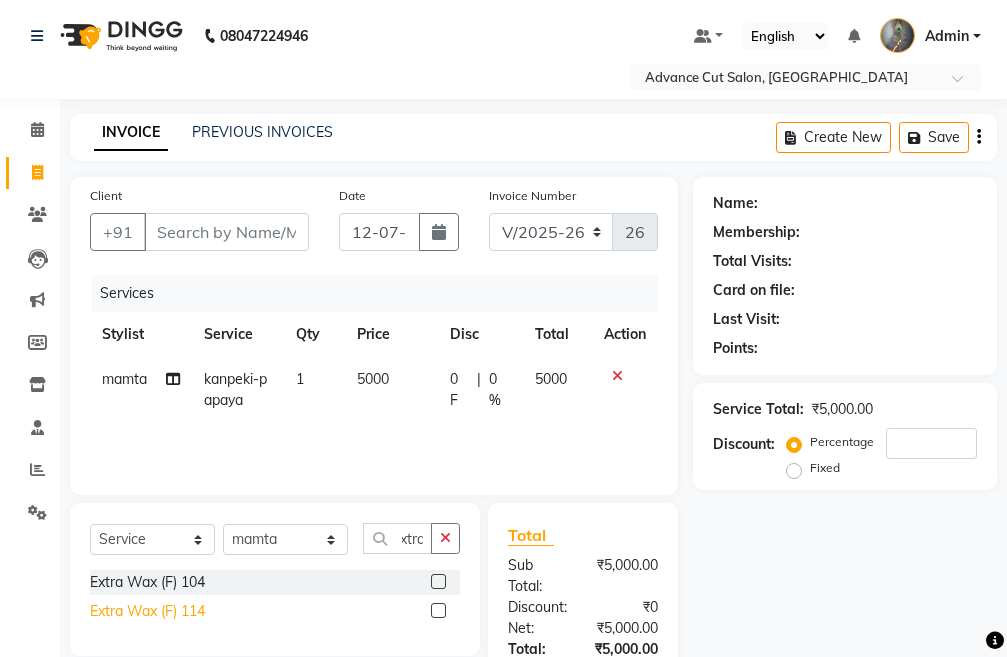 scroll, scrollTop: 0, scrollLeft: 0, axis: both 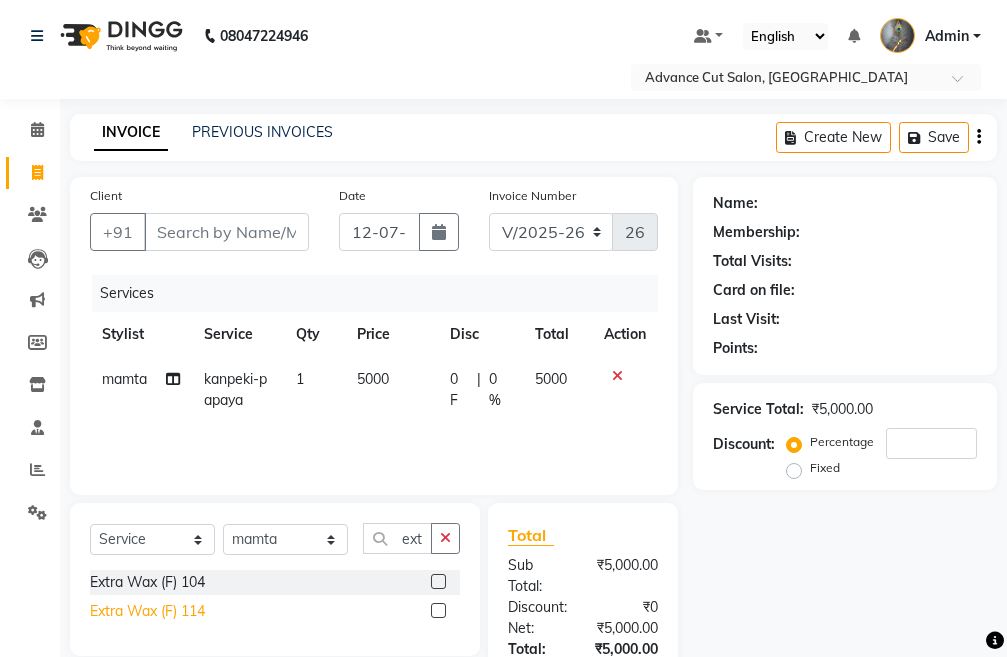 click on "Extra Wax (F) 114" 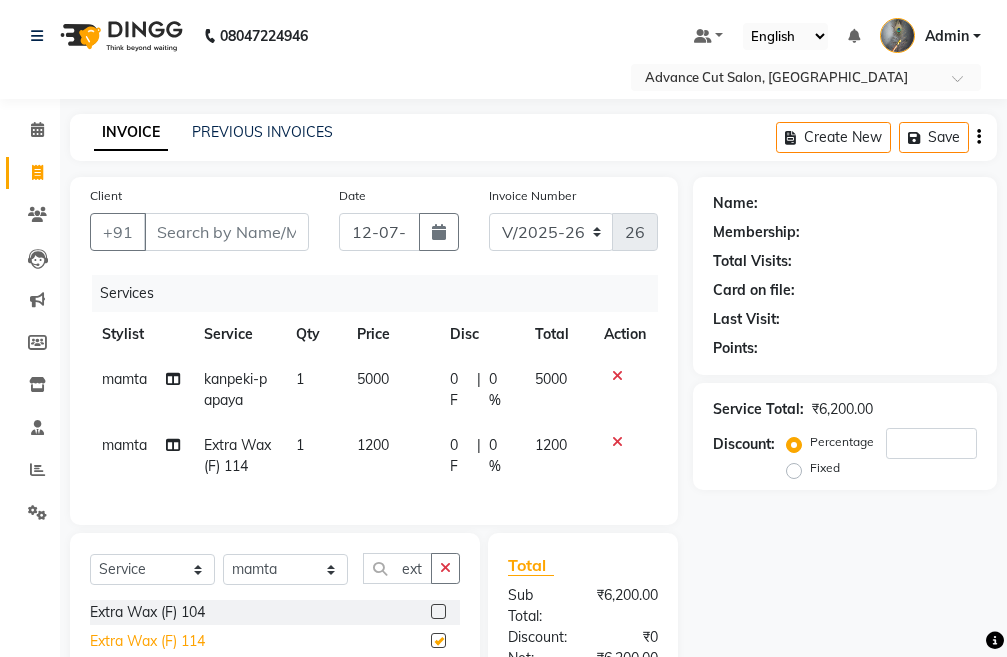 checkbox on "false" 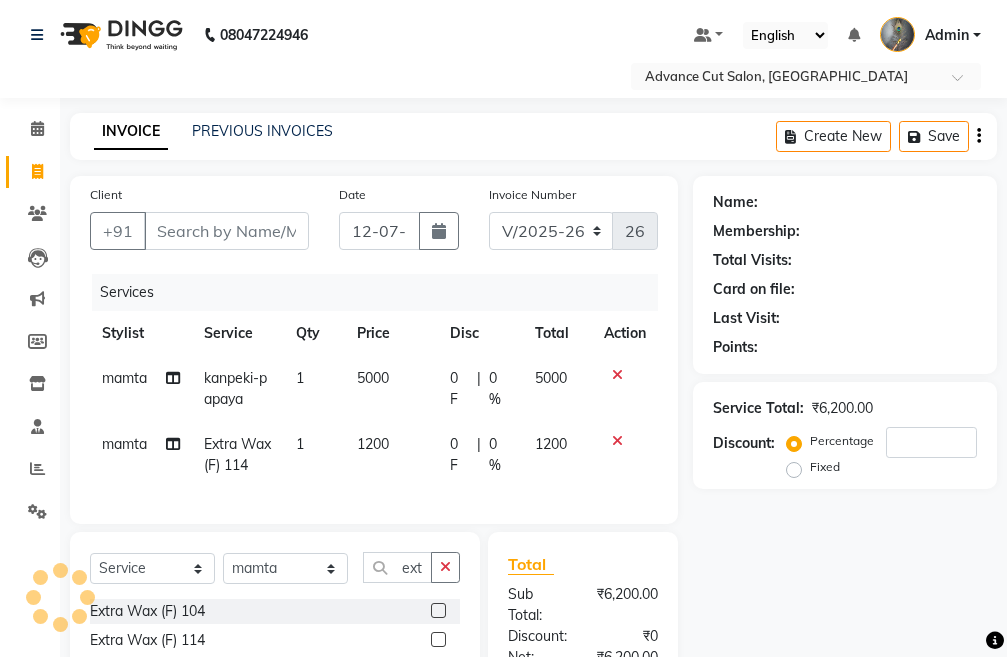scroll, scrollTop: 241, scrollLeft: 0, axis: vertical 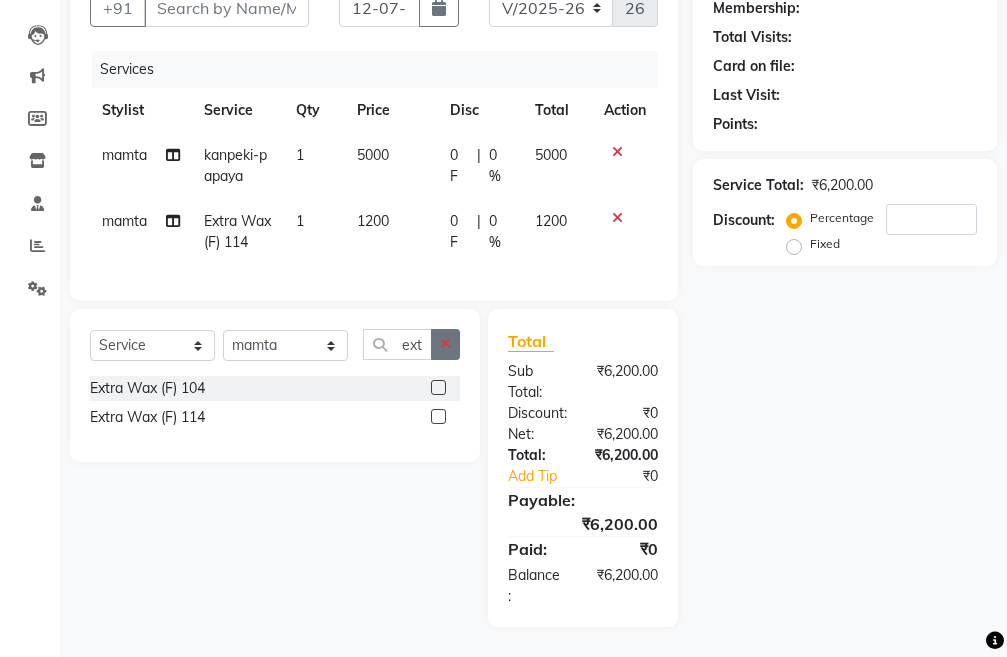 click 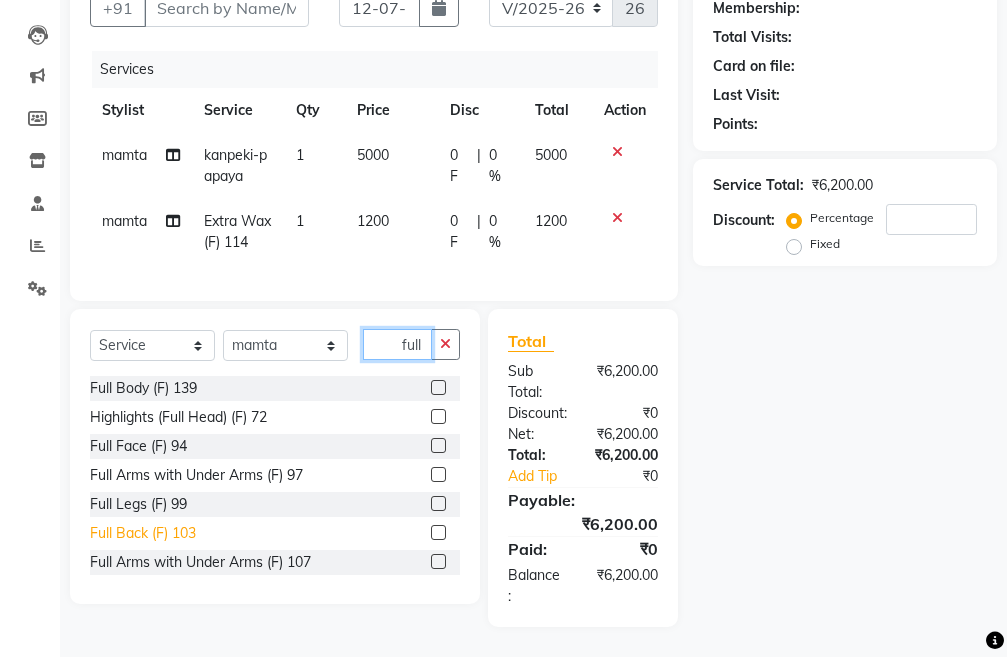 type on "full" 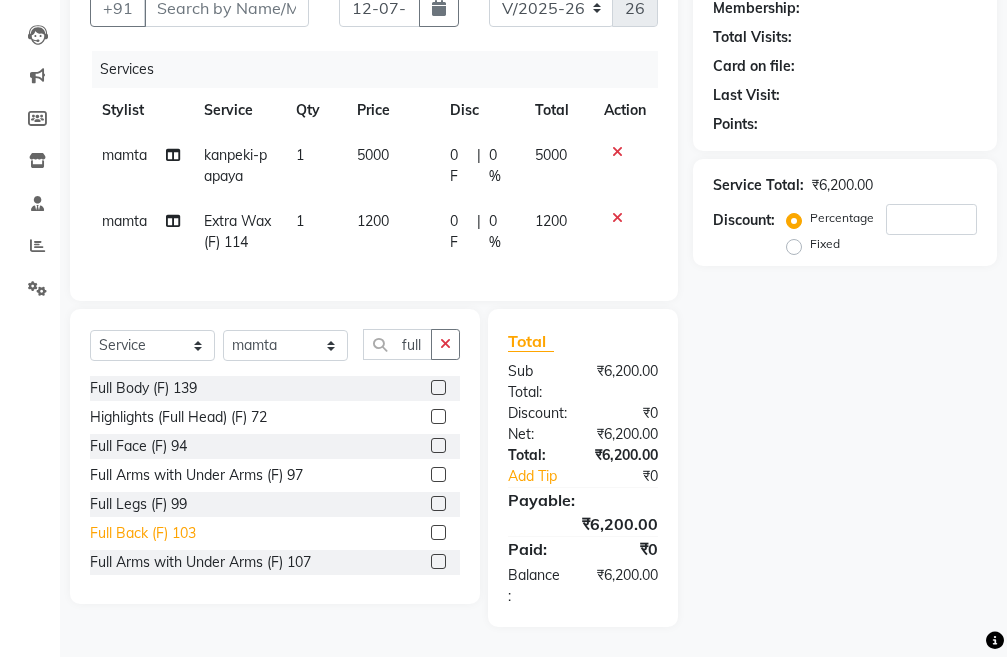 click on "Full Back (F) 103" 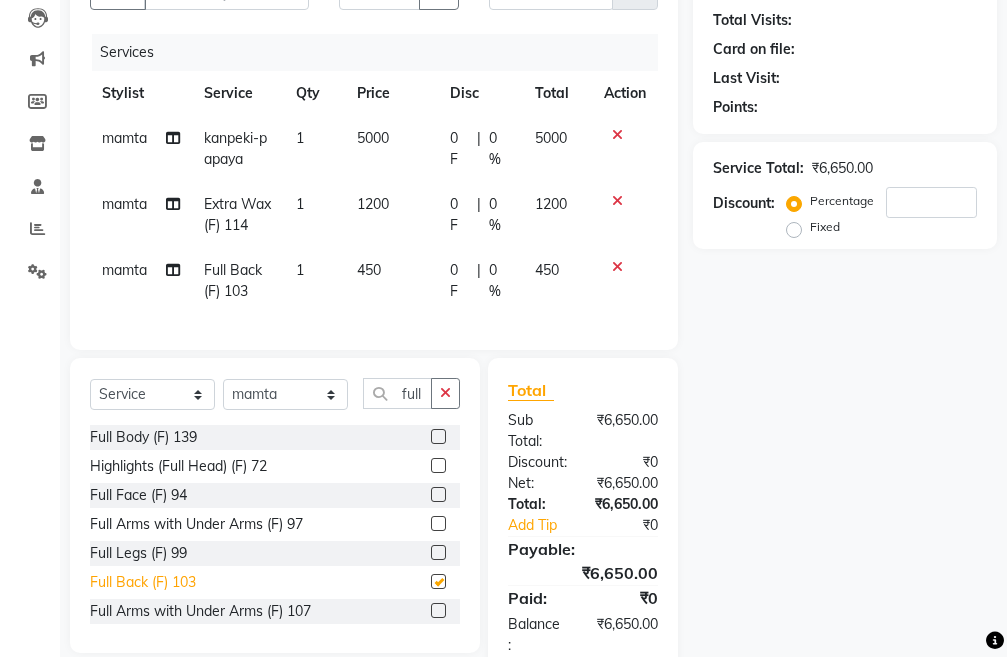 checkbox on "false" 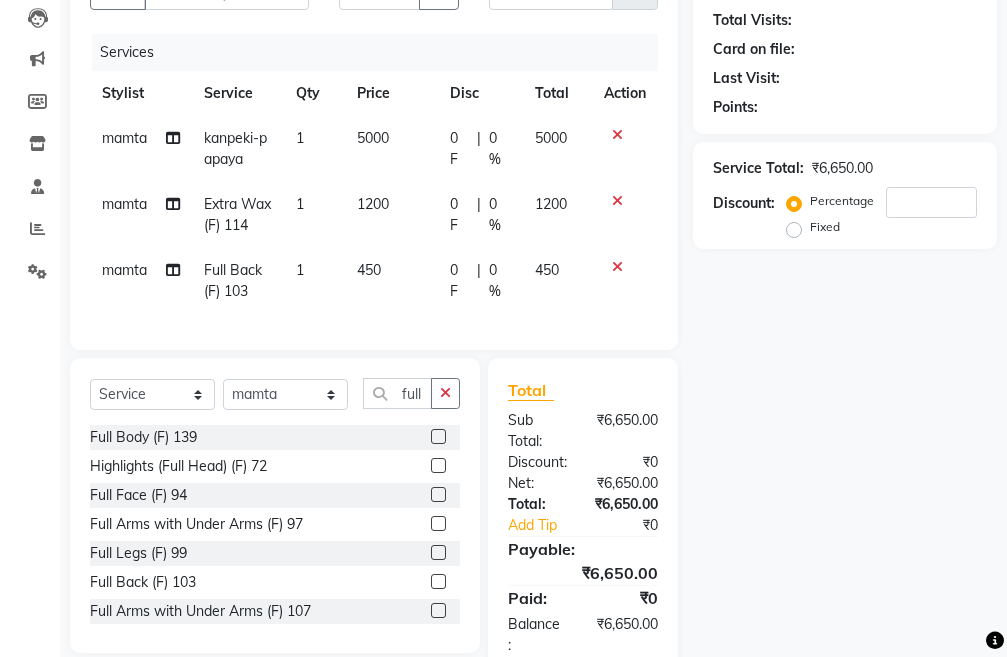 click on "450" 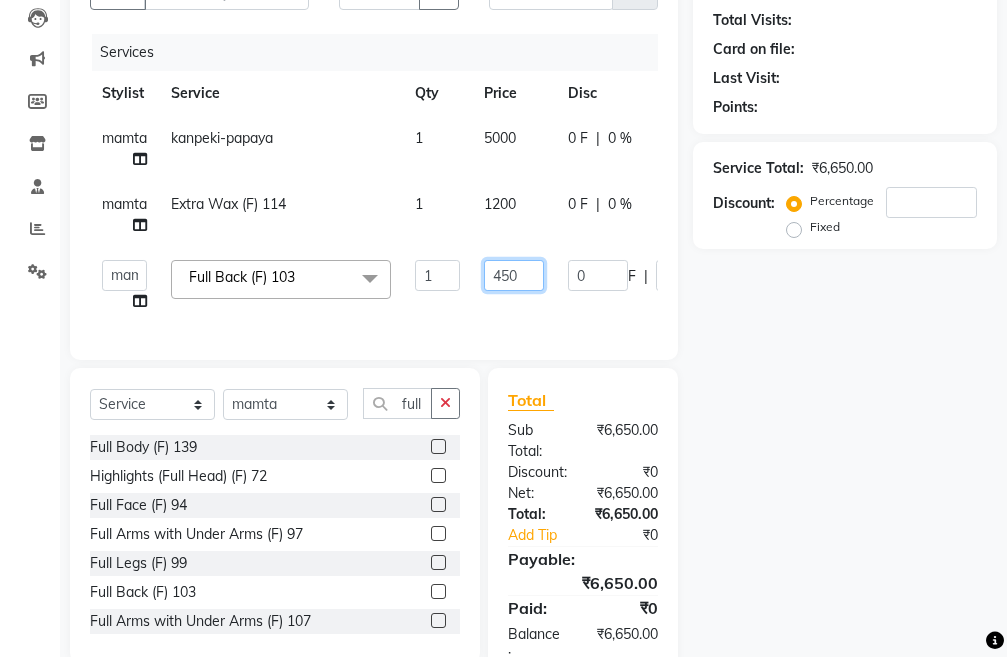 click on "450" 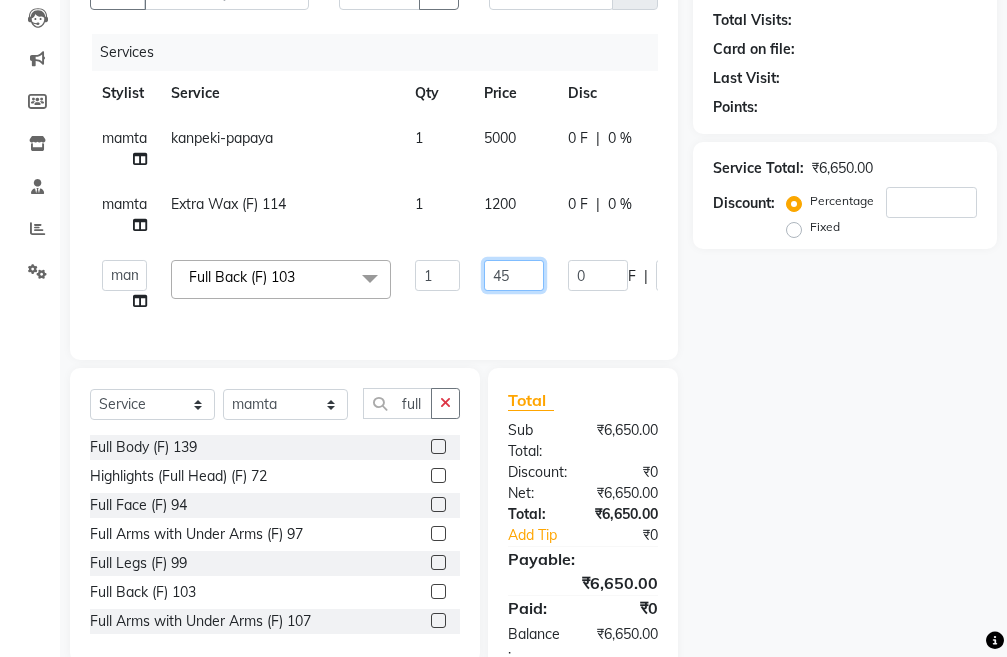 type on "4" 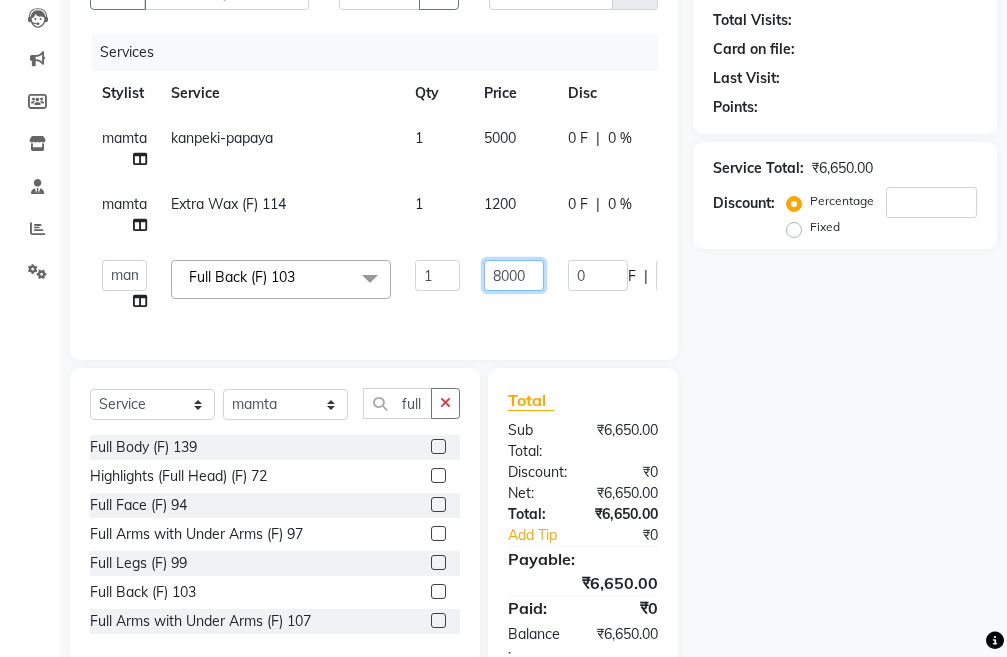 type on "800" 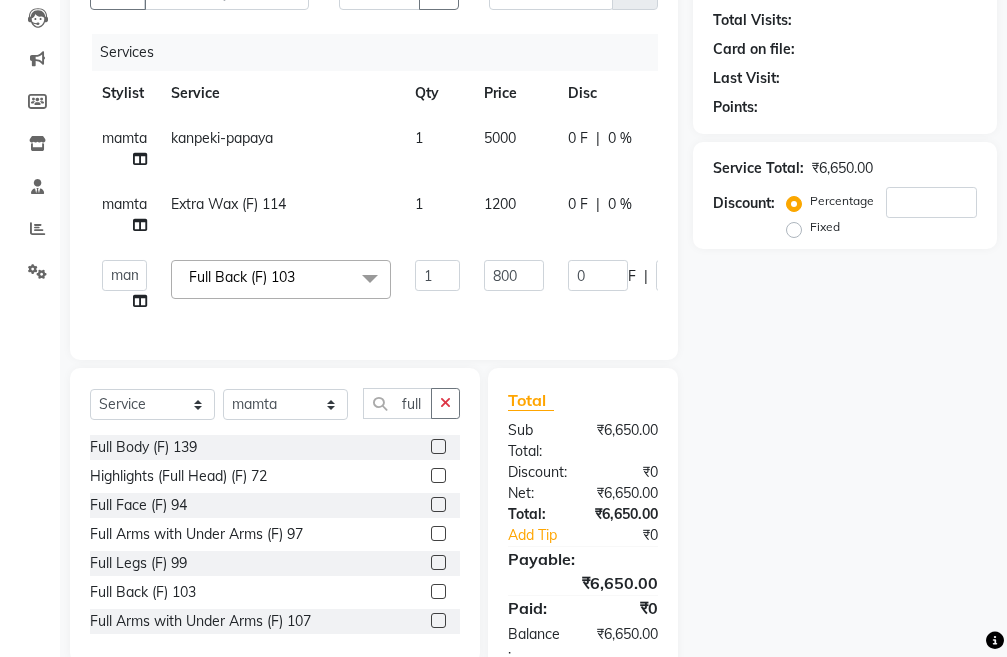click on "Services Stylist Service Qty Price Disc Total Action mamta kanpeki-papaya 1 5000 0 F | 0 % 5000 mamta Extra Wax (F) 114 1 1200 0 F | 0 % 1200  Admin   chahit   COUNTOR   gourav   hardeep   mamta   manisha   MONISH   navi   NOSHAD ALI   purvi   sachin   shatnam   sunny   tip  Full Back (F) 103  x Kerasmooth 7 Hair Botox Organic Hair Treatment Moisture Tretment hair wash & blow dry GK Keratin Threading Taxes raga Dtan face fruit Bleach Mavi treatment Poof treatment Nanoplastia Prebooking Mens makeup Wax hand & leg Nail cutting Perming O3 dtan kerateen sara dtan cheryls oxyferm oxy sara Casmara Prestige (F) 127 Clean-up (F) 122 Clean-up with Mask (F) 123 Whitening (F) 124 Totaly Floeless Rediance Expert Facial Age Perfectnist Casmara Vitamin Veg. Skinora Papaya Marshmellow (F) 128 Blanch (F) 129 Upendice (F) 130 Sothys Goji (F) 131 Casmara Gold Face (oxy/D-Tan) (F) 133 Face (Cheryls Oxyderm) (F) 134 Arms (F) 136 Legs (F) 137 Front/ Back (F) 138 Full Body (F) 139 face (Organic D-ten) 02 Classic Manicure (F) 140" 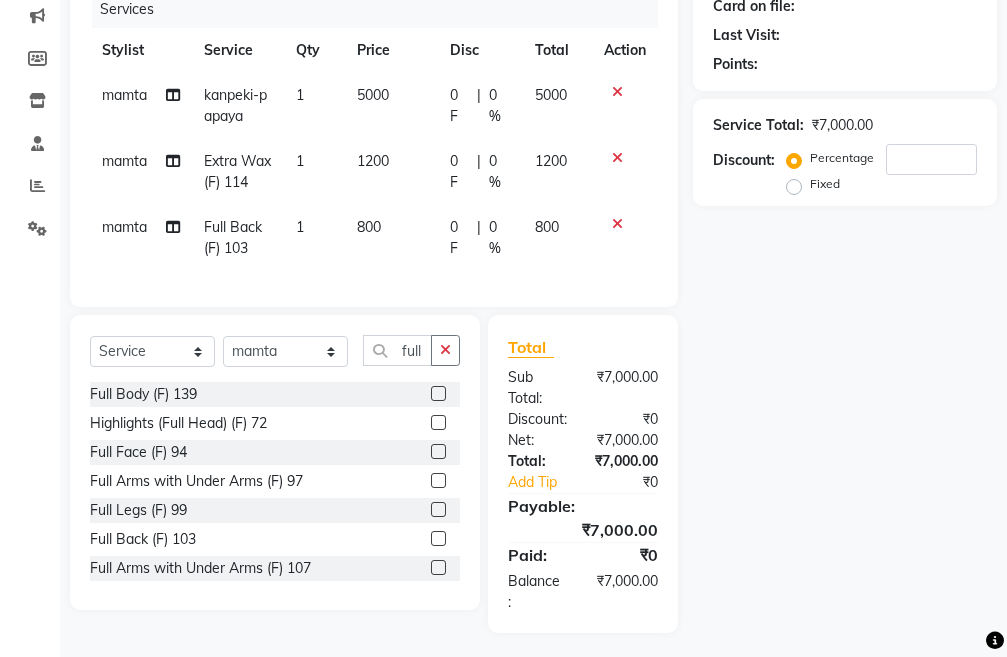 scroll, scrollTop: 307, scrollLeft: 0, axis: vertical 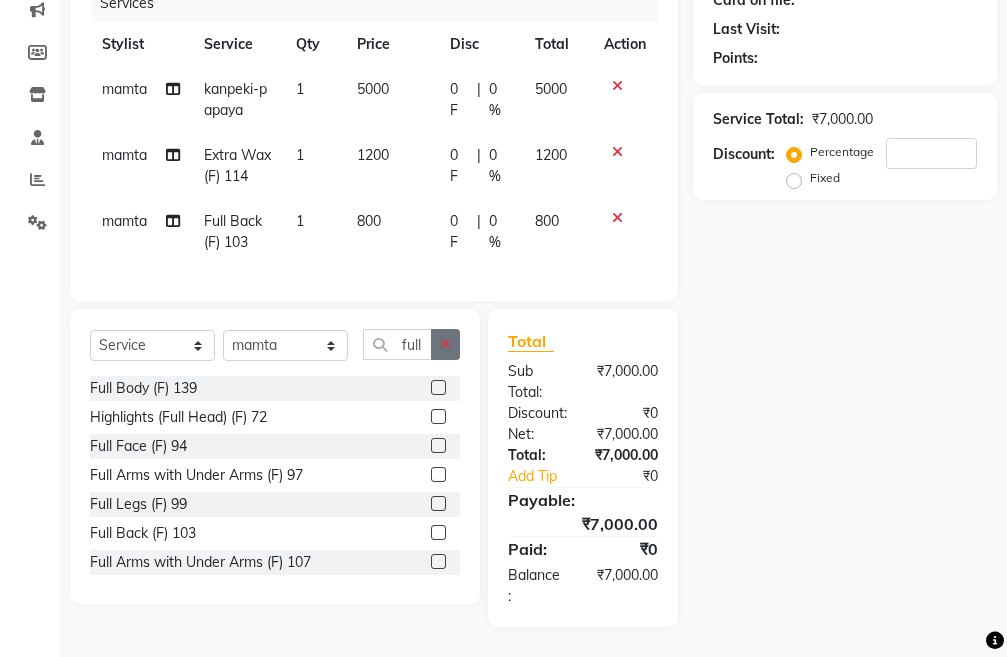 click 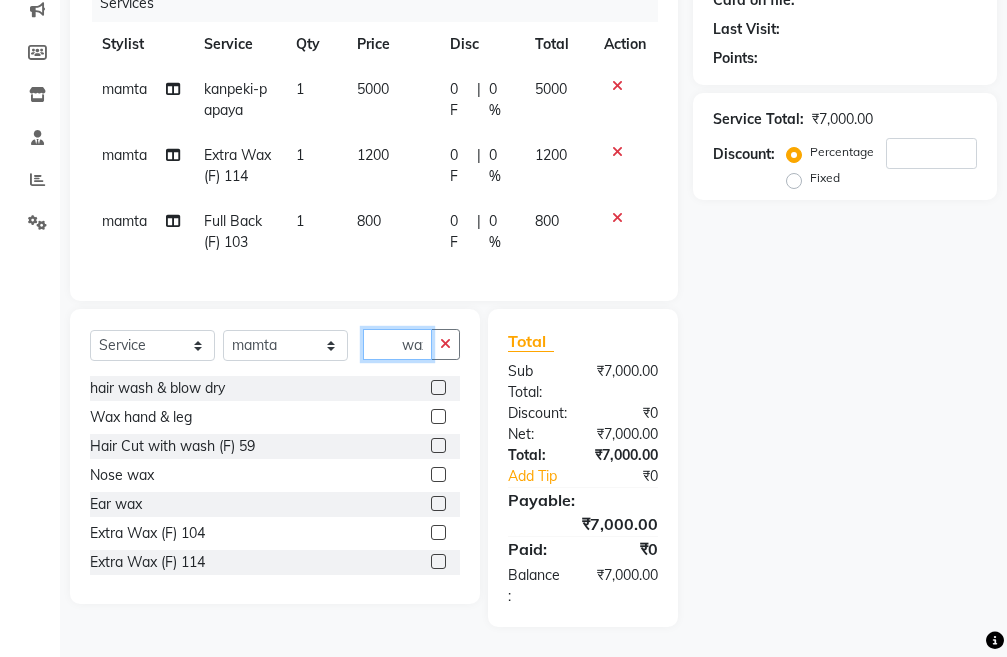 scroll, scrollTop: 0, scrollLeft: 4, axis: horizontal 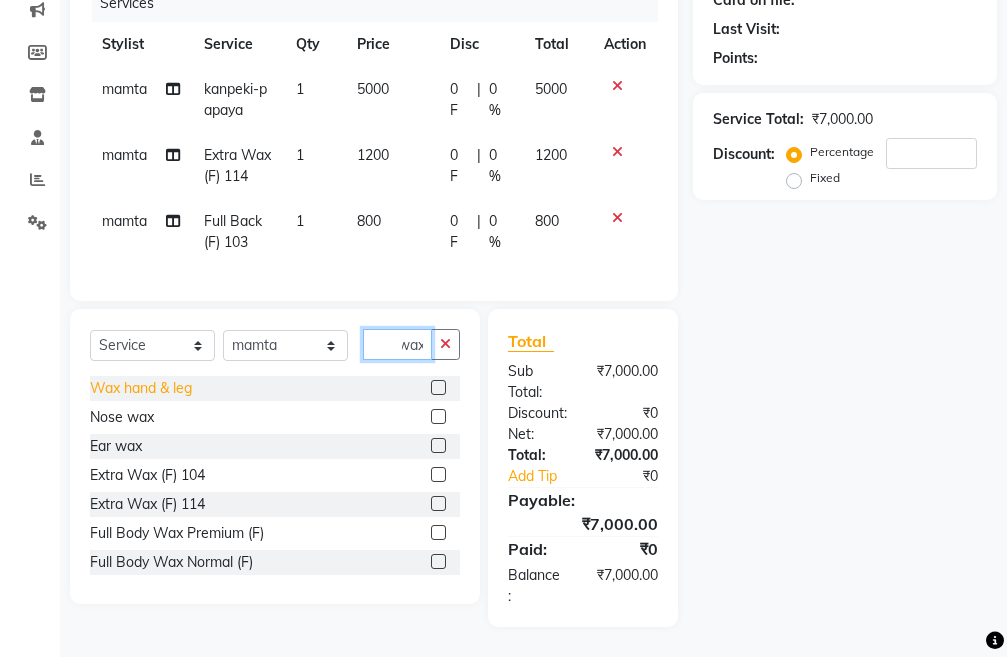 type on "wax" 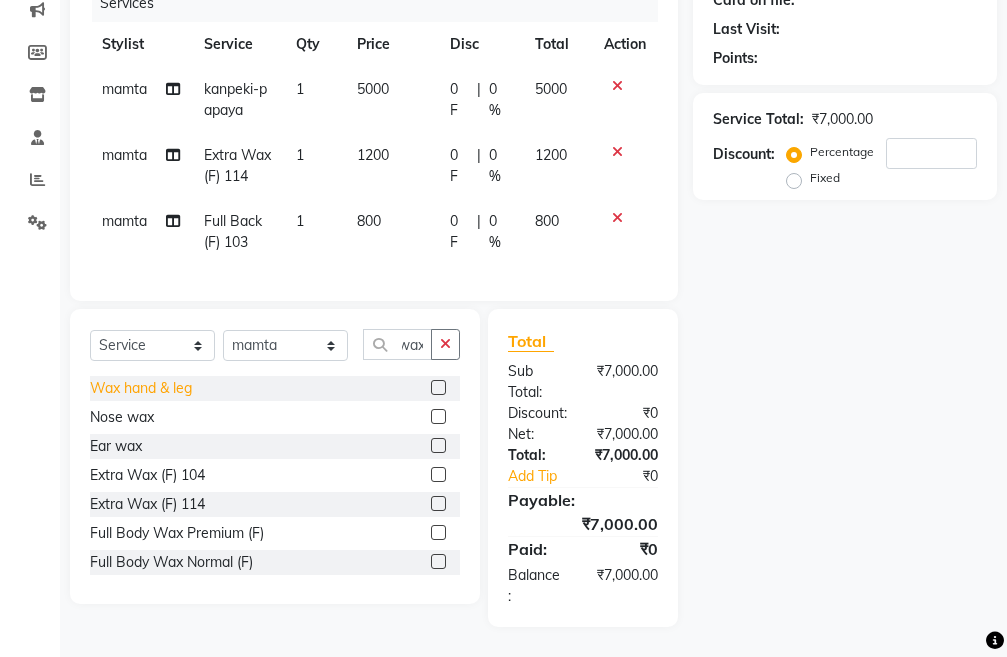 click on "Wax hand & leg" 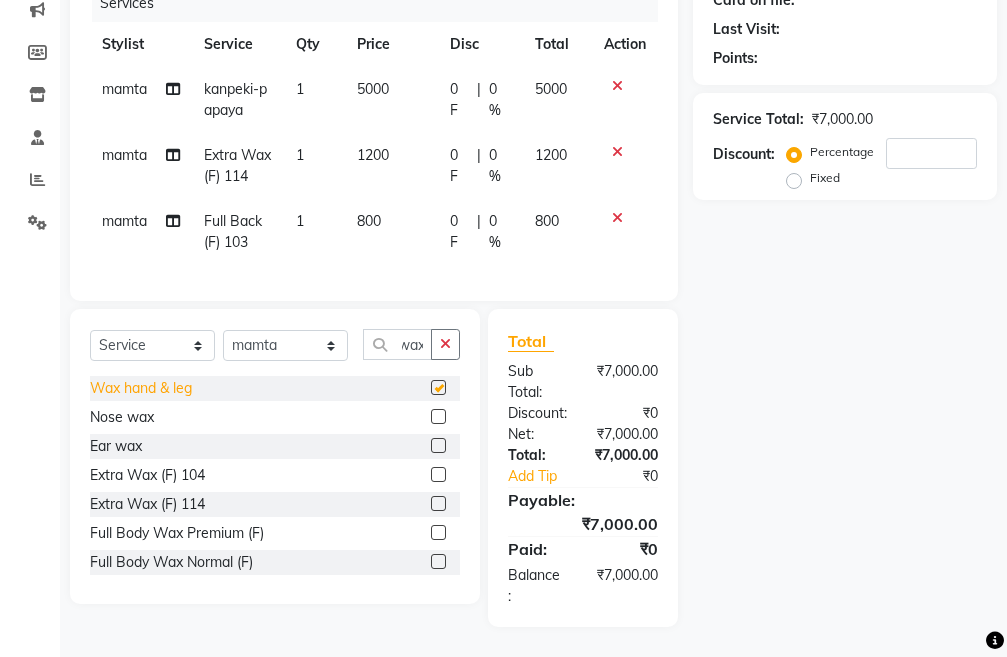 scroll, scrollTop: 0, scrollLeft: 0, axis: both 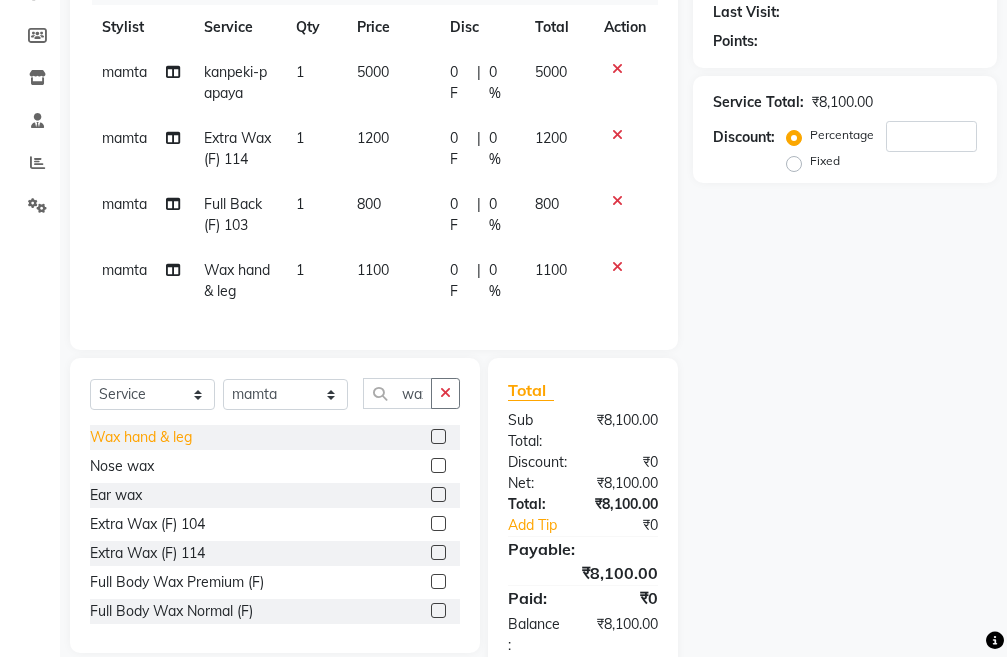 checkbox on "false" 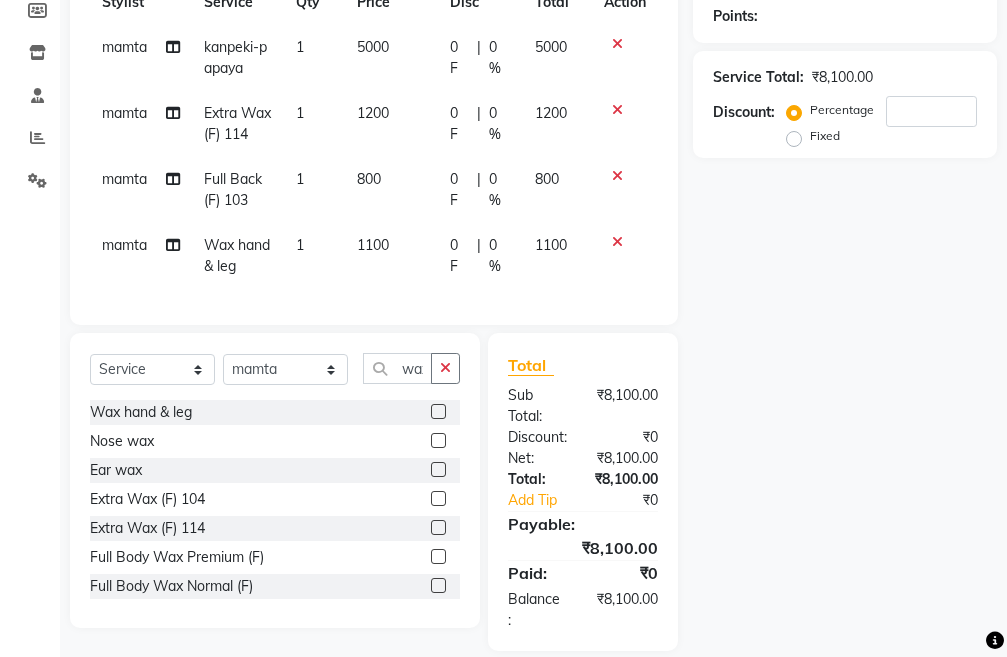 scroll, scrollTop: 373, scrollLeft: 0, axis: vertical 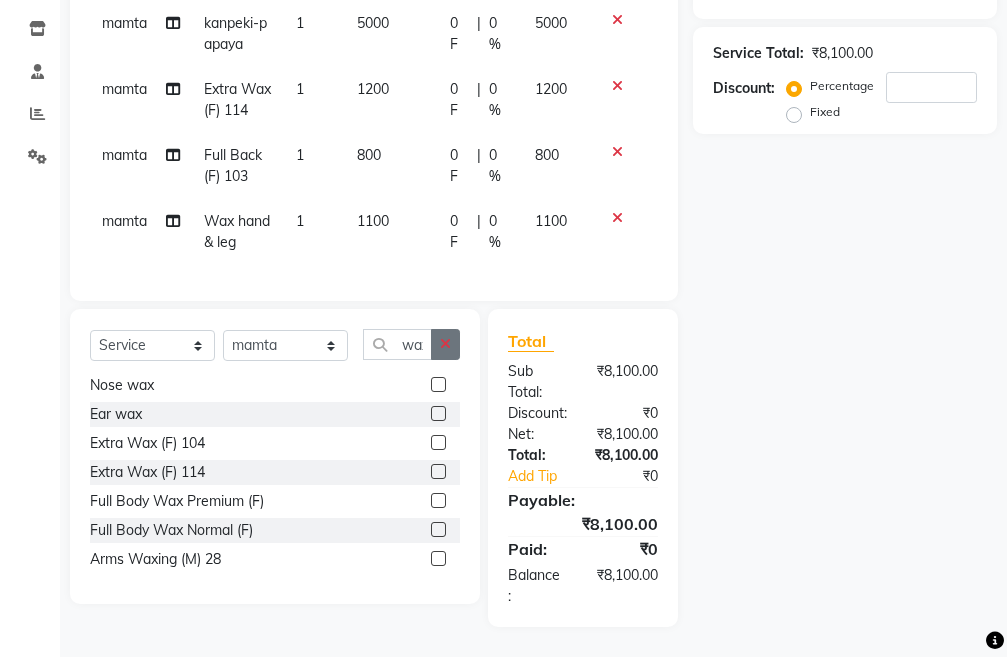 click 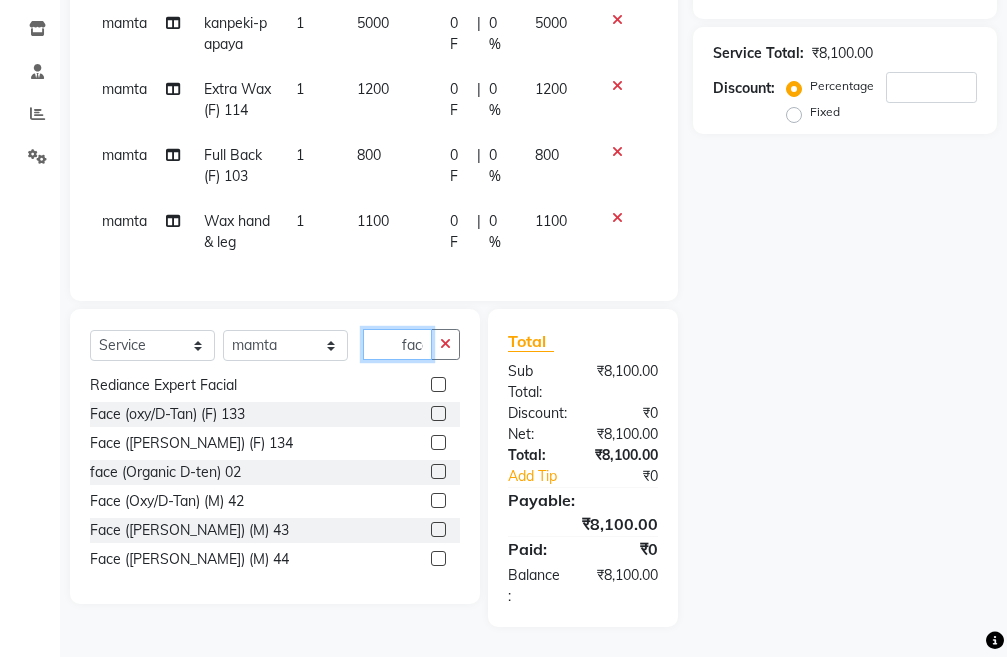scroll, scrollTop: 0, scrollLeft: 5, axis: horizontal 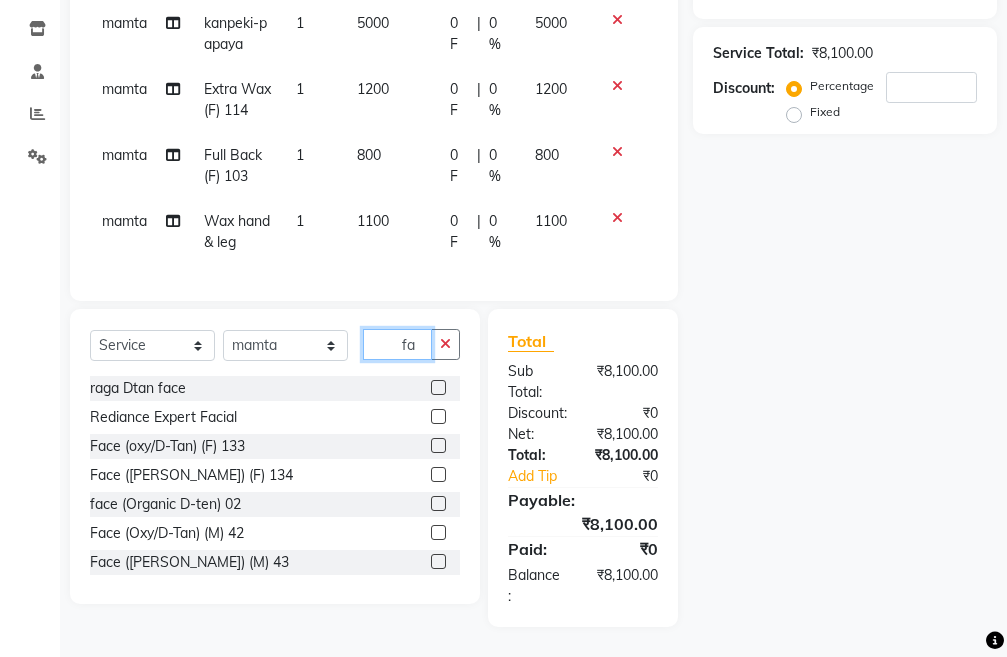 type on "f" 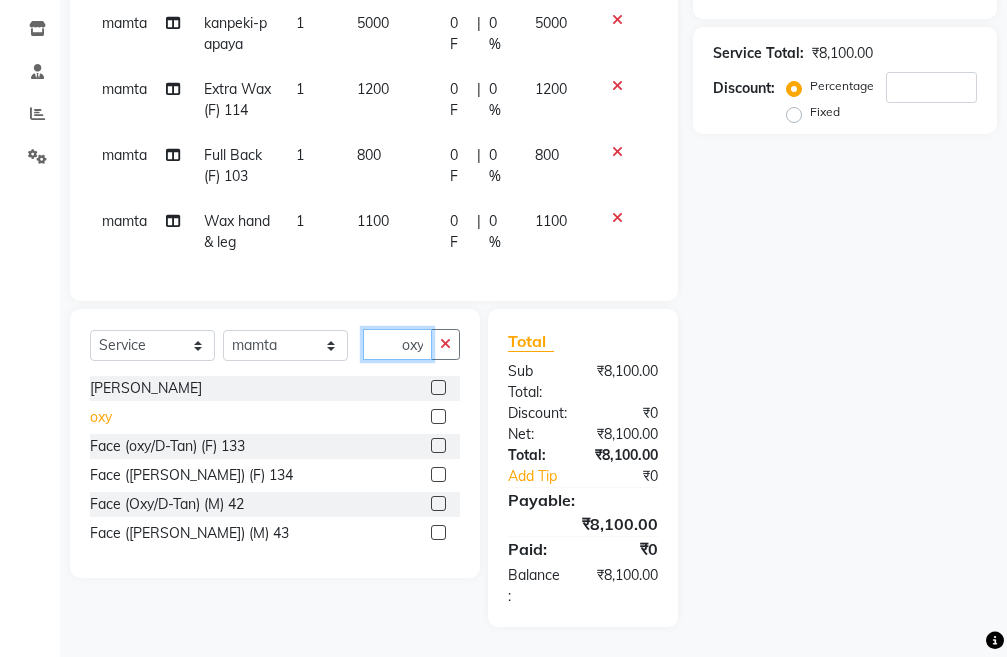 type on "oxy" 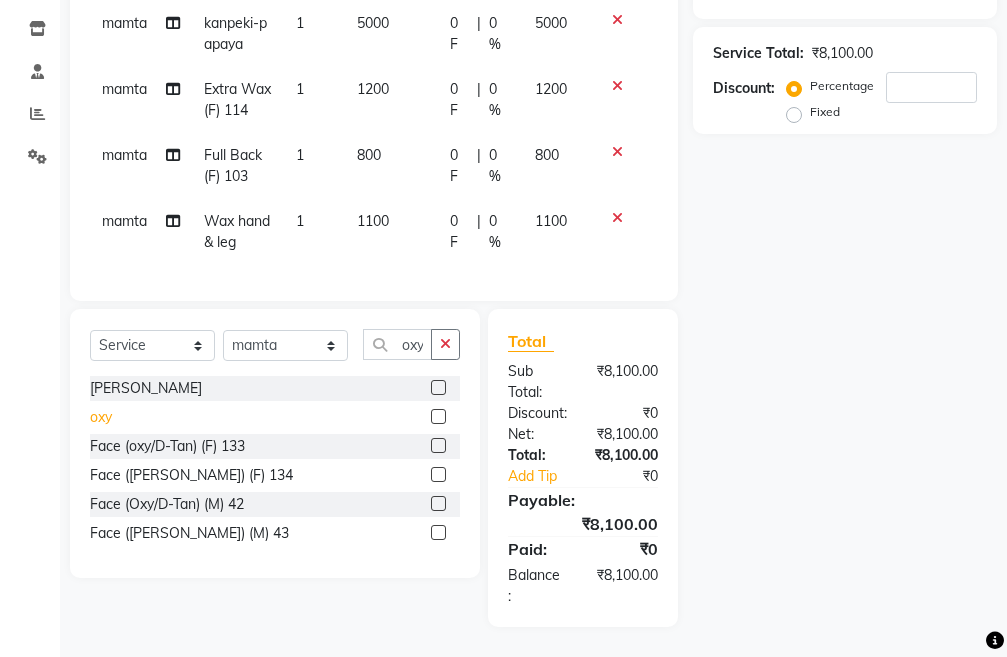 click on "oxy" 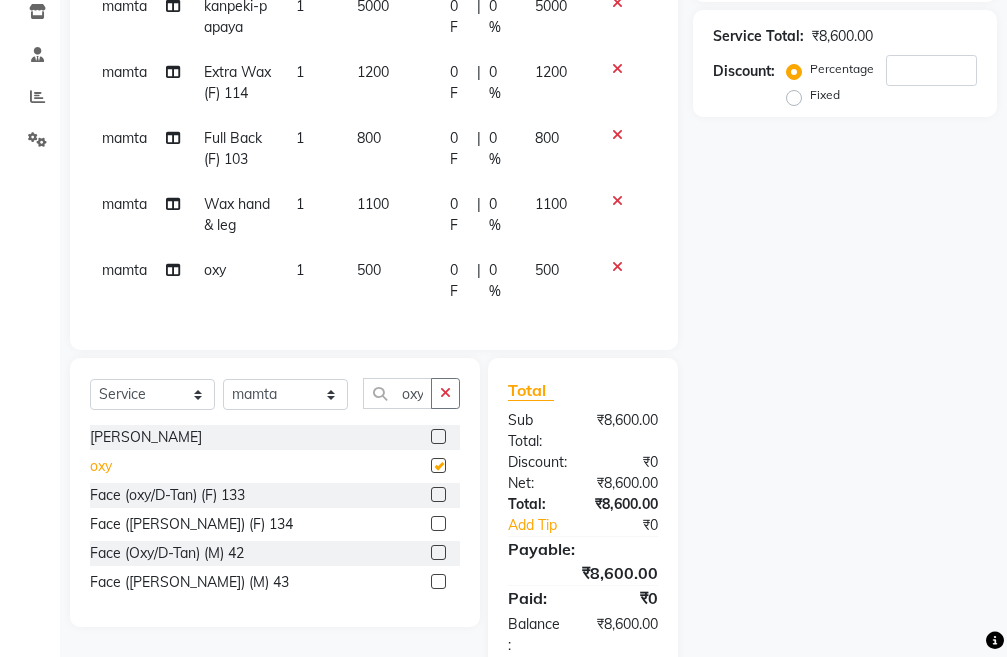 checkbox on "false" 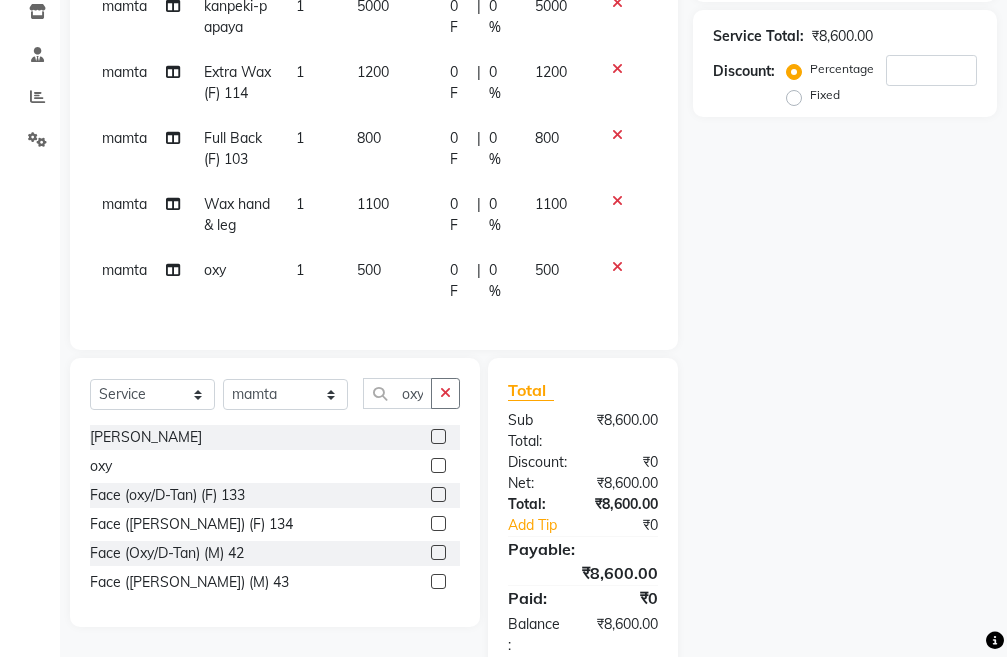 scroll, scrollTop: 439, scrollLeft: 0, axis: vertical 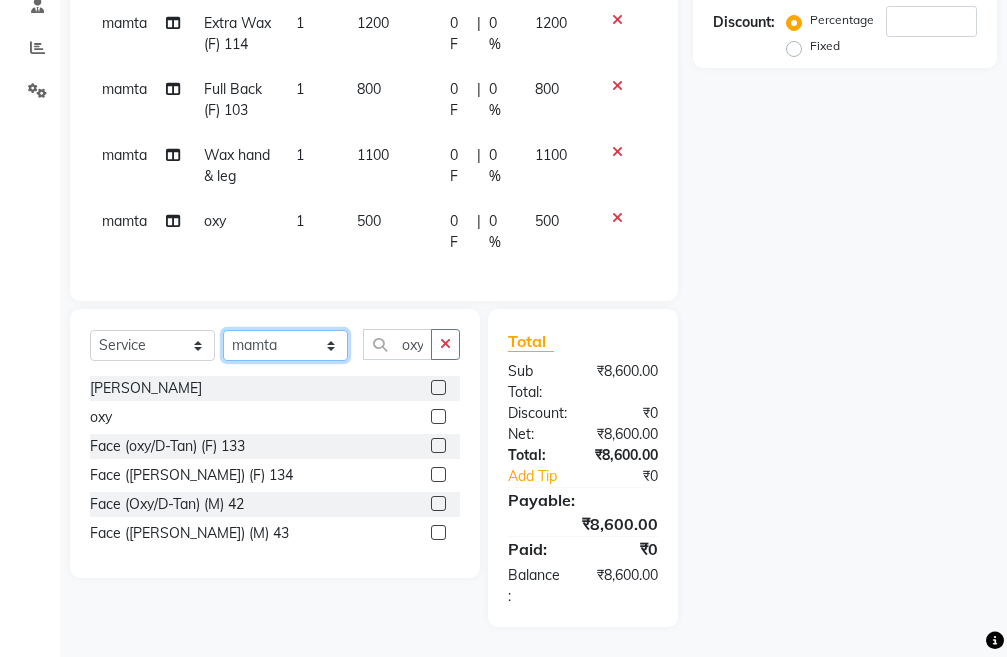 click on "Select Stylist Admin chahit COUNTOR gourav hardeep mamta manisha MONISH navi NOSHAD ALI purvi sachin shatnam sunny tip" 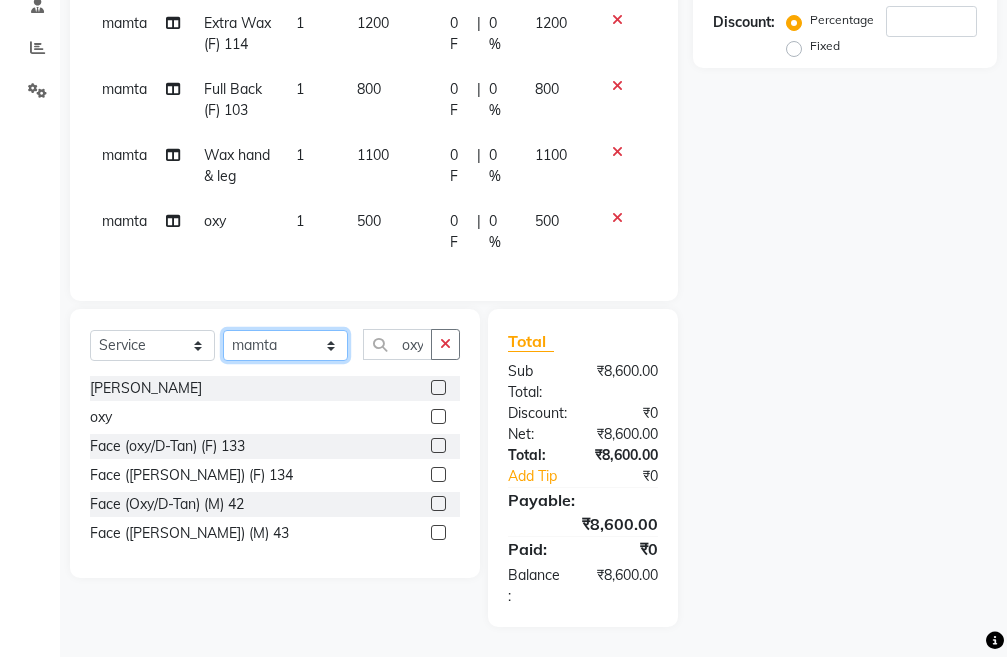 select on "30646" 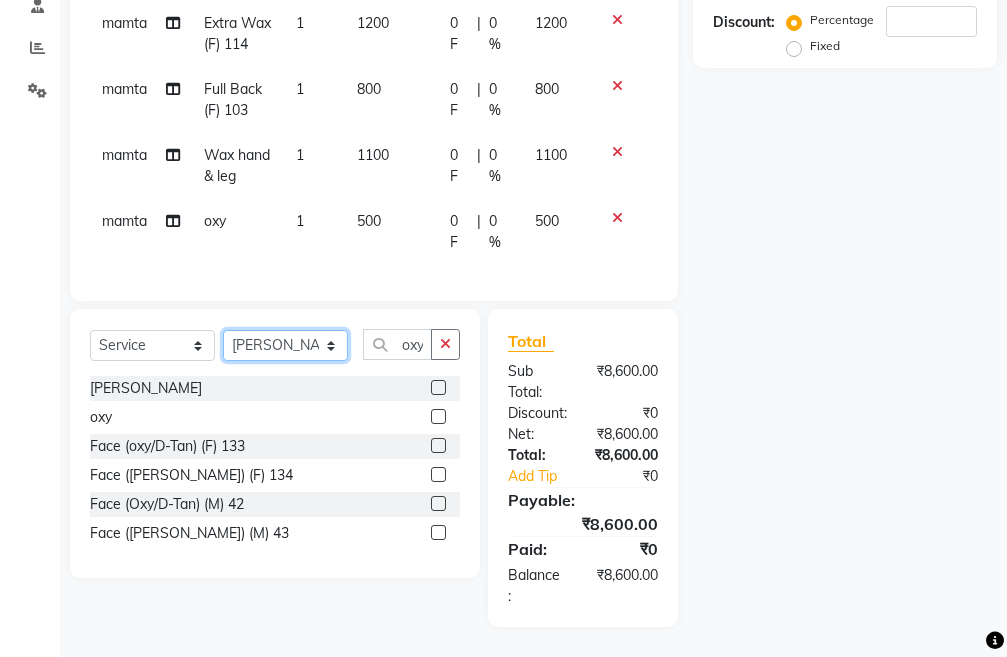click on "Select Stylist Admin chahit COUNTOR gourav hardeep mamta manisha MONISH navi NOSHAD ALI purvi sachin shatnam sunny tip" 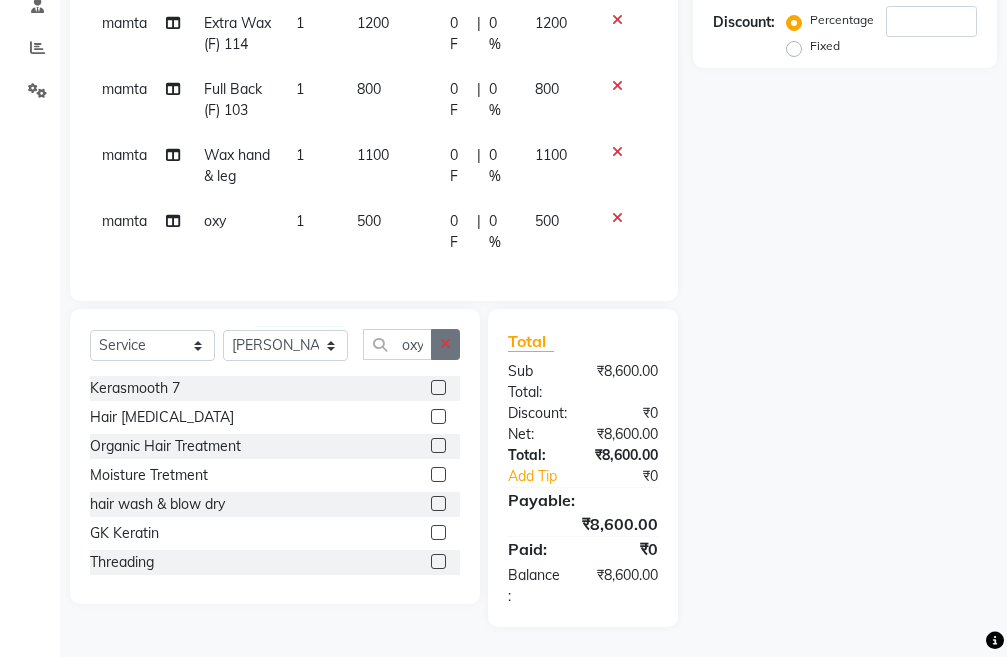 click 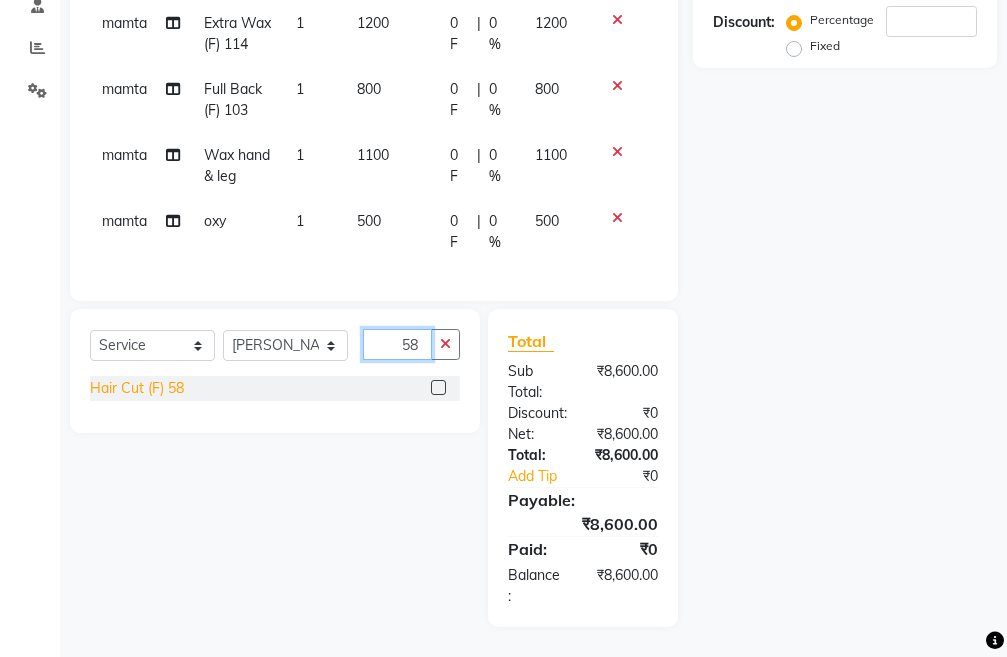 type on "58" 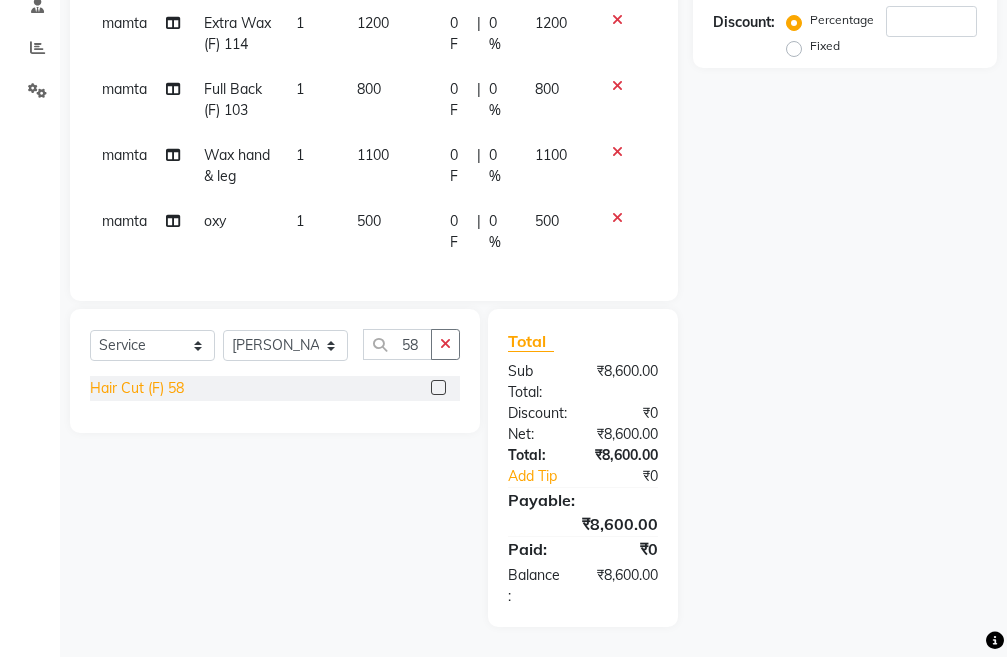 click on "Hair Cut (F) 58" 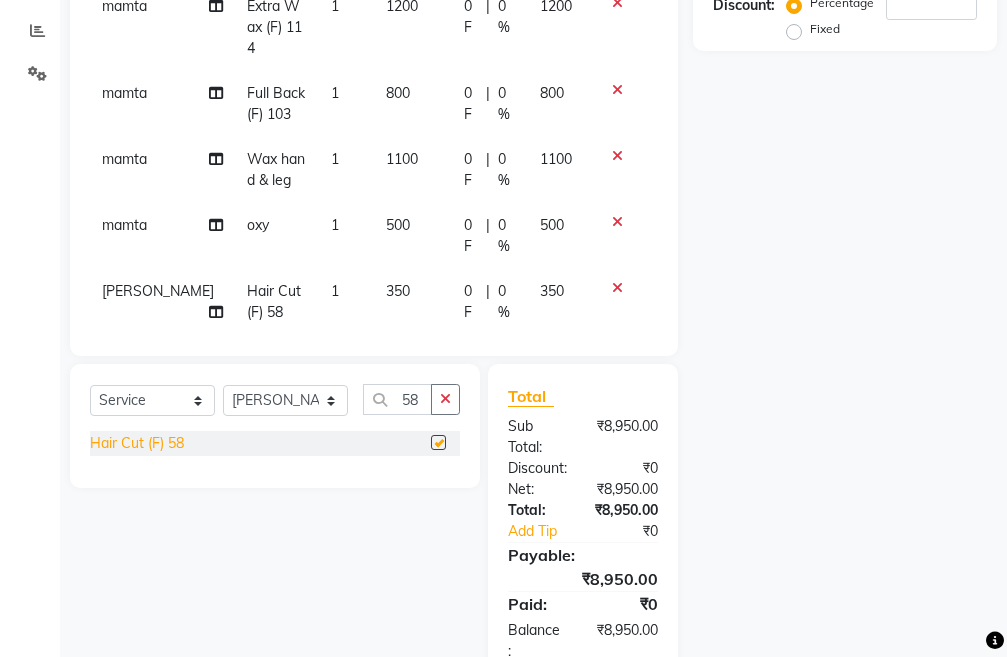 checkbox on "false" 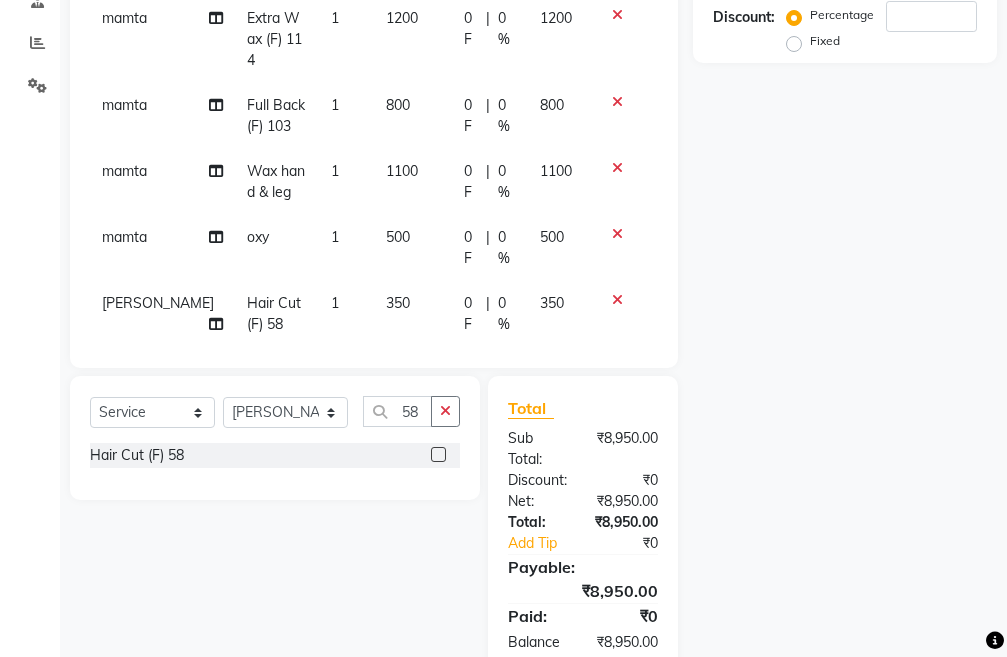 scroll, scrollTop: 0, scrollLeft: 0, axis: both 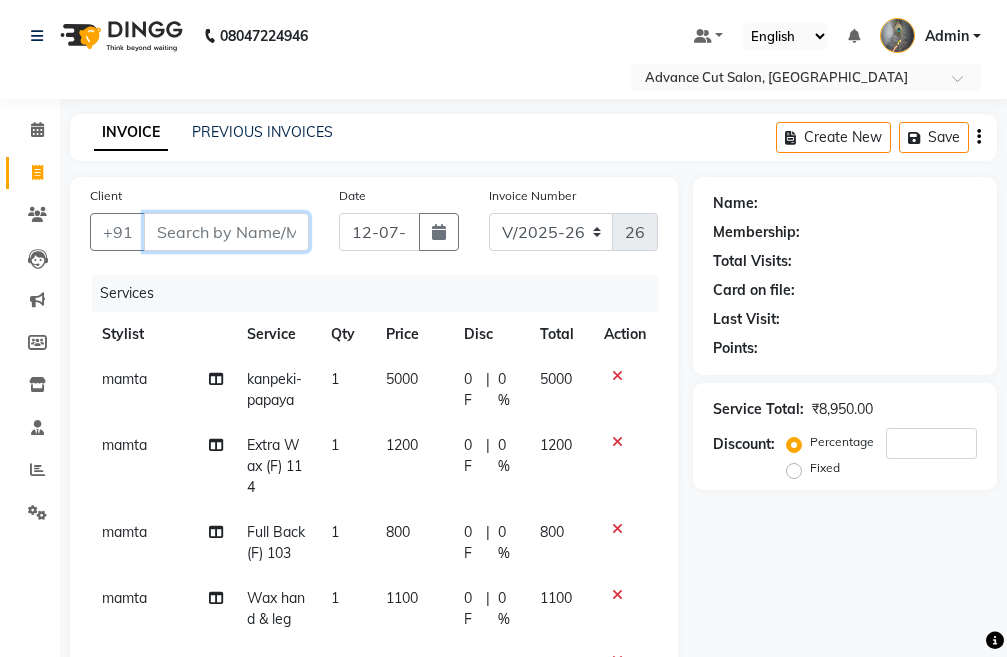 click on "Client" at bounding box center (226, 232) 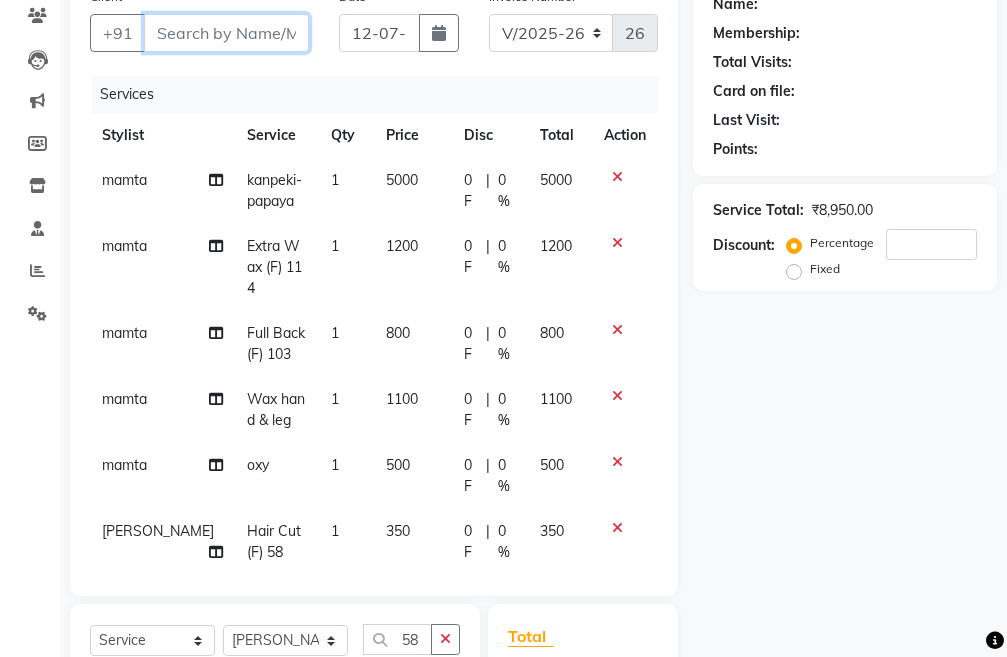 scroll, scrollTop: 200, scrollLeft: 0, axis: vertical 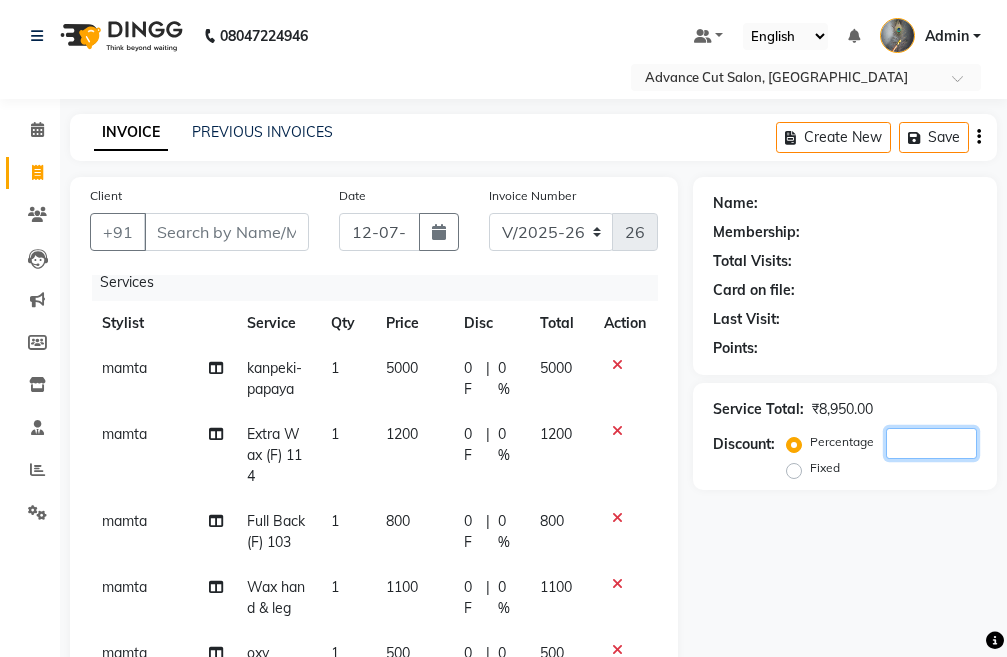 click 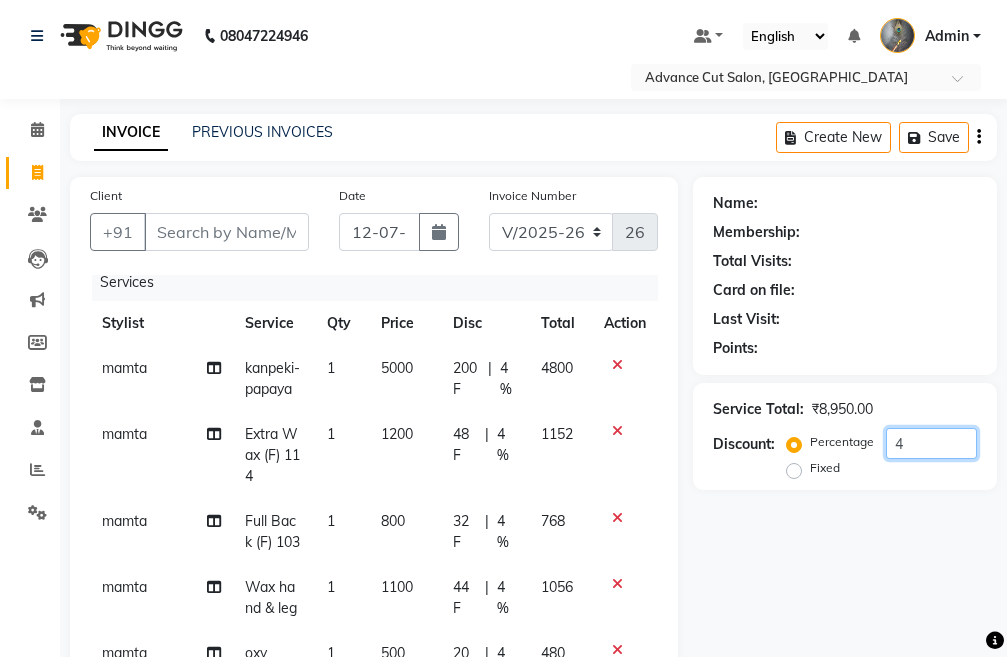 scroll, scrollTop: 0, scrollLeft: 0, axis: both 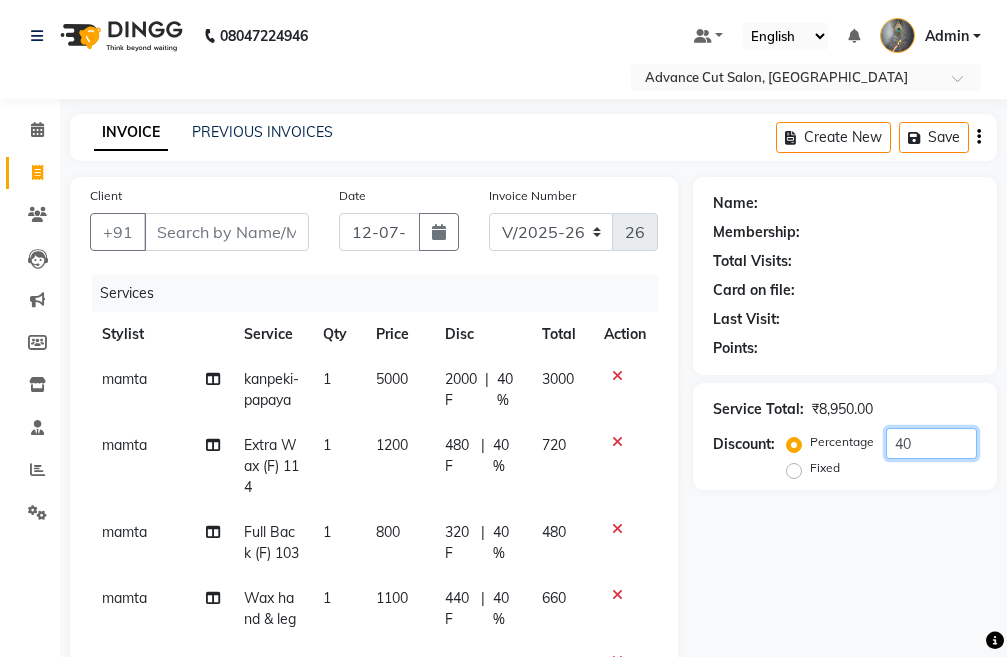 type on "4" 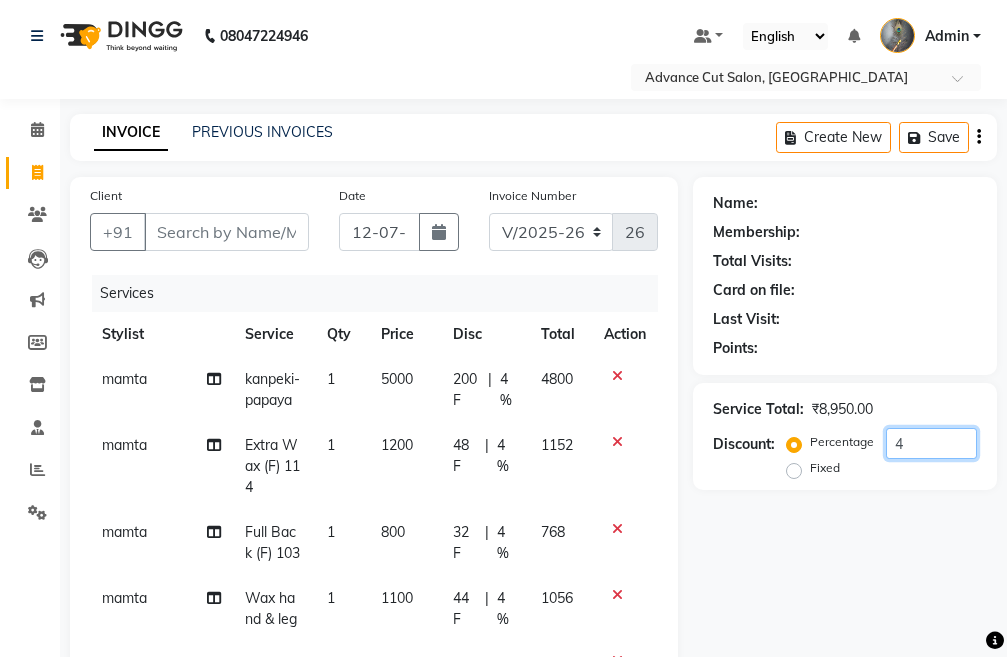 type 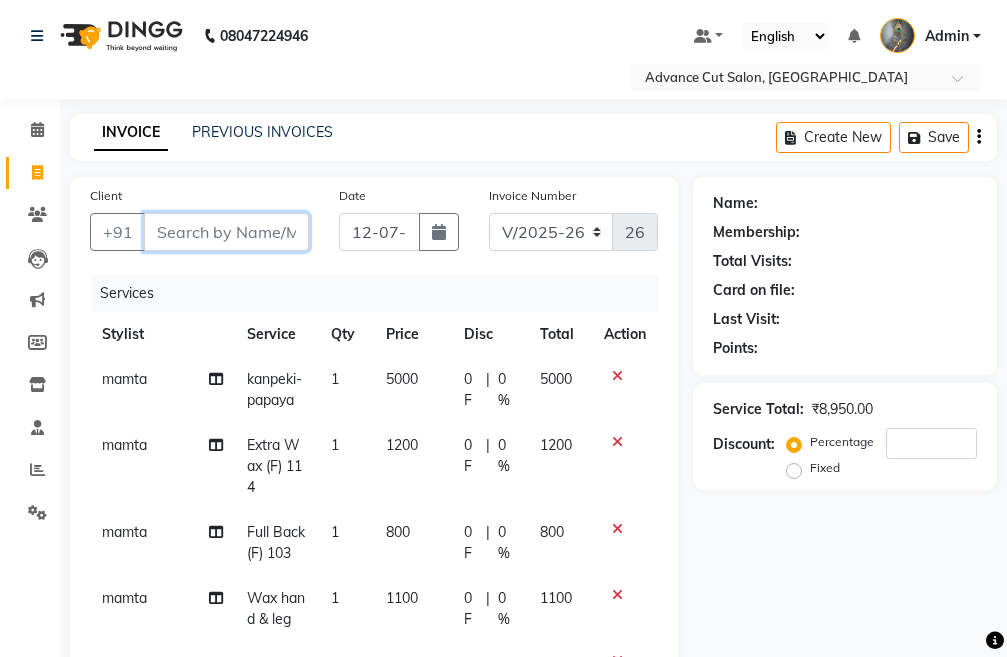 click on "Client" at bounding box center [226, 232] 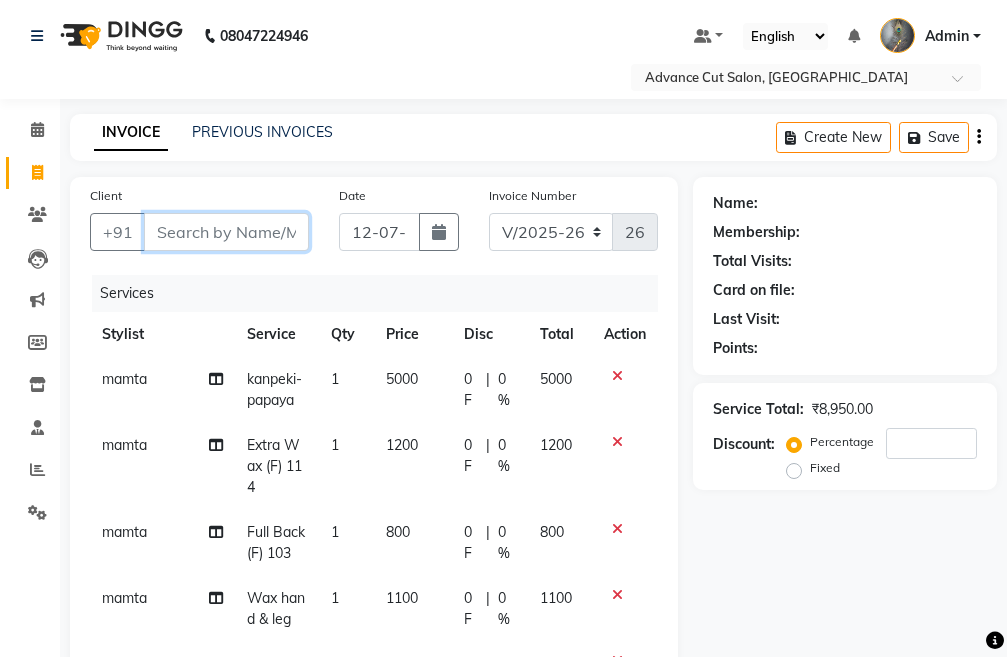 type on "9" 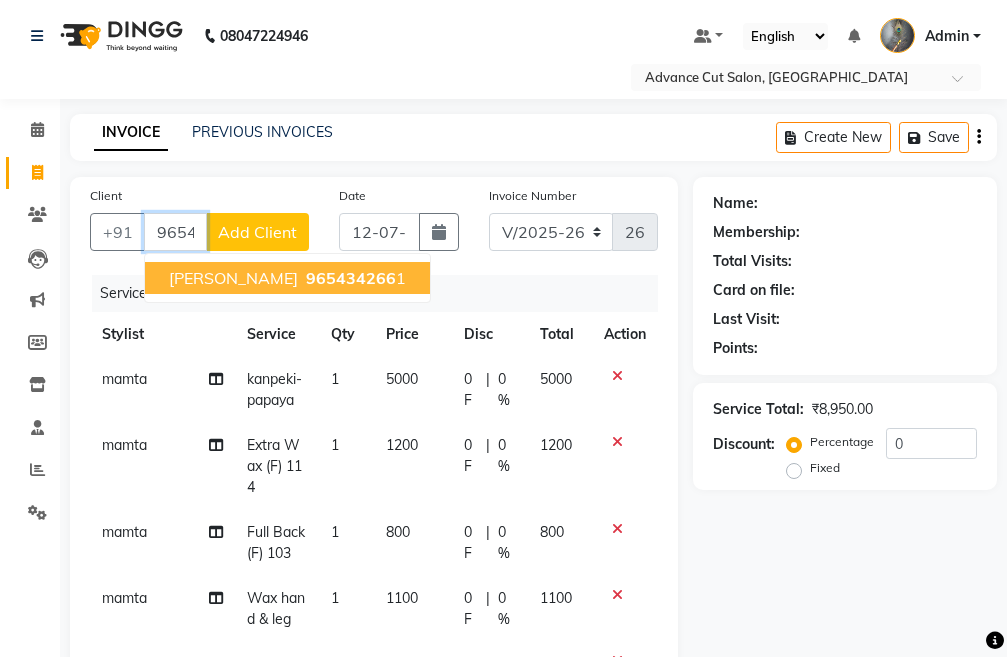 click on "965434266" at bounding box center (351, 278) 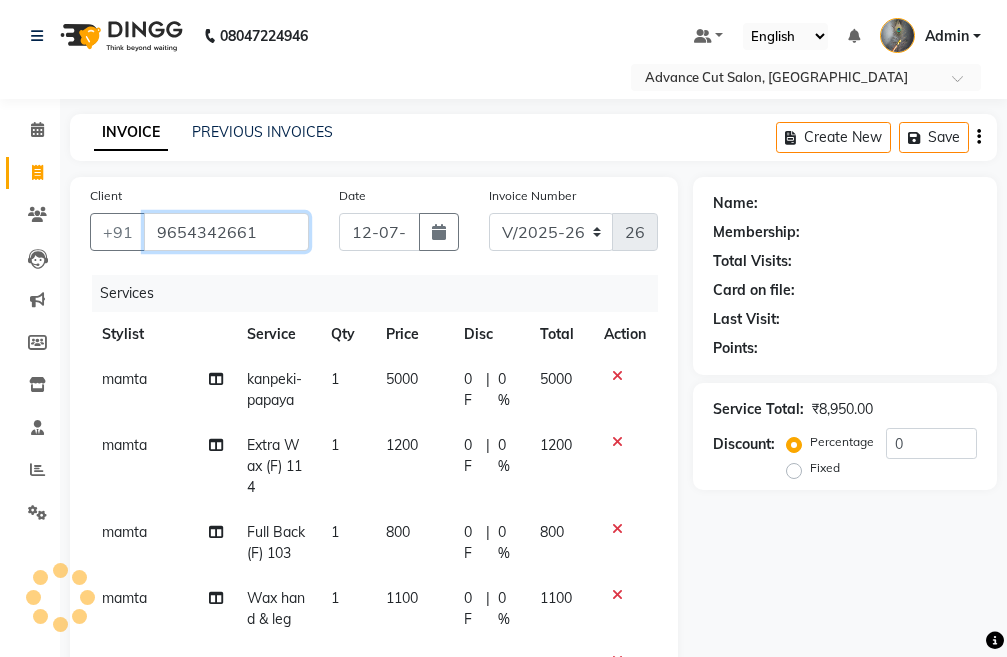 type on "9654342661" 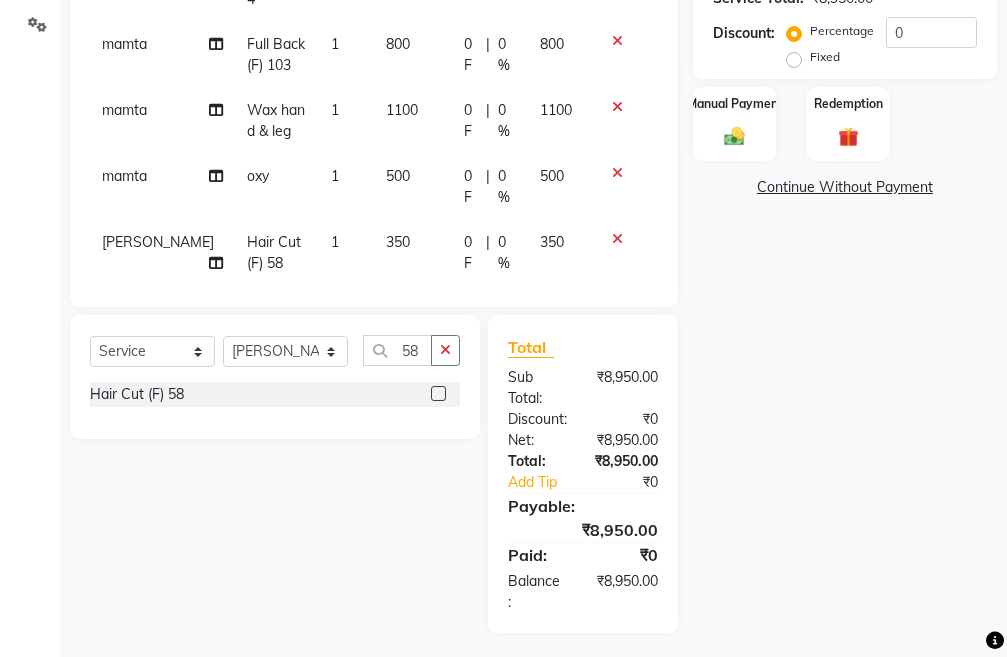 scroll, scrollTop: 0, scrollLeft: 0, axis: both 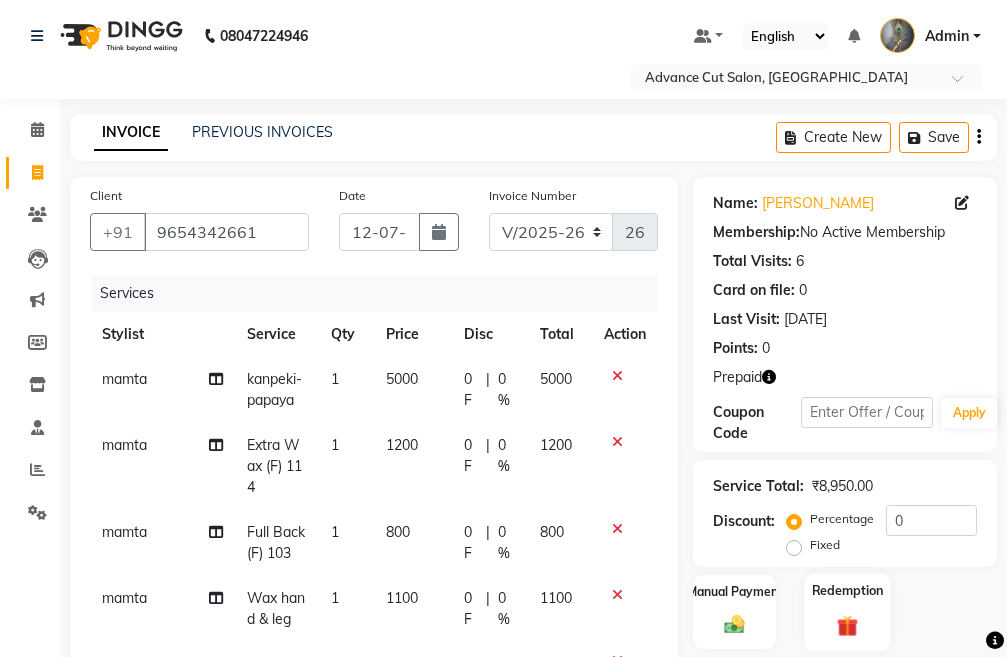click 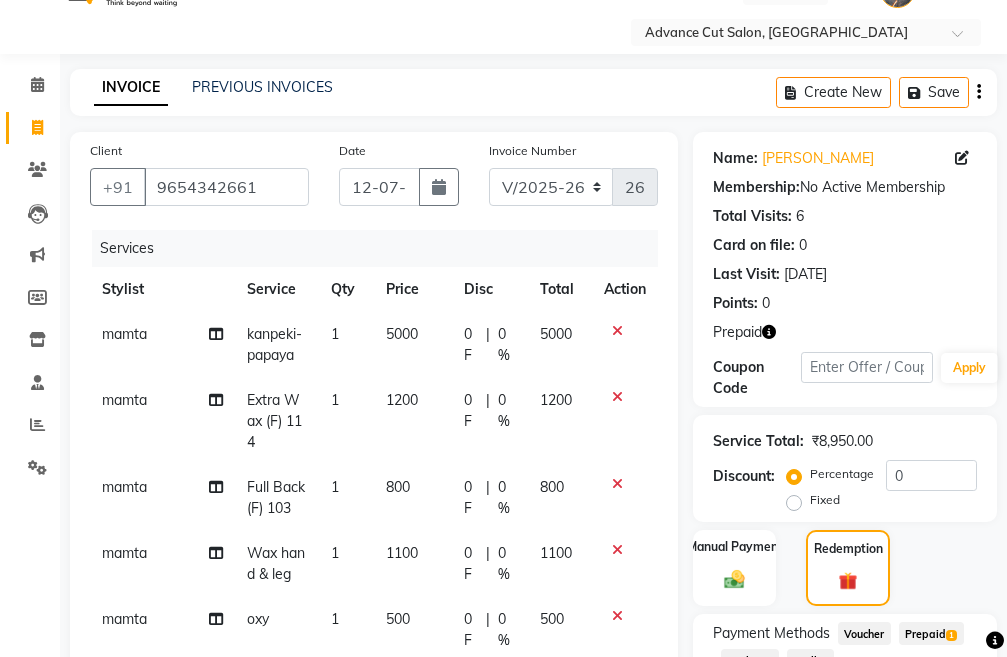 scroll, scrollTop: 488, scrollLeft: 0, axis: vertical 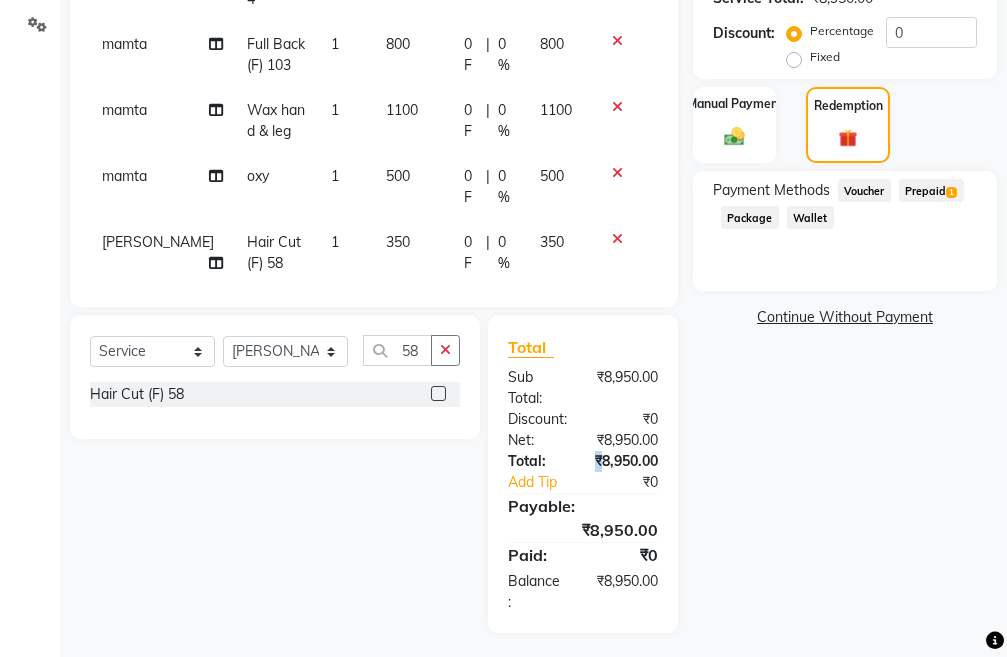 click on "₹8,950.00" 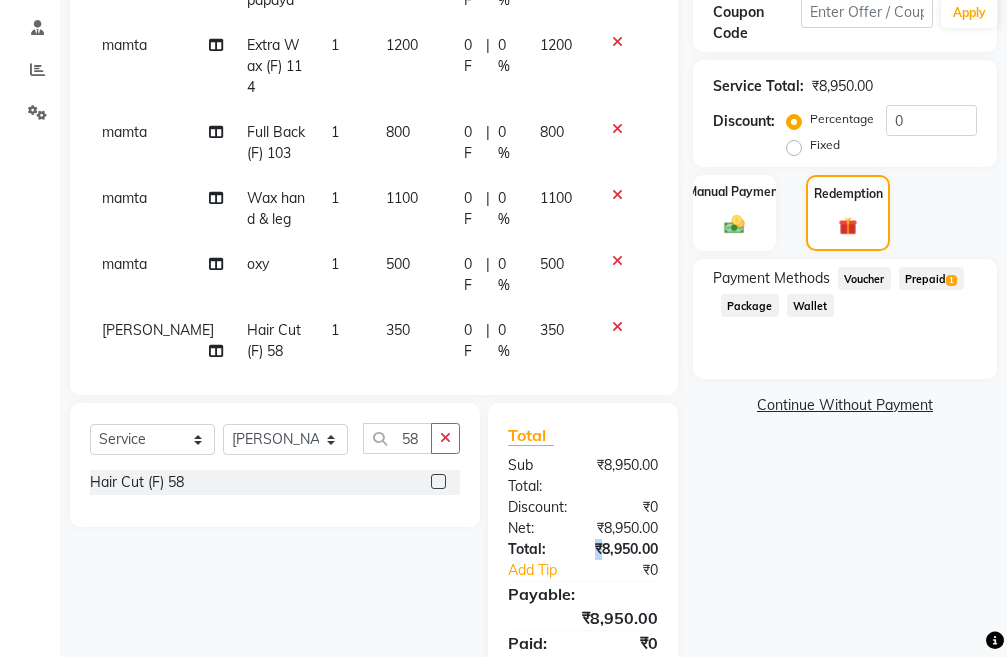 scroll, scrollTop: 488, scrollLeft: 0, axis: vertical 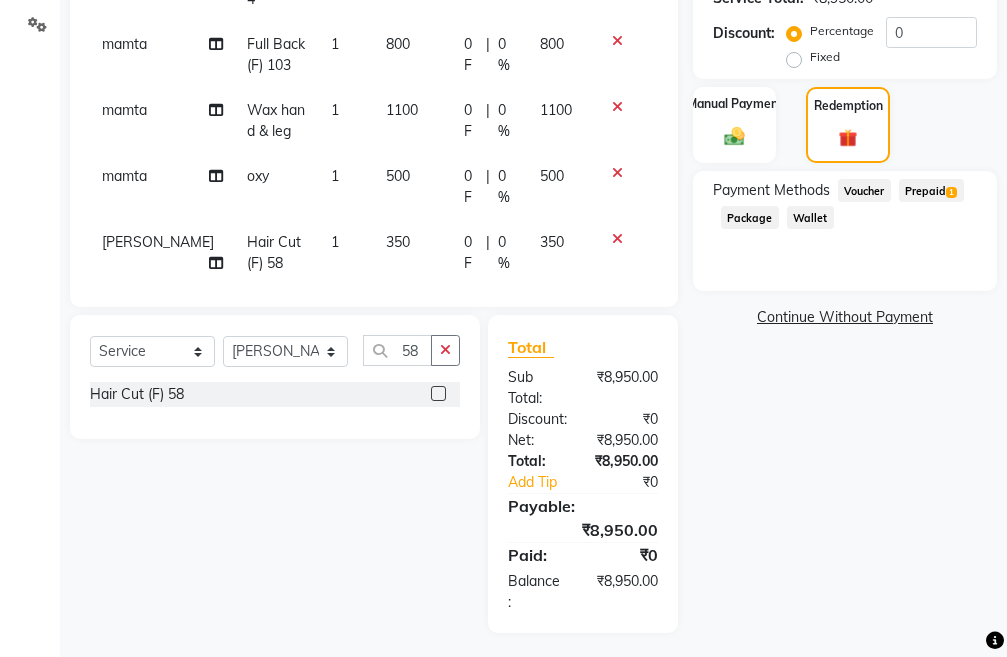 click on "Name: Shwati  Membership:  No Active Membership  Total Visits:  6 Card on file:  0 Last Visit:   11-07-2025 Points:   0  Prepaid Coupon Code Apply Service Total:  ₹8,950.00  Discount:  Percentage   Fixed  0 Manual Payment Redemption Payment Methods  Voucher   Prepaid  1  Package   Wallet   Continue Without Payment" 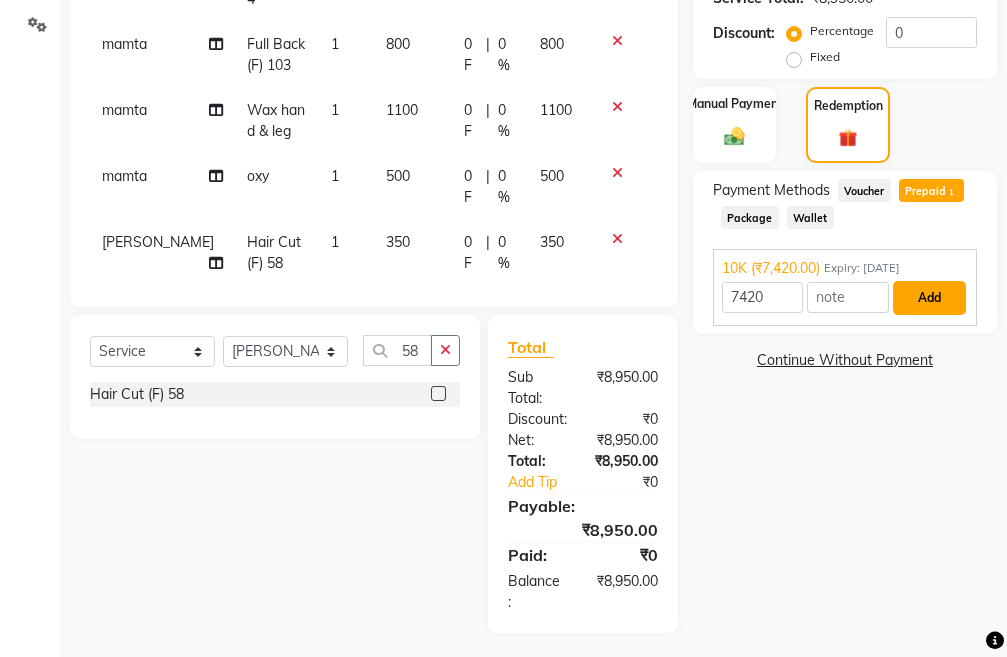 click on "Add" at bounding box center [929, 298] 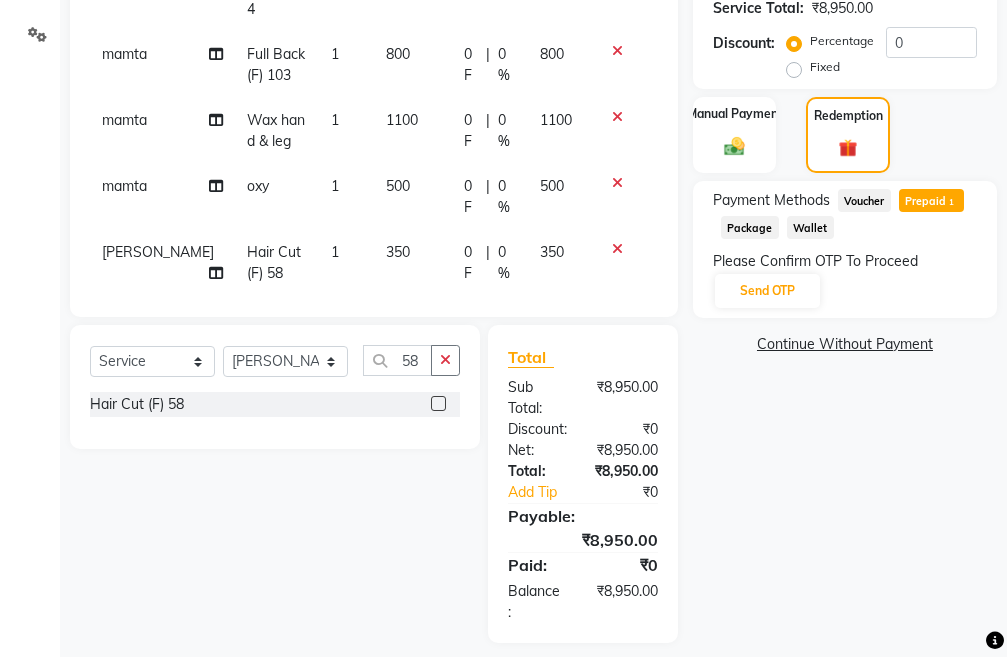 scroll, scrollTop: 488, scrollLeft: 0, axis: vertical 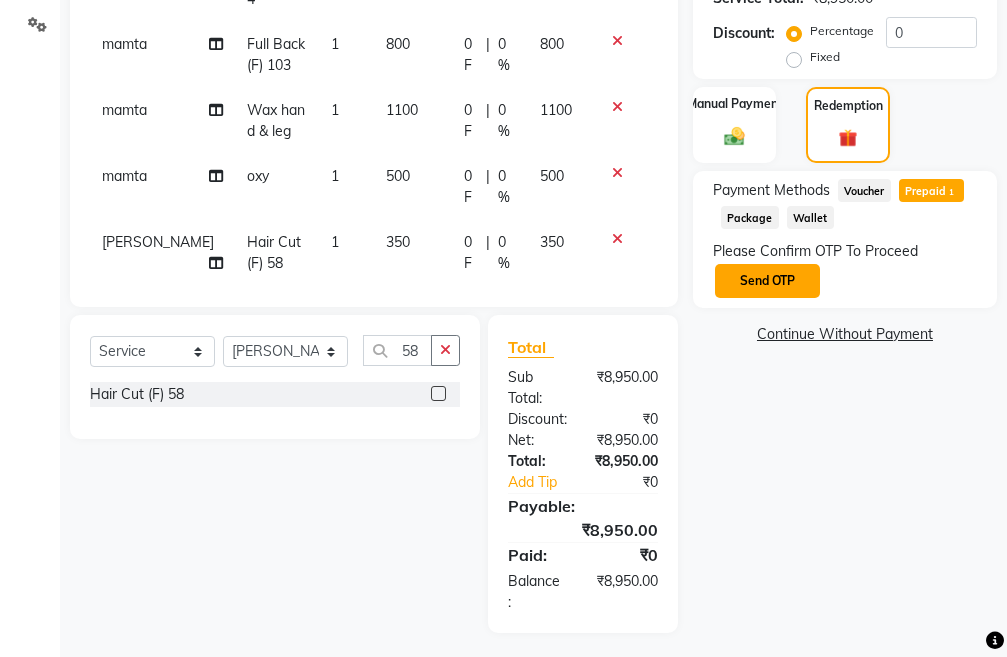 click on "Send OTP" 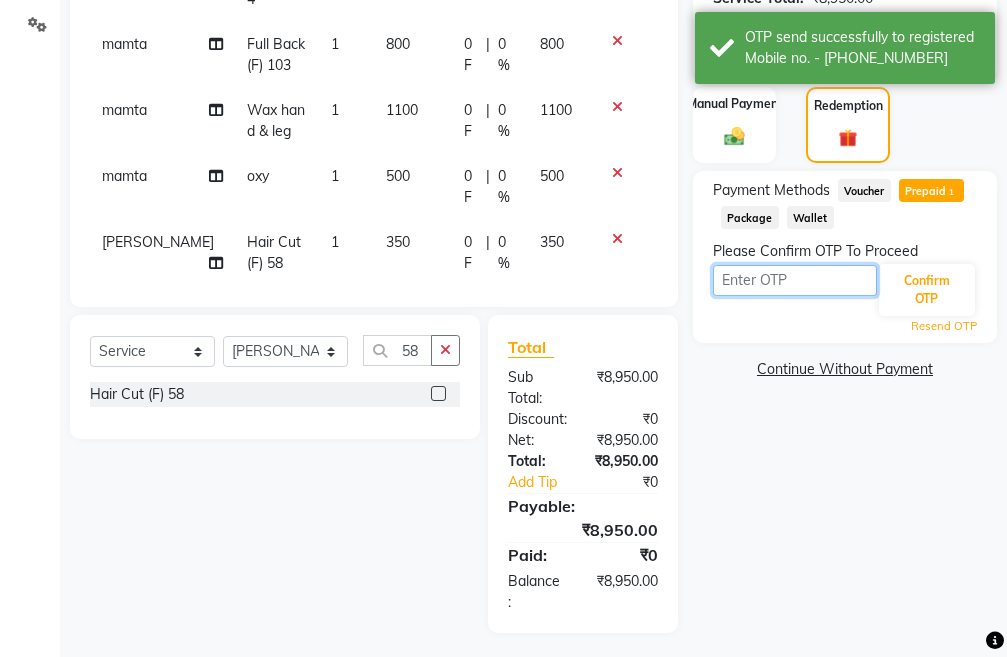 click at bounding box center [795, 280] 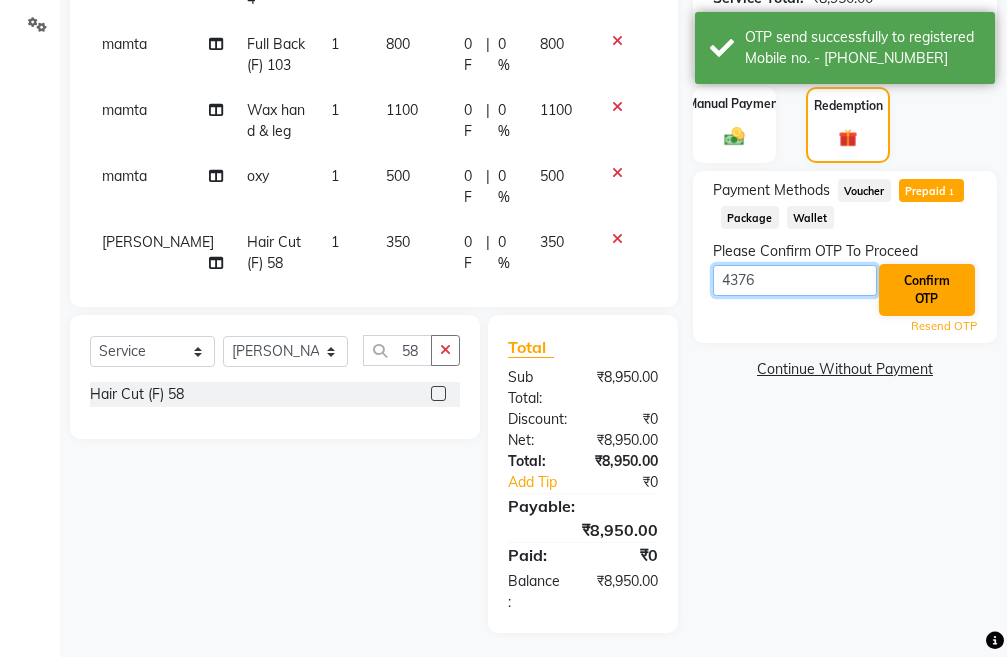 type on "4376" 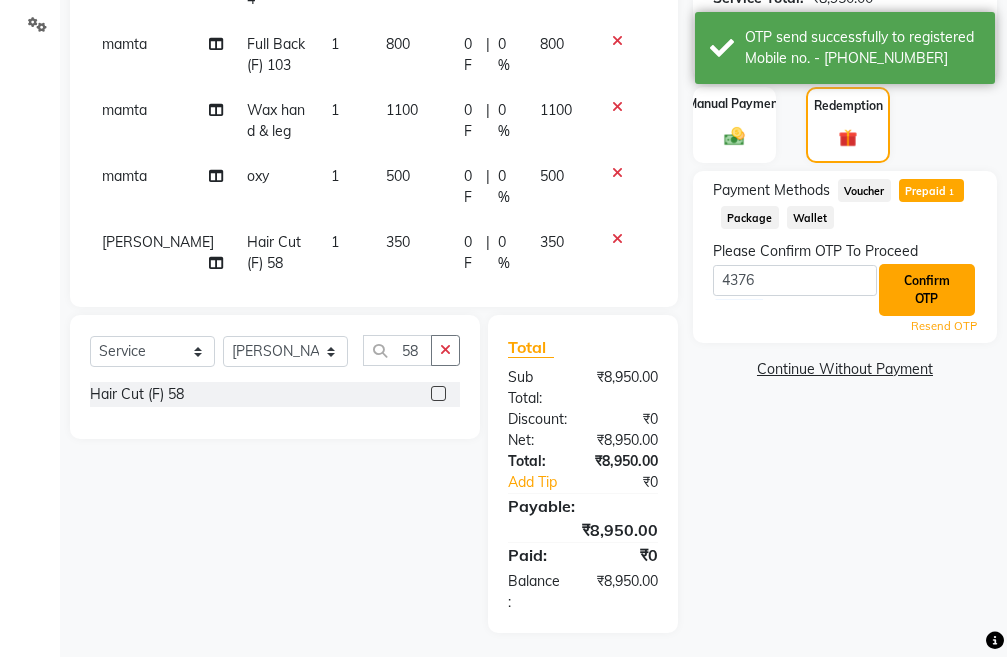 click on "Confirm OTP" 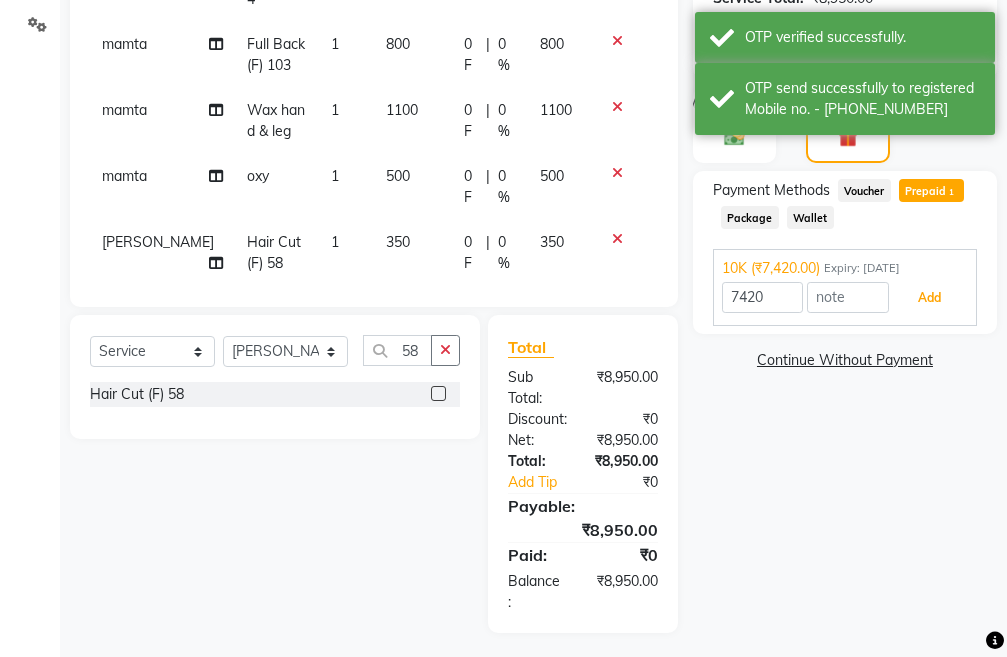 click on "Add" at bounding box center [929, 298] 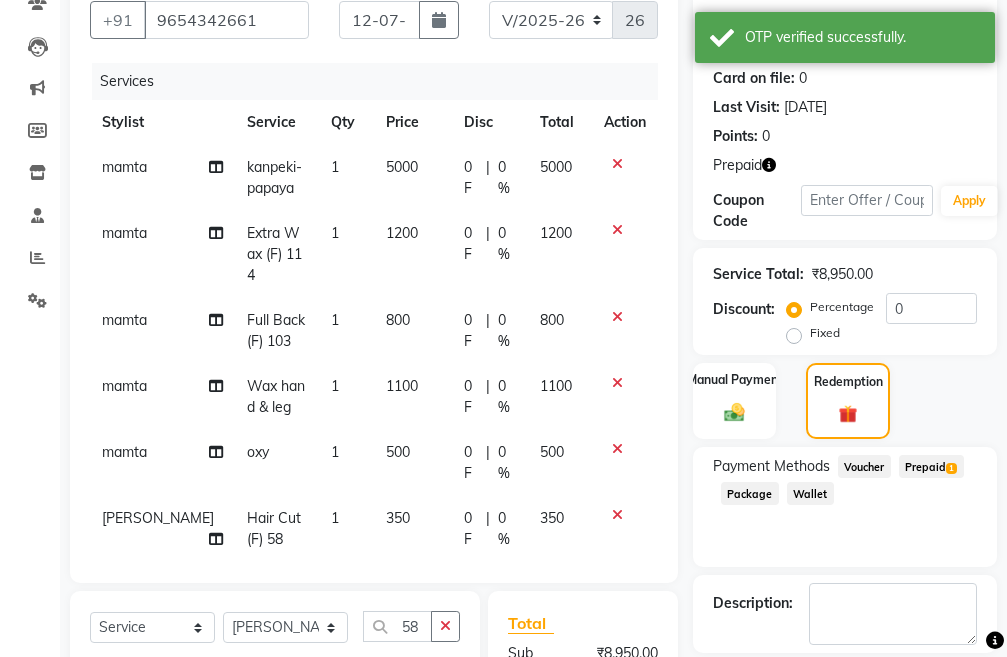 scroll, scrollTop: 151, scrollLeft: 0, axis: vertical 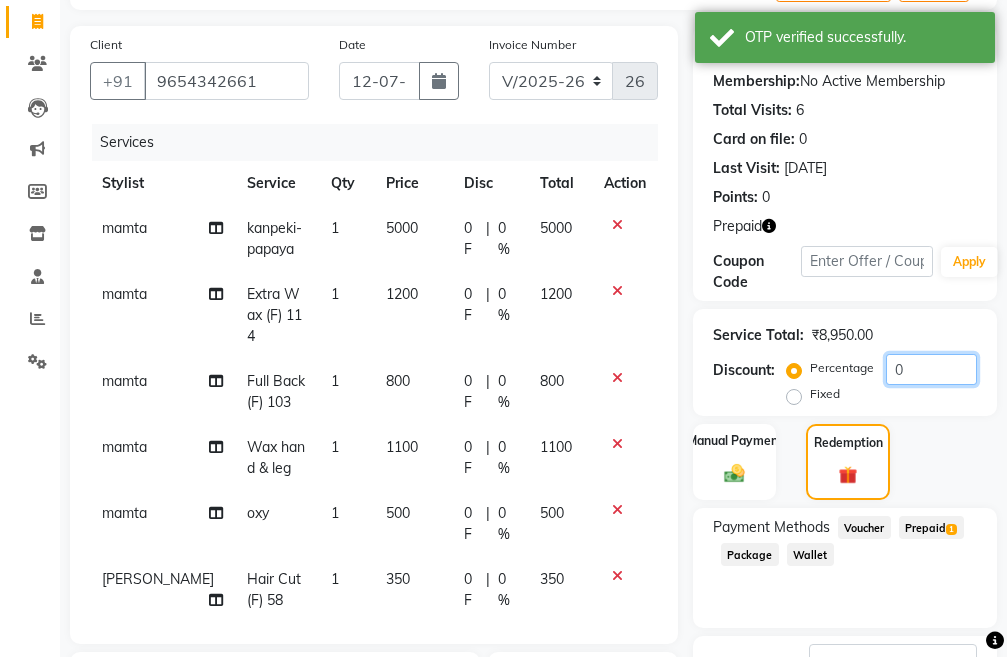 click on "0" 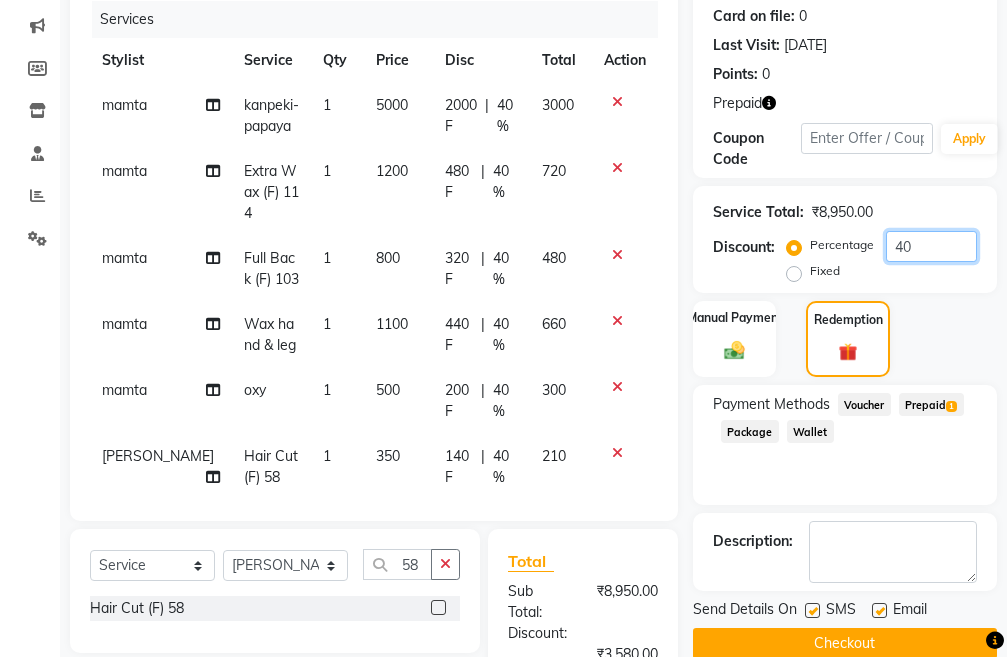 scroll, scrollTop: 551, scrollLeft: 0, axis: vertical 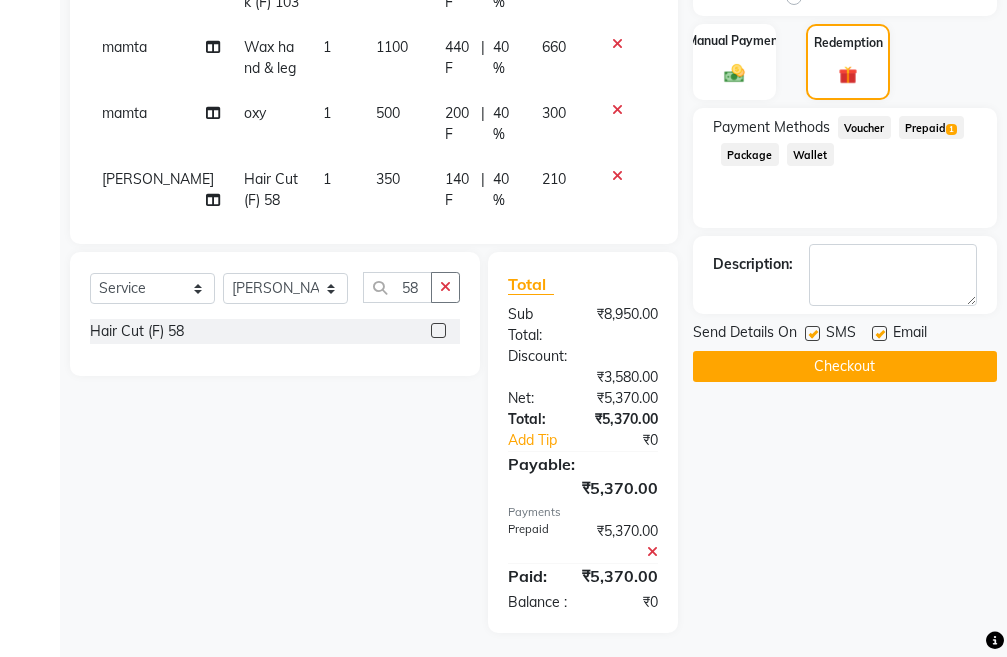 type on "40" 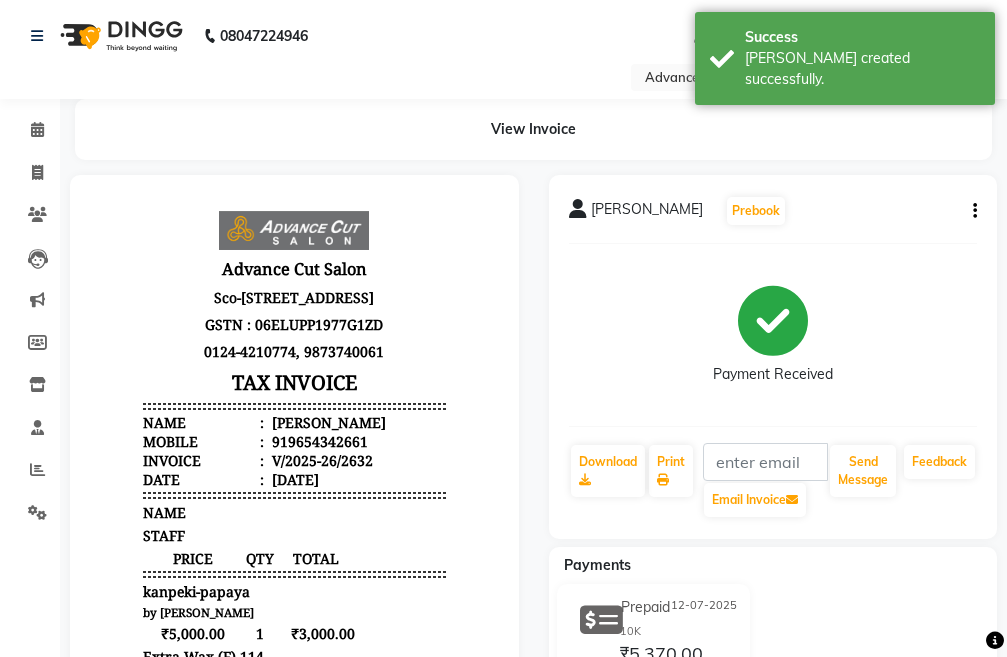 scroll, scrollTop: 0, scrollLeft: 0, axis: both 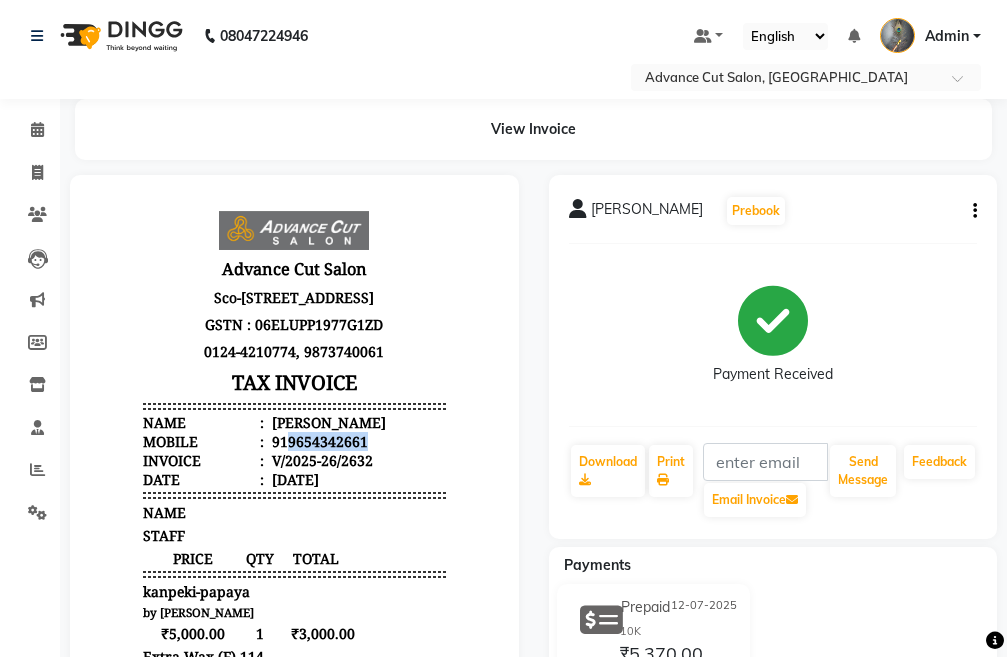 drag, startPoint x: 355, startPoint y: 464, endPoint x: 274, endPoint y: 451, distance: 82.036575 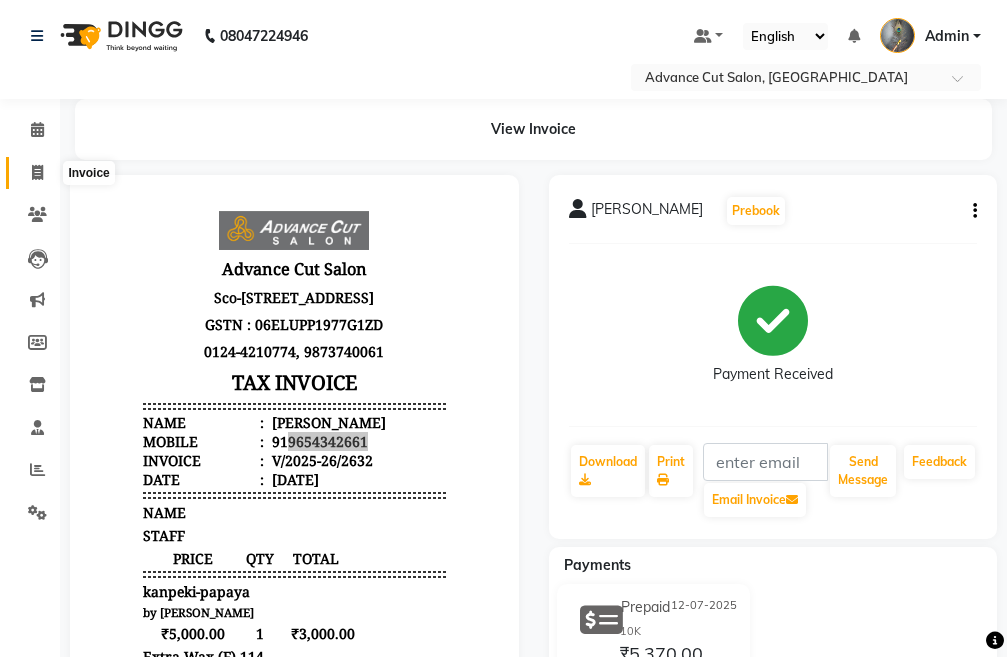 click 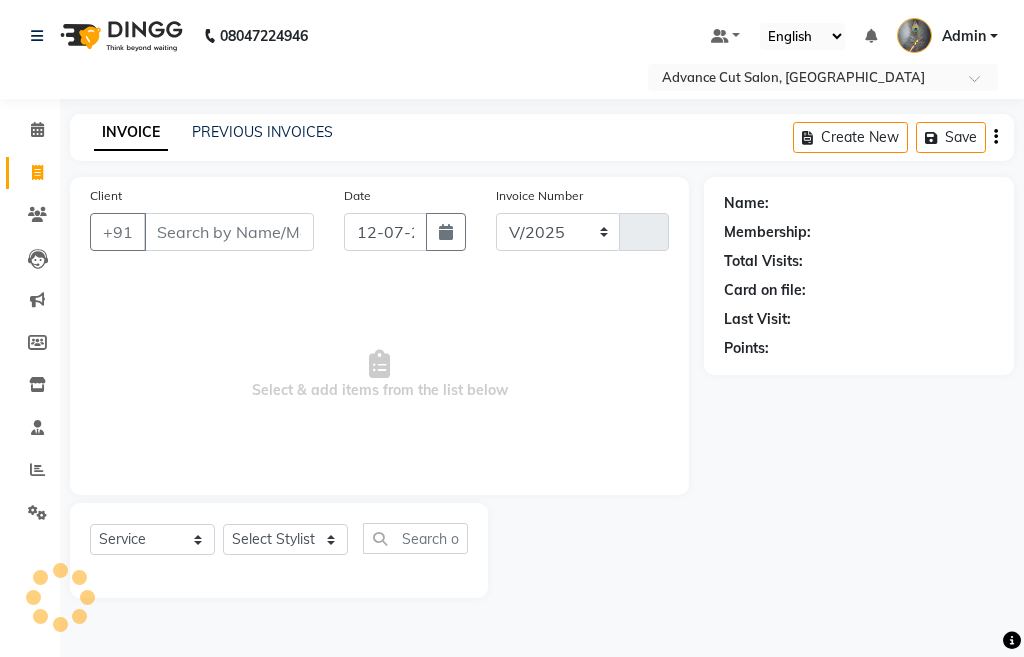 select on "4939" 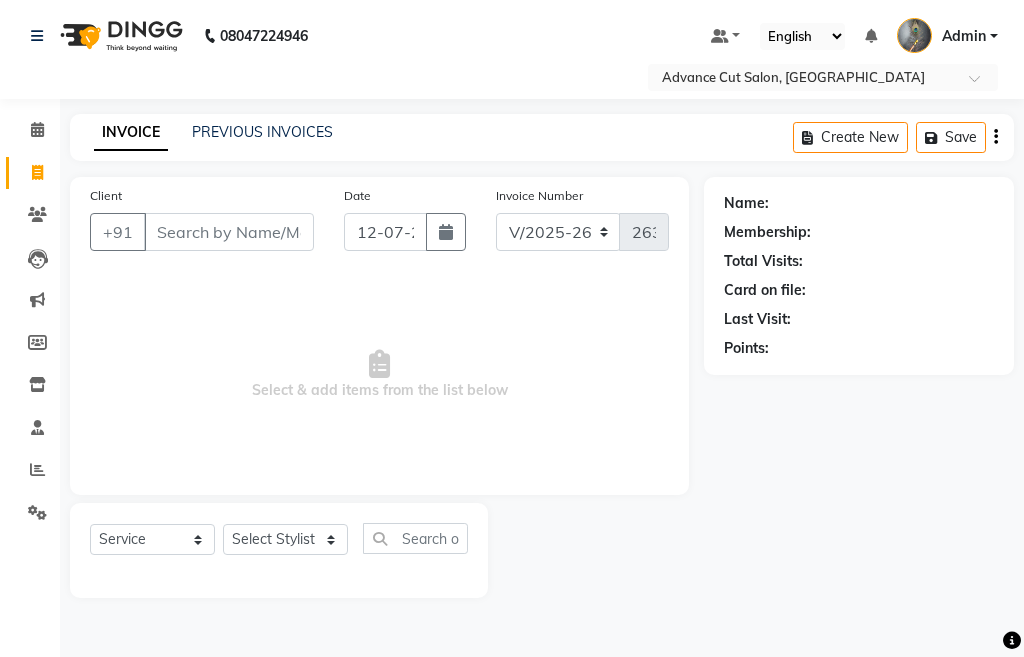 click on "Client" at bounding box center [229, 232] 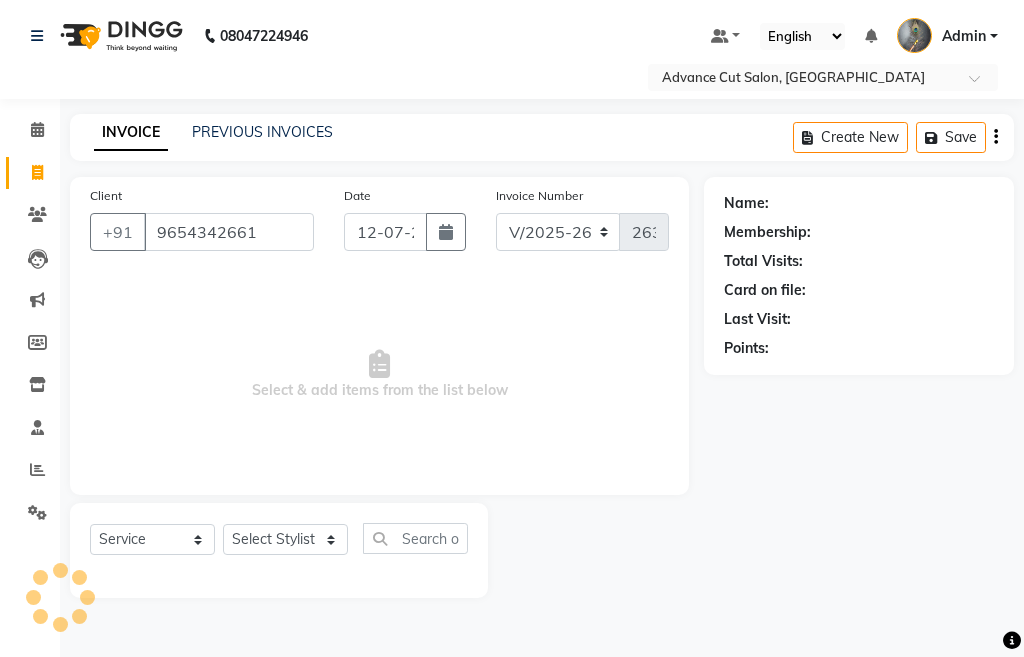 type on "9654342661" 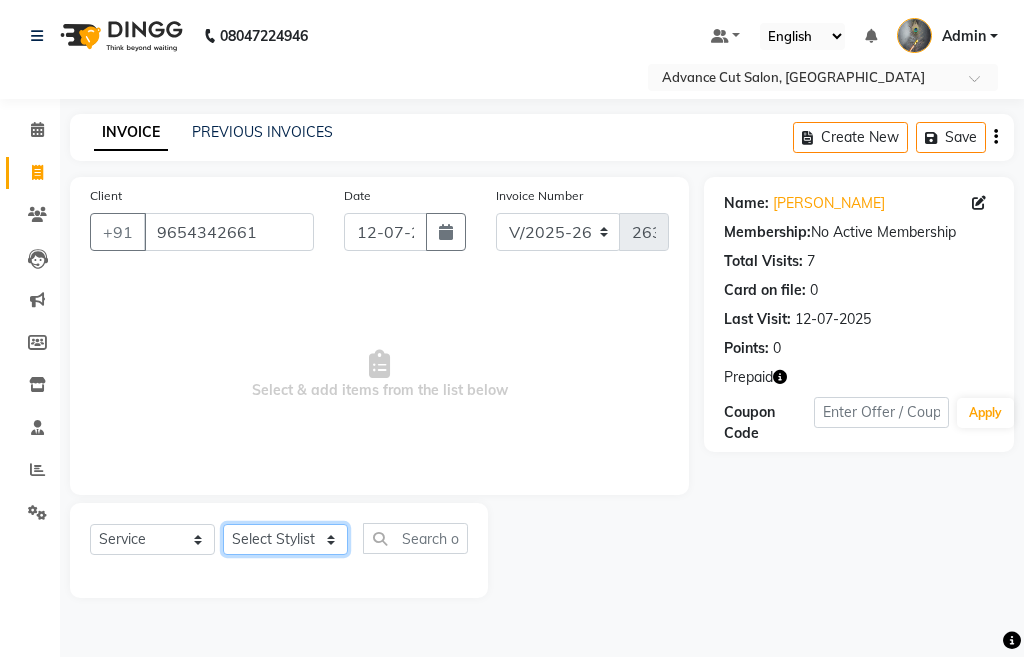 click on "Select Stylist Admin chahit COUNTOR gourav hardeep mamta manisha MONISH navi NOSHAD ALI purvi sachin shatnam sunny tip" 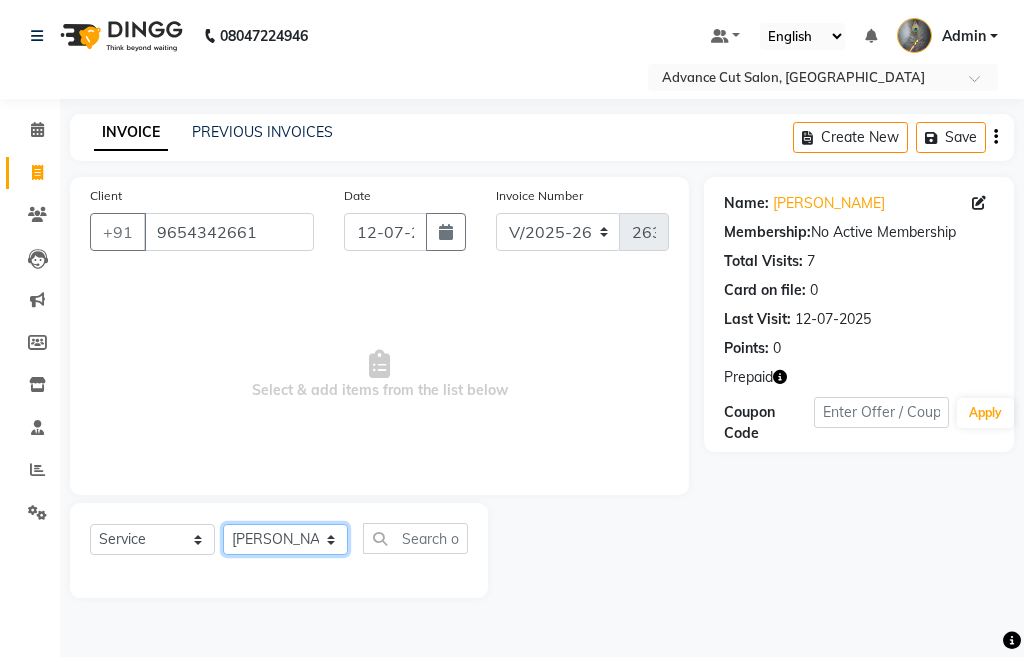 click on "Select Stylist Admin chahit COUNTOR gourav hardeep mamta manisha MONISH navi NOSHAD ALI purvi sachin shatnam sunny tip" 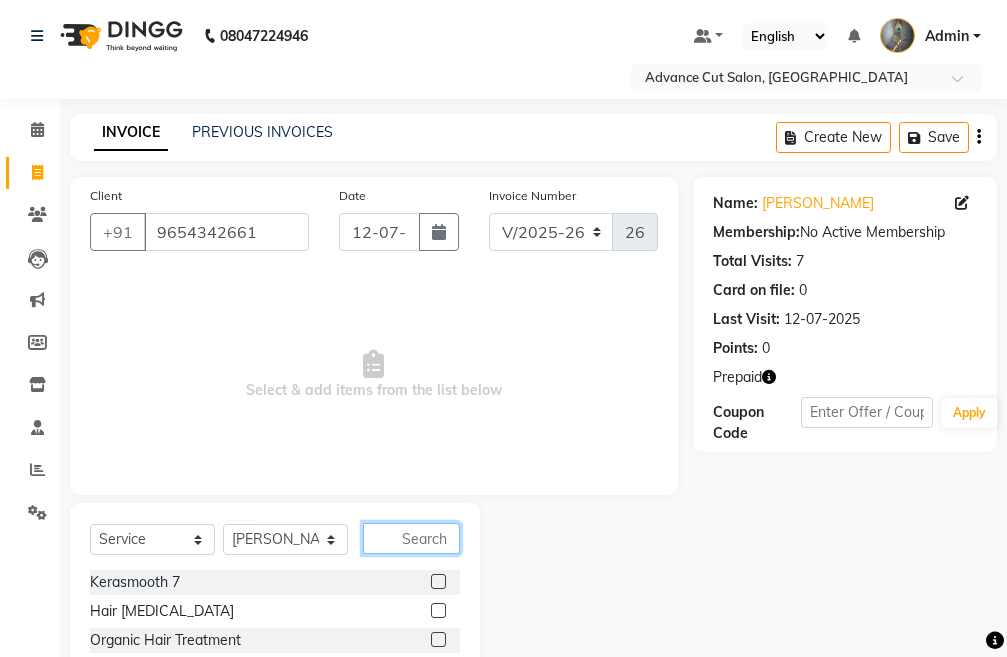 click 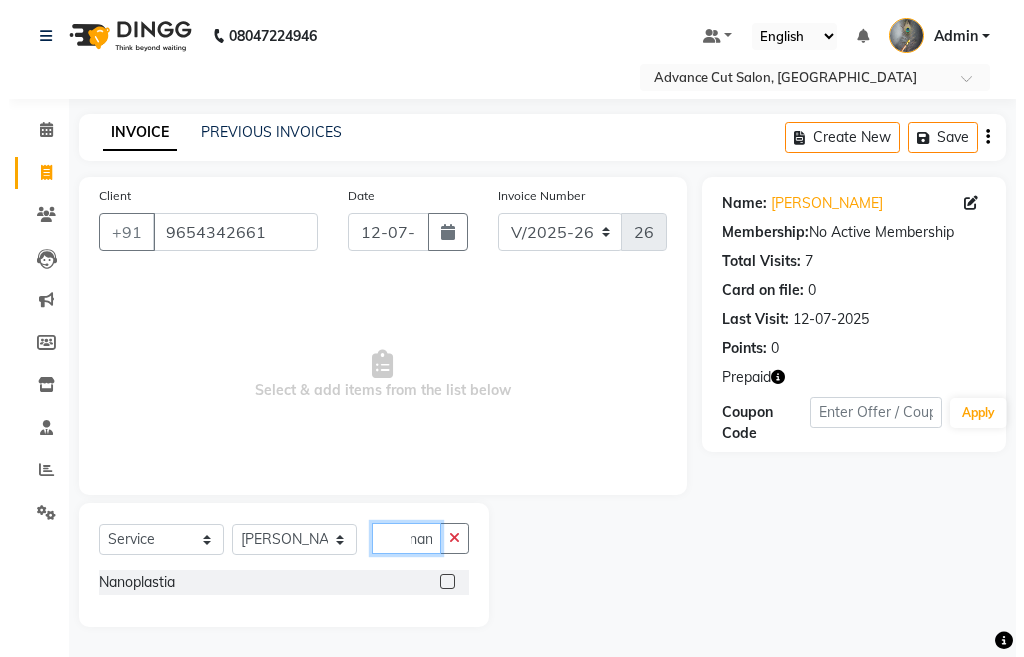 scroll, scrollTop: 0, scrollLeft: 3, axis: horizontal 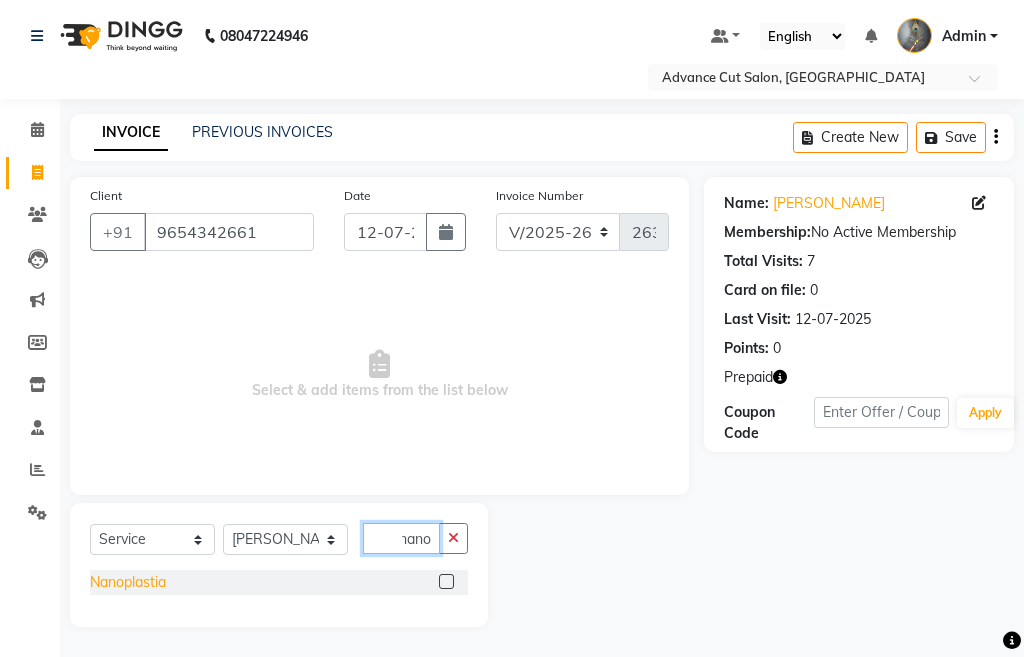 type on "nano" 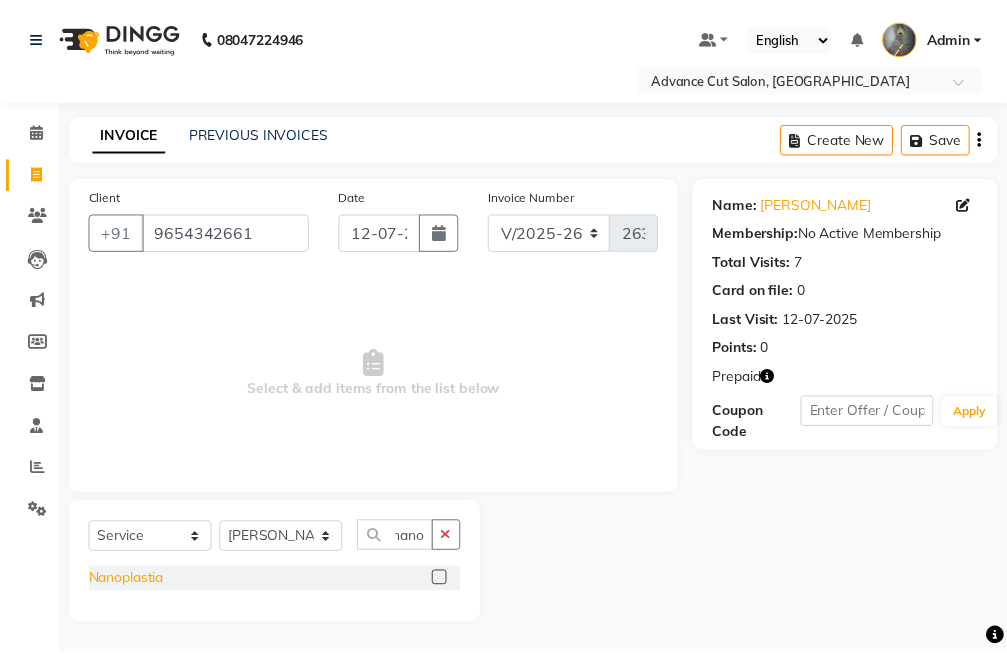 scroll, scrollTop: 0, scrollLeft: 0, axis: both 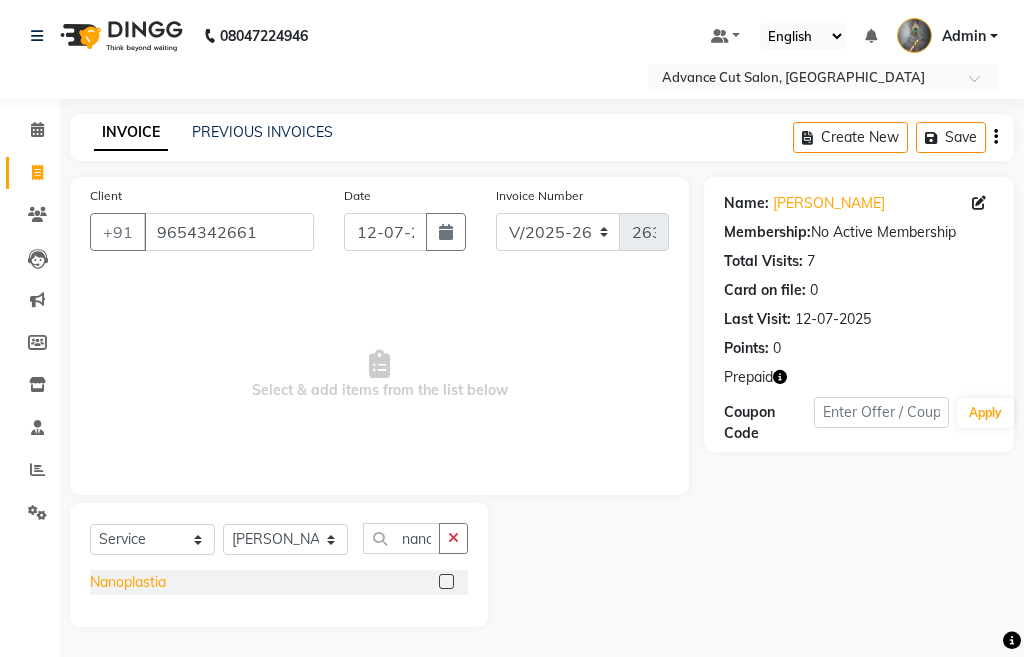 click on "Nanoplastia" 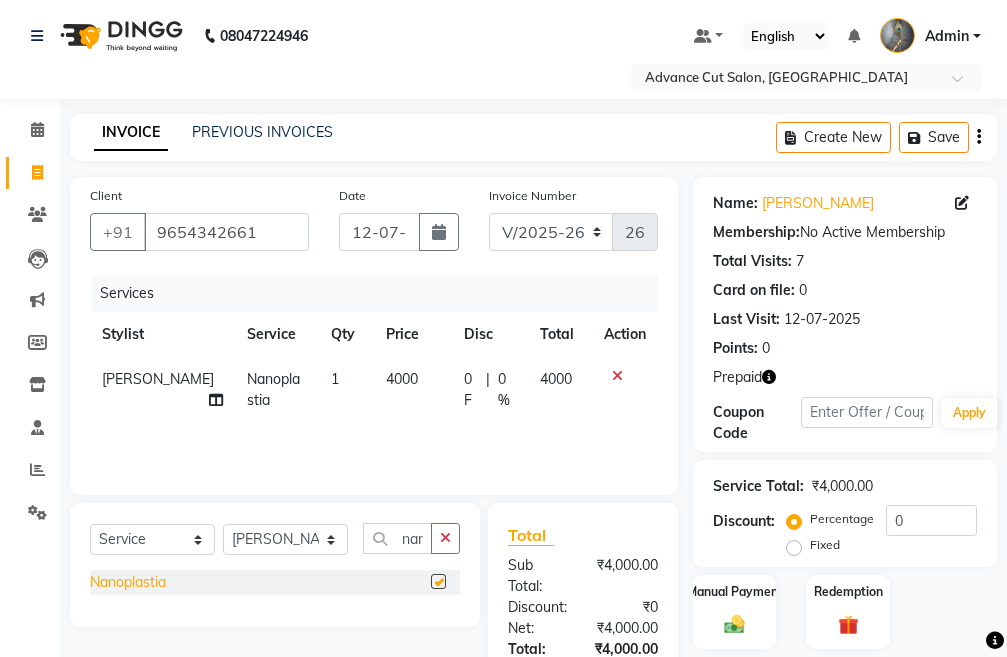 checkbox on "false" 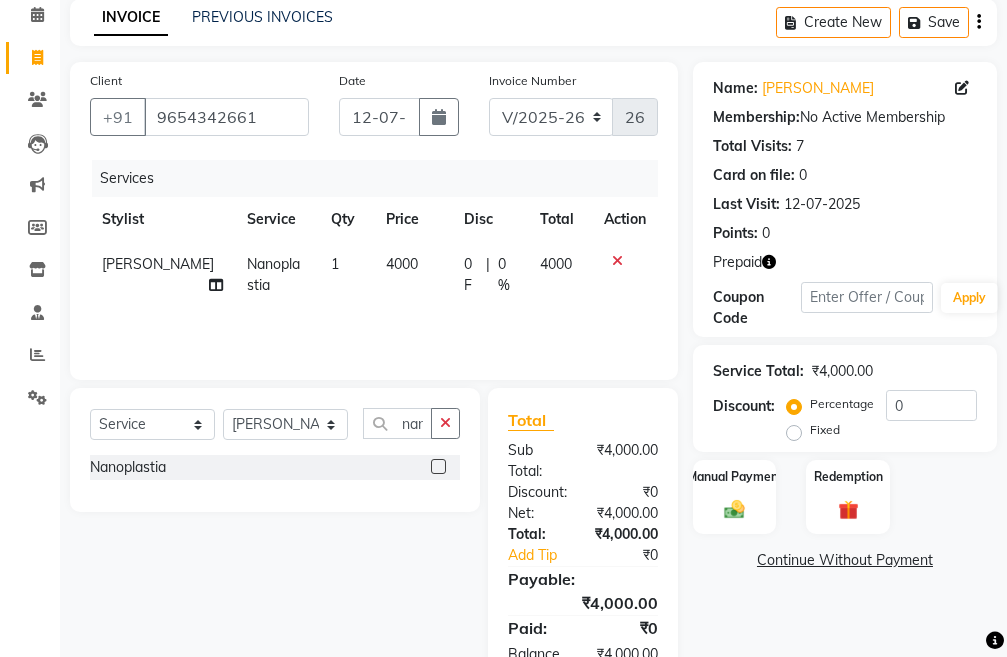 scroll, scrollTop: 194, scrollLeft: 0, axis: vertical 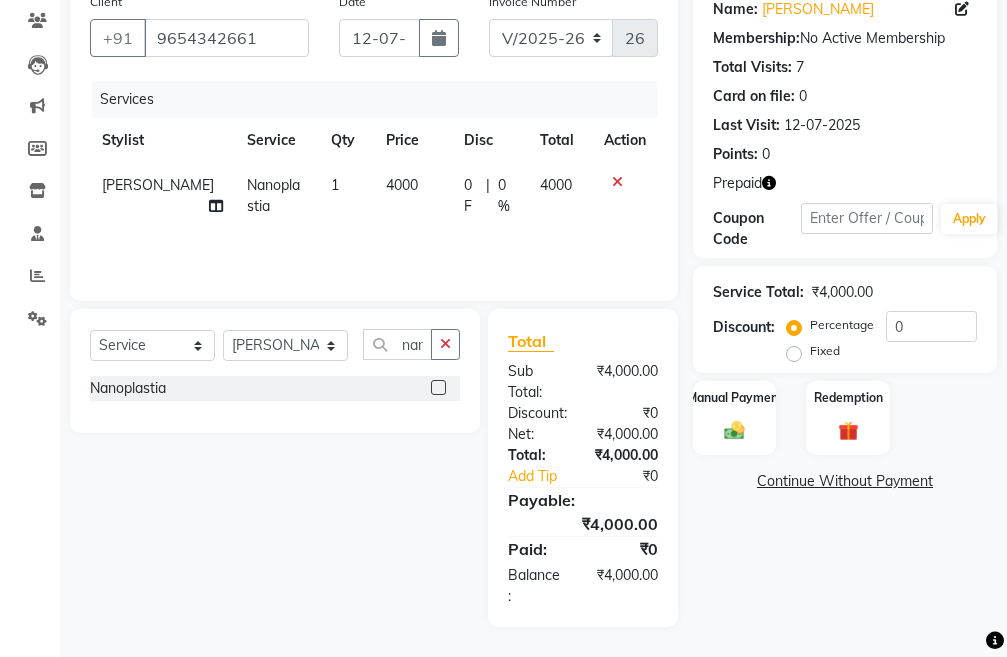 click on "4000" 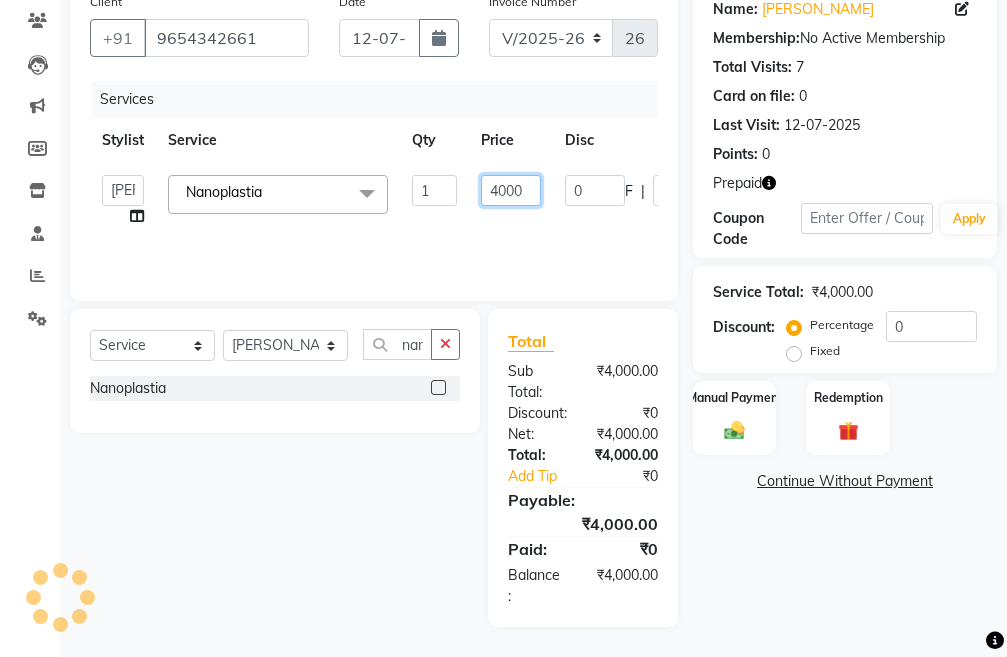 click on "4000" 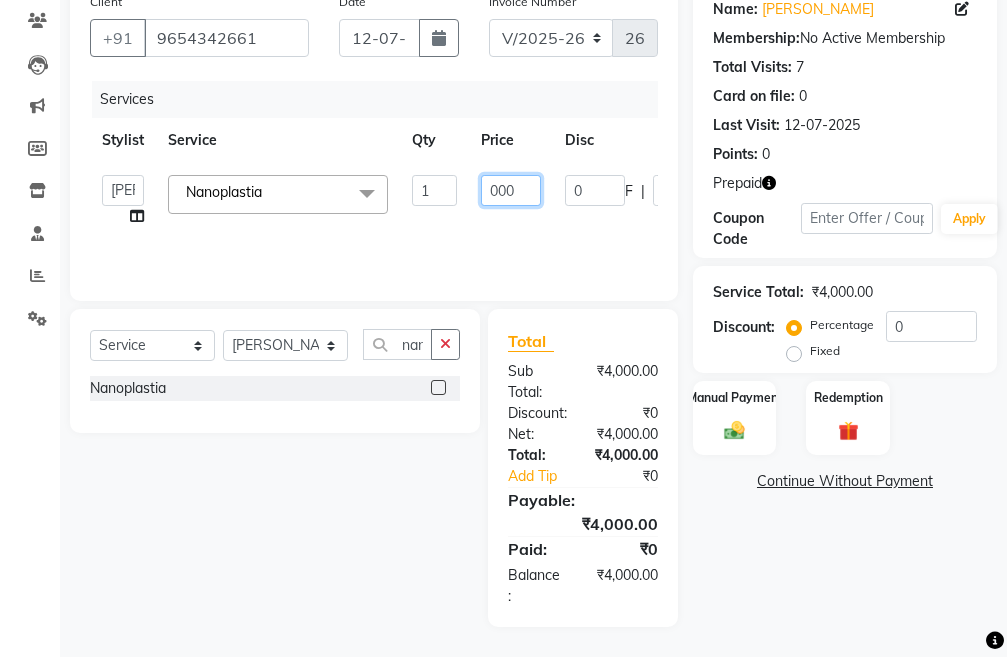type on "5000" 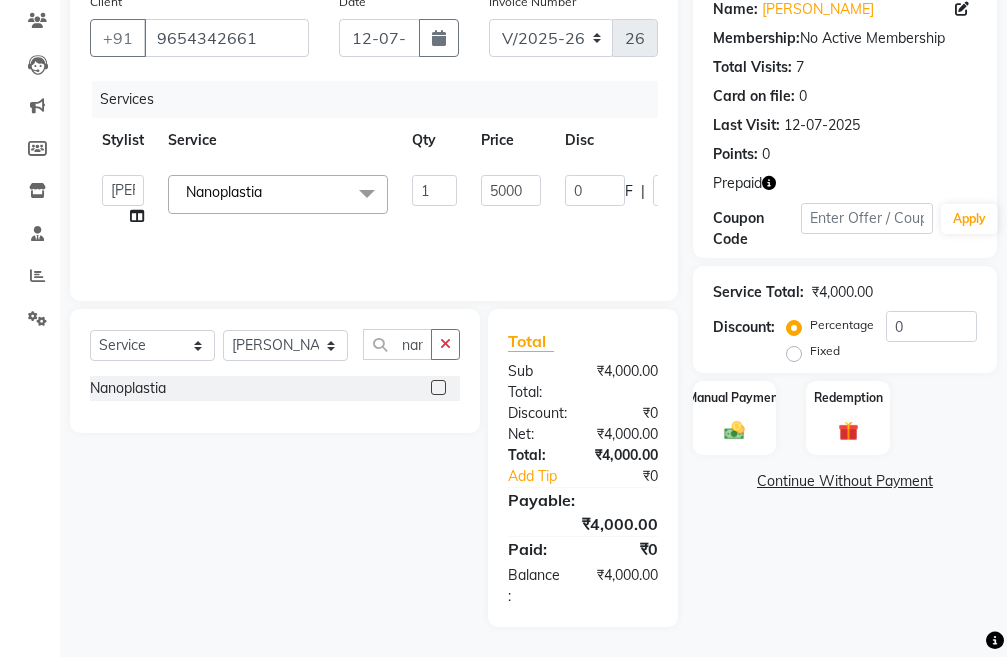 click on "Services Stylist Service Qty Price Disc Total Action  Admin   chahit   COUNTOR   gourav   hardeep   mamta   manisha   MONISH   navi   NOSHAD ALI   purvi   sachin   shatnam   sunny   tip  Nanoplastia  x Kerasmooth 7 Hair Botox Organic Hair Treatment Moisture Tretment hair wash & blow dry GK Keratin Threading Taxes raga Dtan face fruit Bleach Mavi treatment Poof treatment Nanoplastia Prebooking Mens makeup Wax hand & leg Nail cutting Perming O3 dtan kerateen sara dtan cheryls oxyferm oxy sara Casmara Prestige (F) 127 Clean-up (F) 122 Clean-up with Mask (F) 123 Whitening (F) 124 Totaly Floeless Rediance Expert Facial Age Perfectnist Casmara Vitamin Veg. Skinora Papaya Marshmellow (F) 128 Blanch (F) 129 Upendice (F) 130 Sothys Goji (F) 131 Casmara Gold Face (oxy/D-Tan) (F) 133 Face (Cheryls Oxyderm) (F) 134 Arms (F) 136 Legs (F) 137 Front/ Back (F) 138 Full Body (F) 139 face (Organic D-ten) 02 Classic Manicure (F) 140 PediPie Manicure (F) 141 Alga Manicure (F) 142 Classic Pedicure (F) 143 Alga Pedicure (F) 145 1" 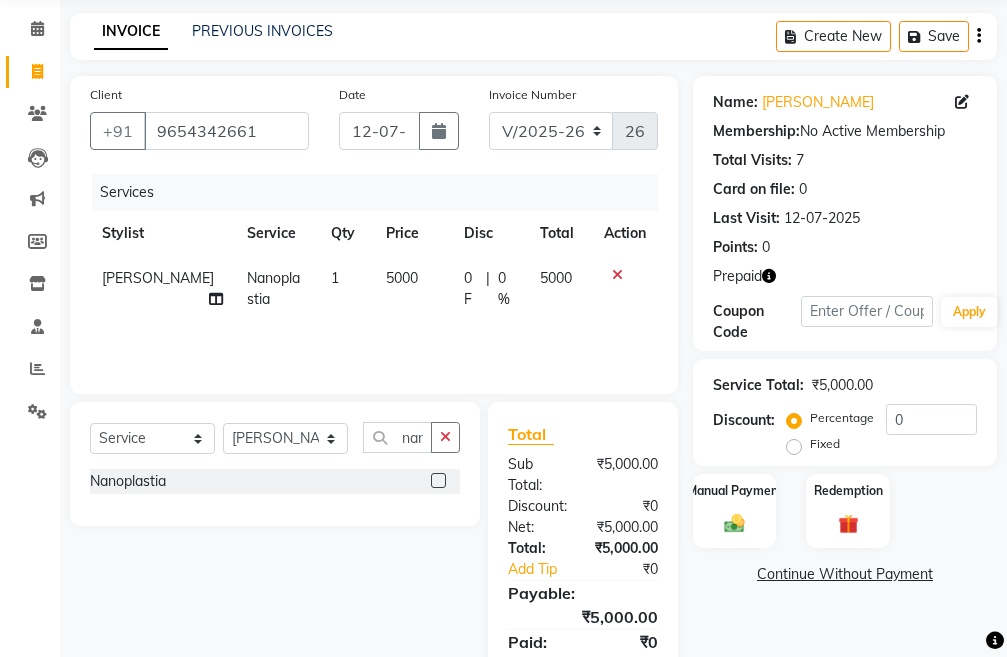 scroll, scrollTop: 100, scrollLeft: 0, axis: vertical 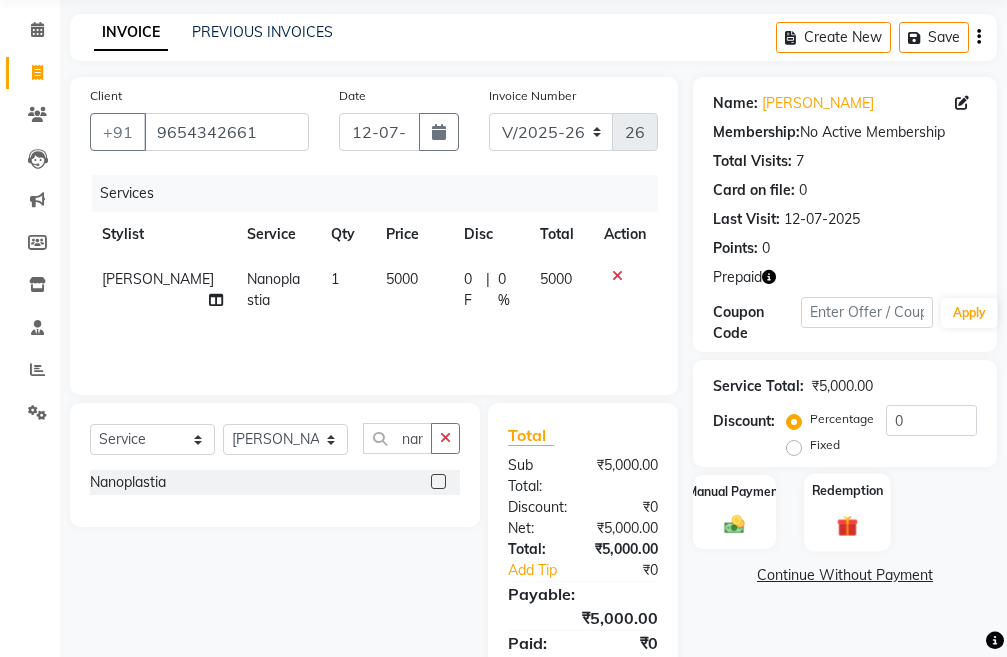 click on "Redemption" 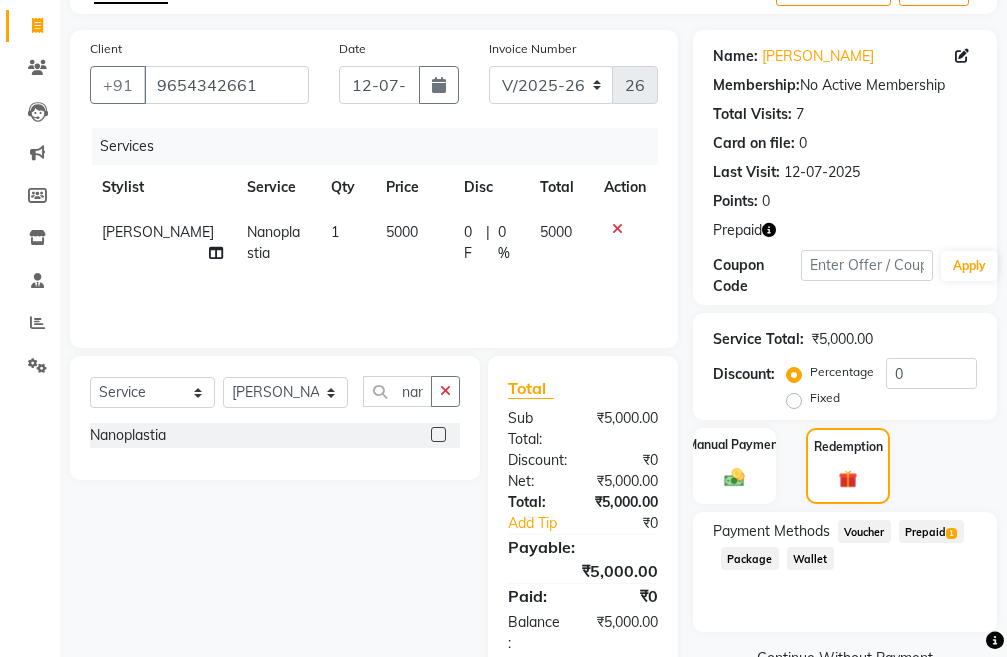 scroll, scrollTop: 194, scrollLeft: 0, axis: vertical 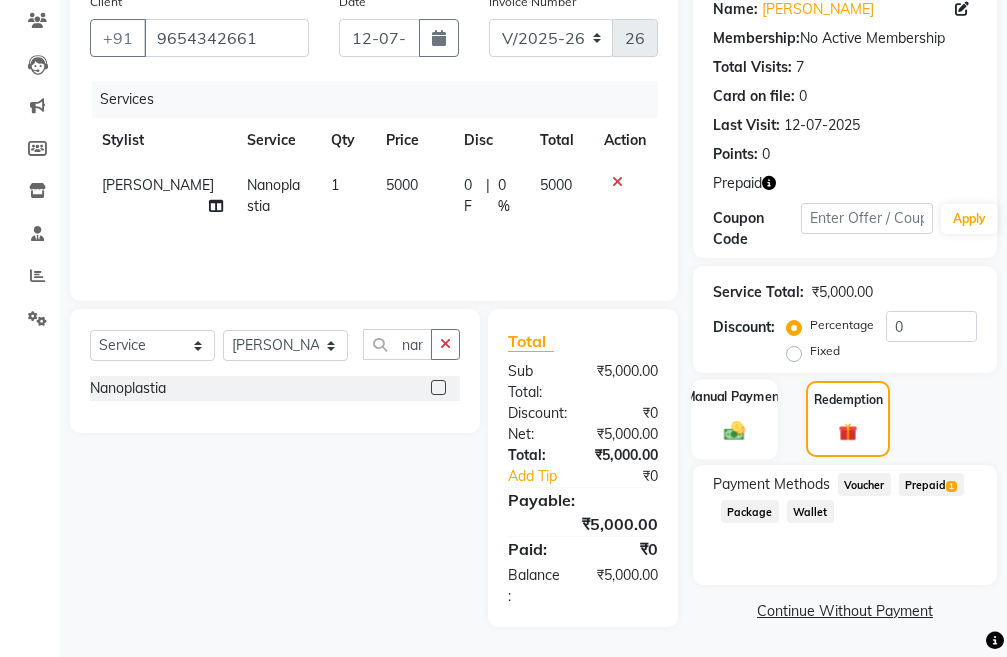 click 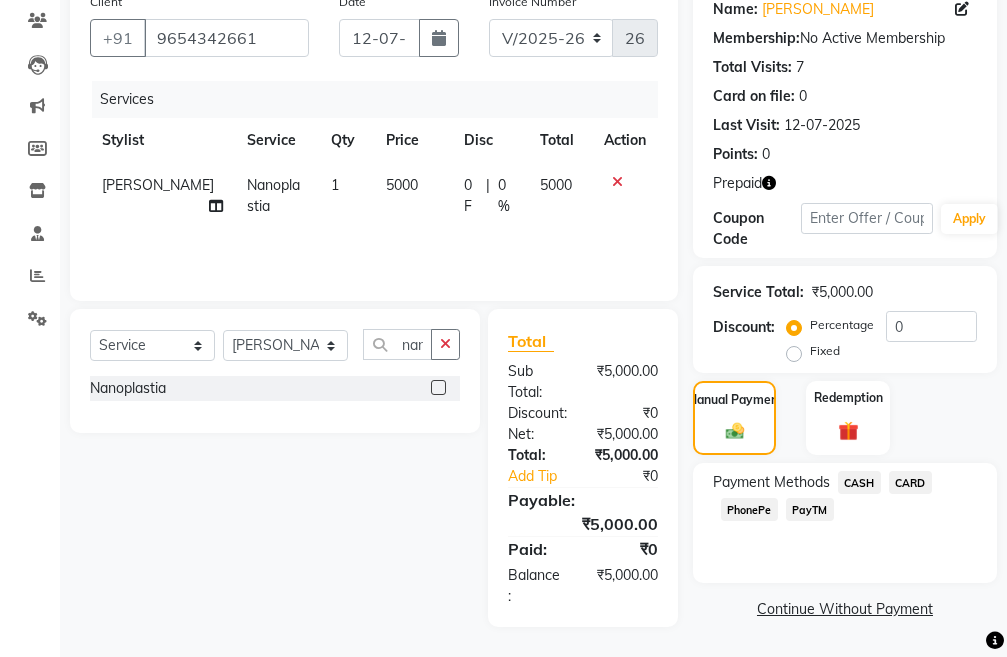 click on "PhonePe" 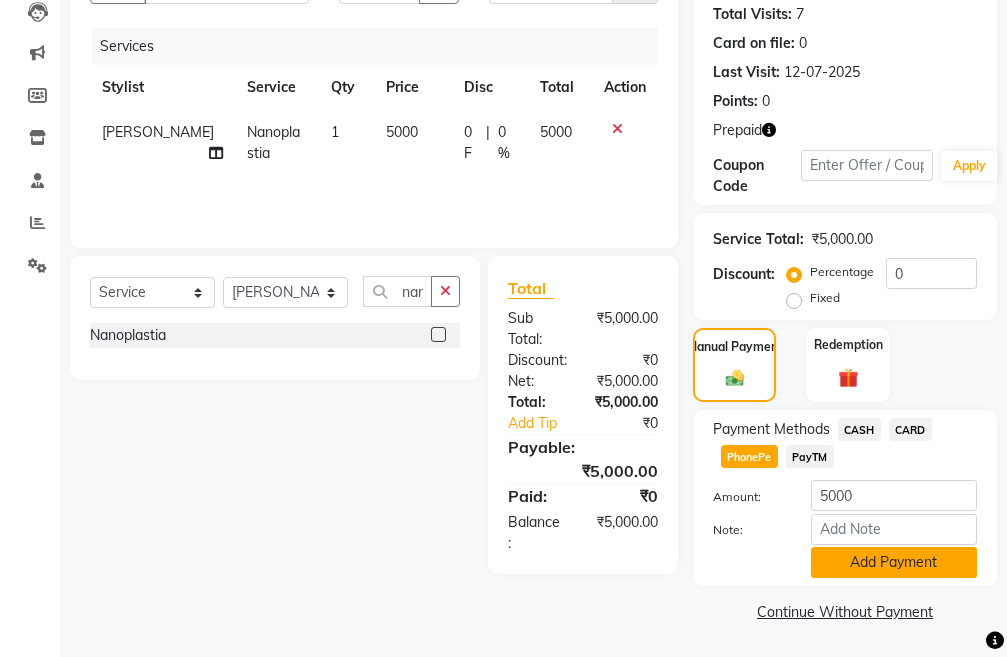 click on "Add Payment" 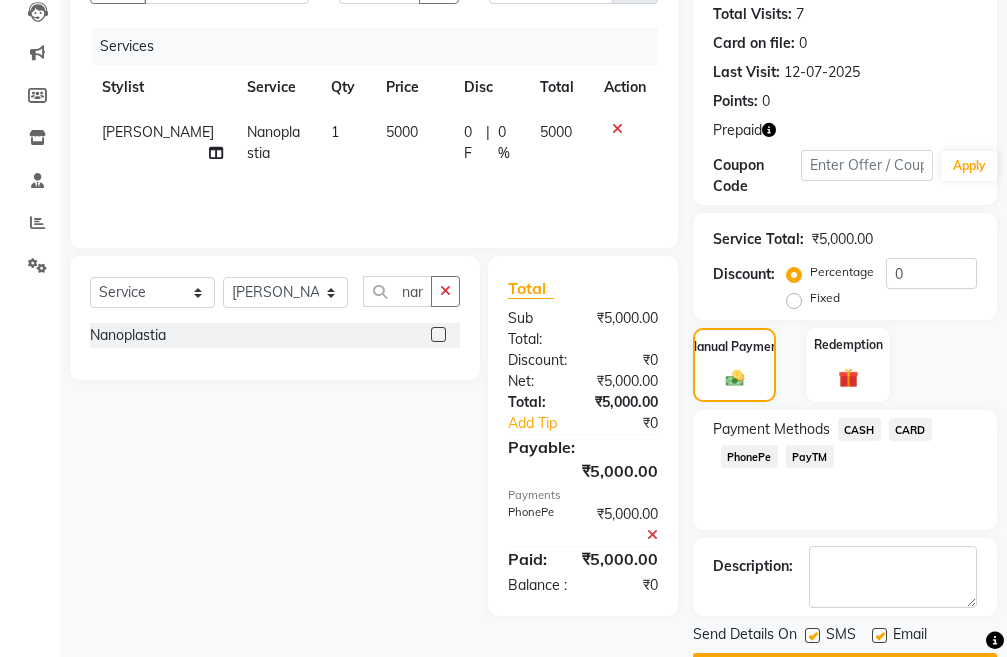 scroll, scrollTop: 304, scrollLeft: 0, axis: vertical 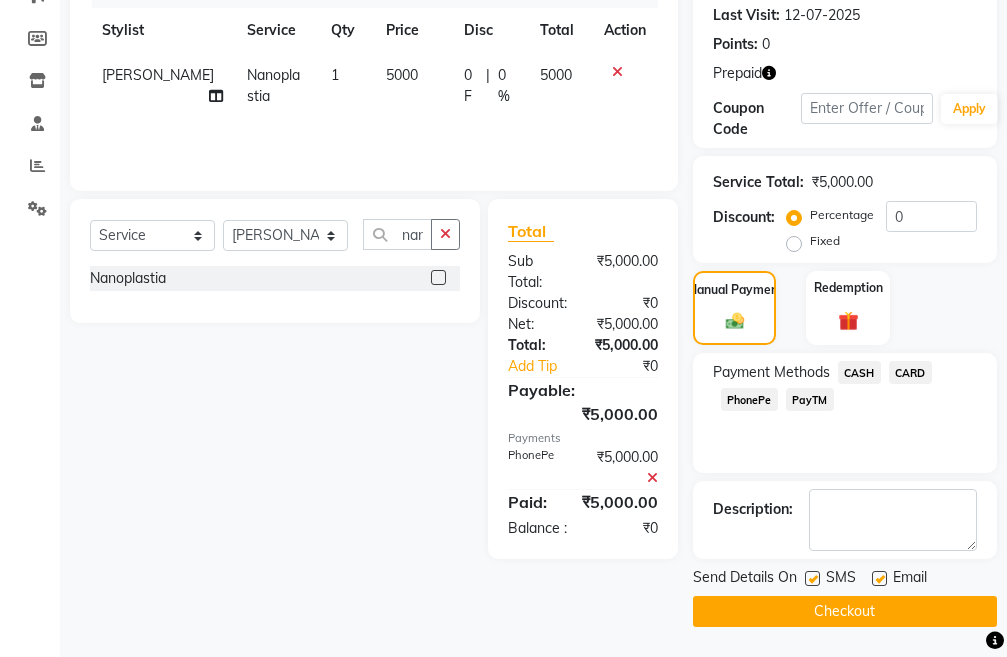 click on "Checkout" 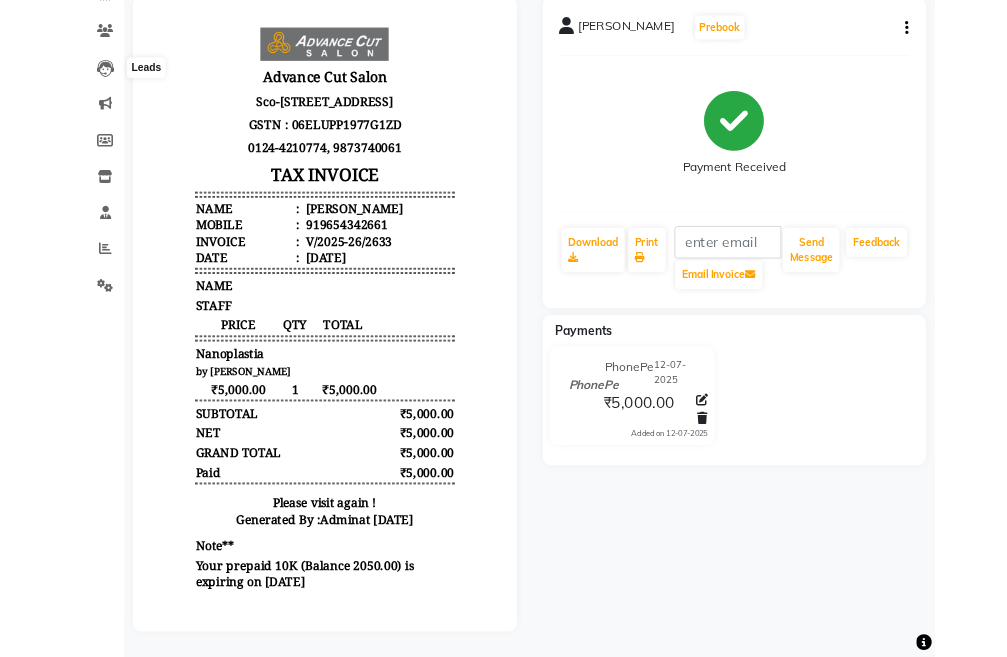 scroll, scrollTop: 0, scrollLeft: 0, axis: both 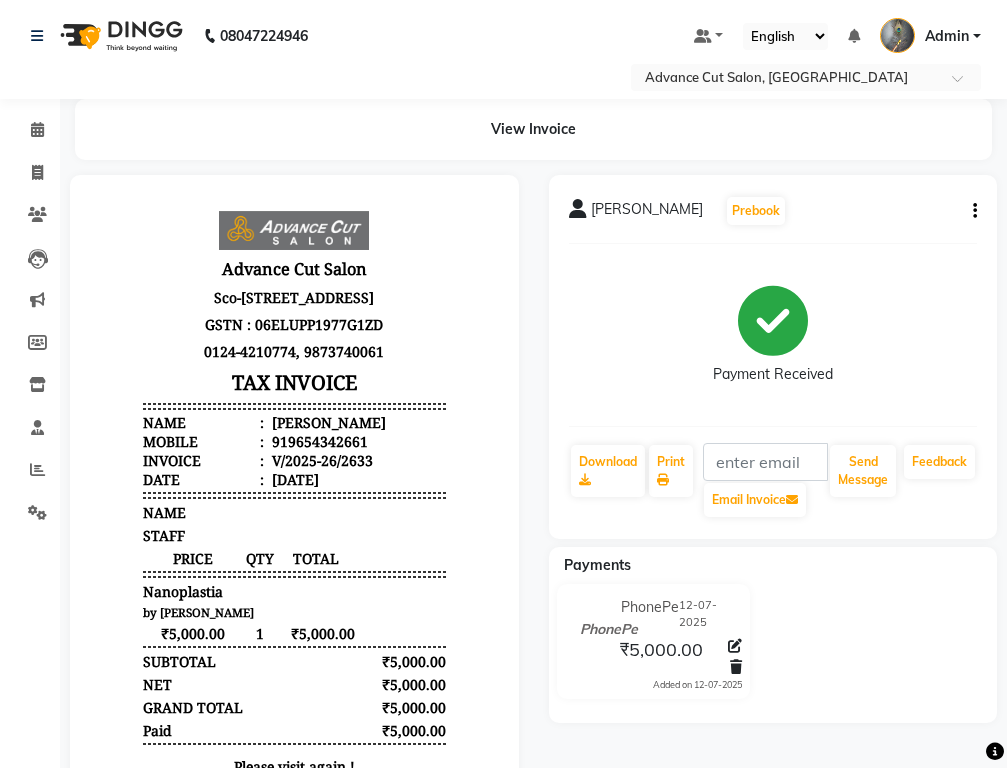 click on "08047224946 Select Location × Advance Cut Salon, Sector 4 Gurugram Default Panel My Panel English ENGLISH Español العربية मराठी हिंदी ગુજરાતી தமிழ் 中文 Notifications nothing to show Admin Manage Profile Change Password Sign out  Version:3.15.4" 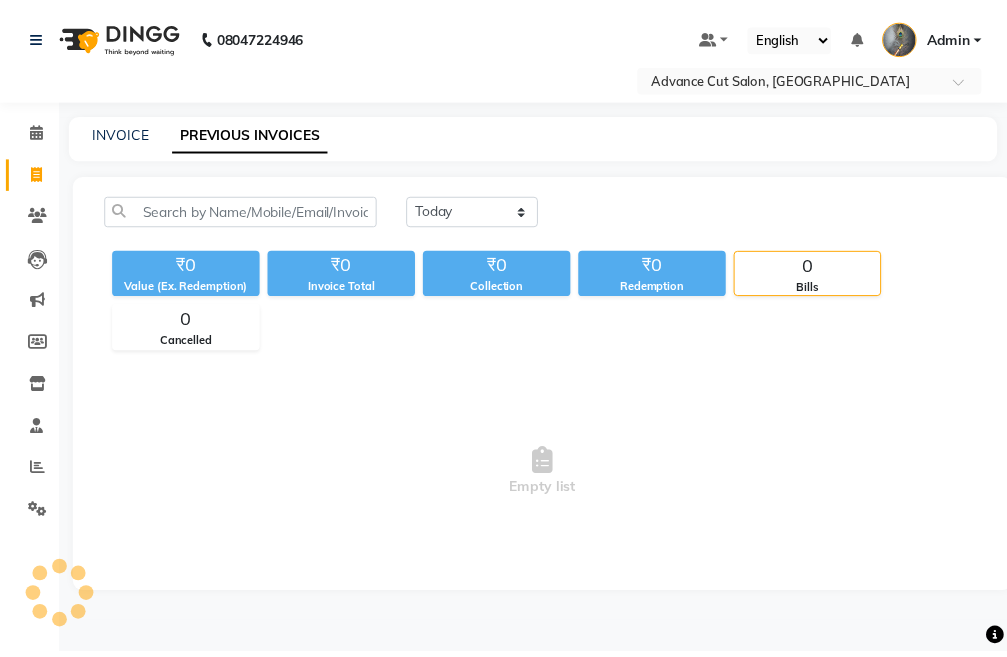 scroll, scrollTop: 0, scrollLeft: 0, axis: both 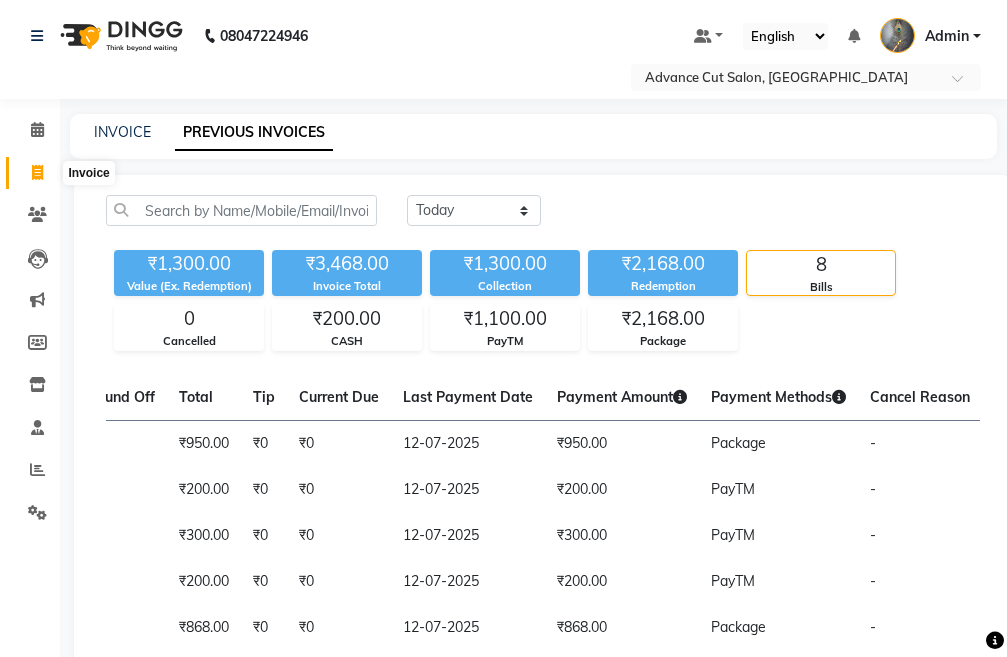 click 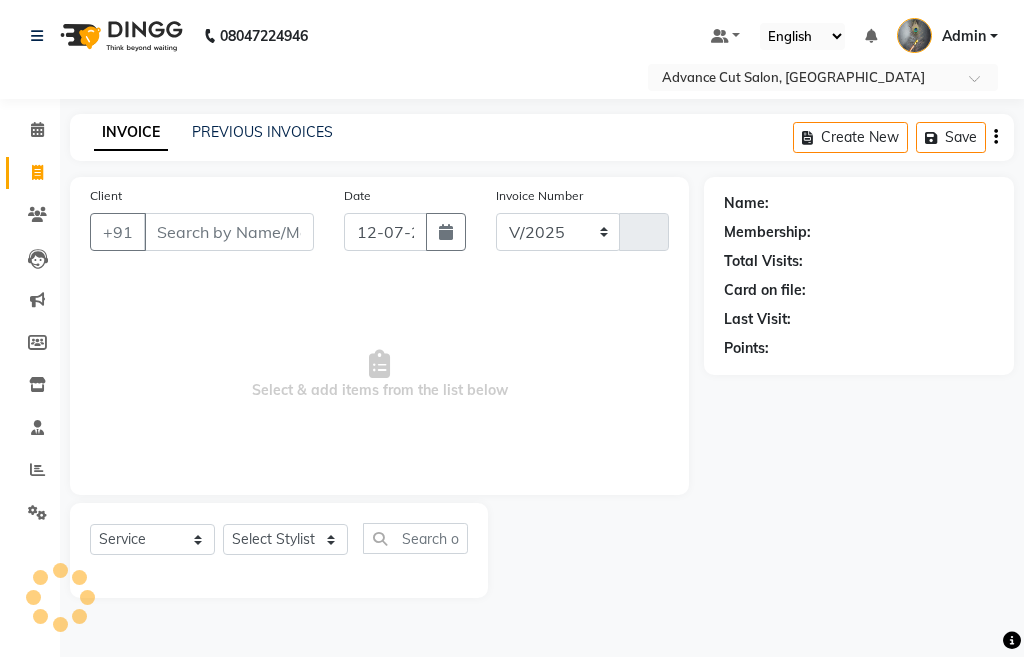 select on "4939" 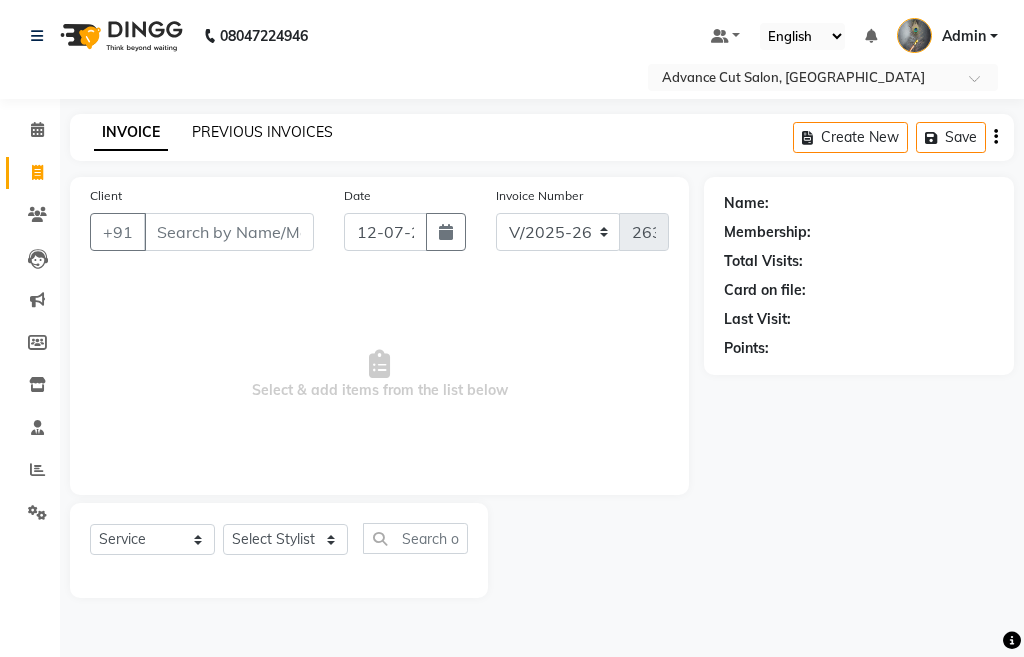 click on "PREVIOUS INVOICES" 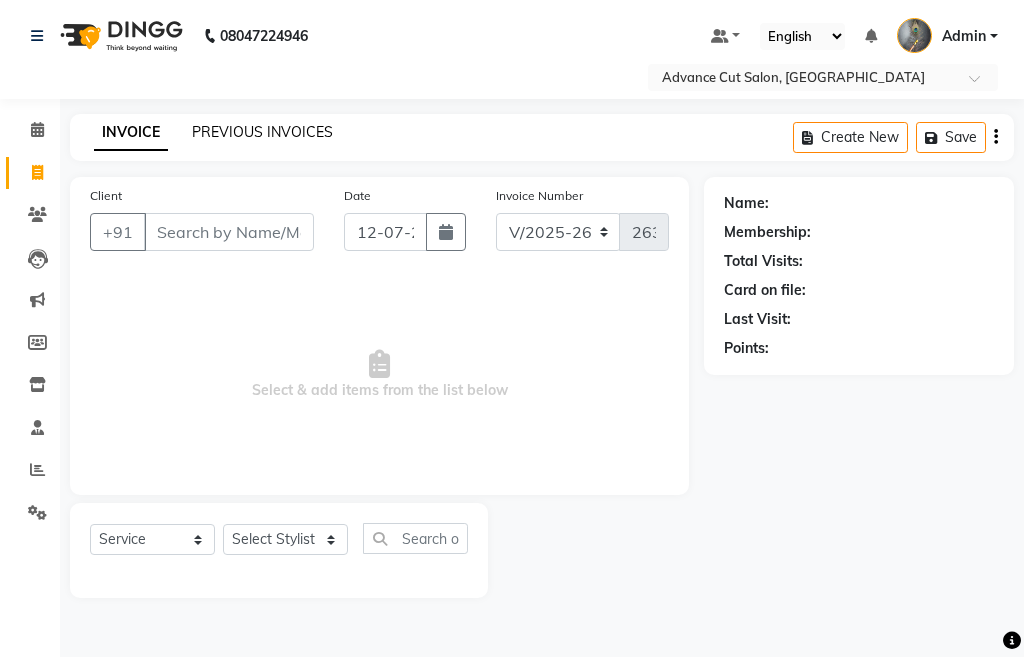 click on "PREVIOUS INVOICES" 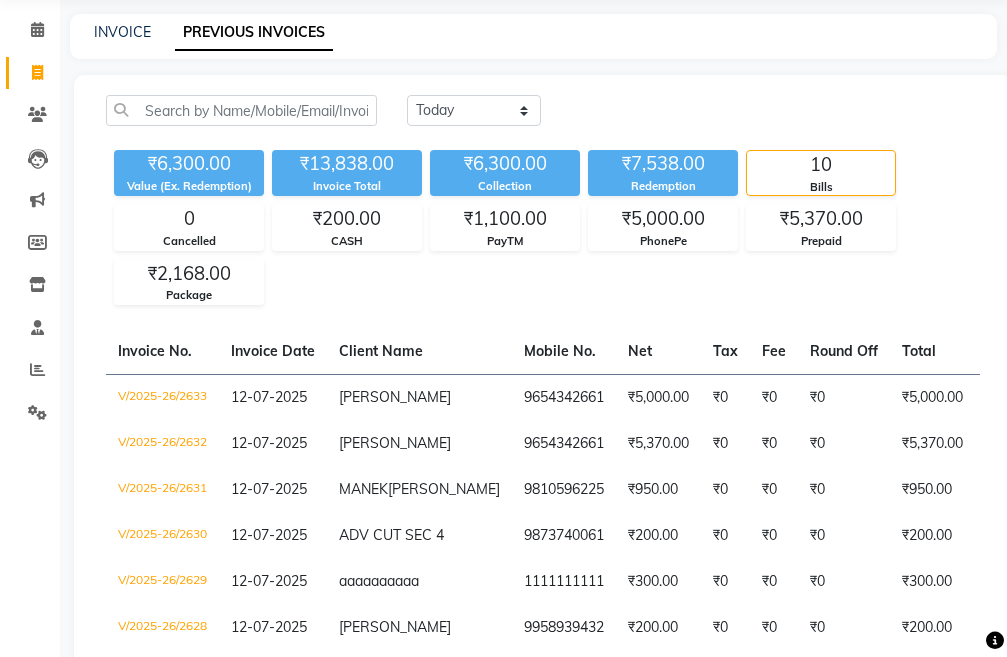 scroll, scrollTop: 0, scrollLeft: 0, axis: both 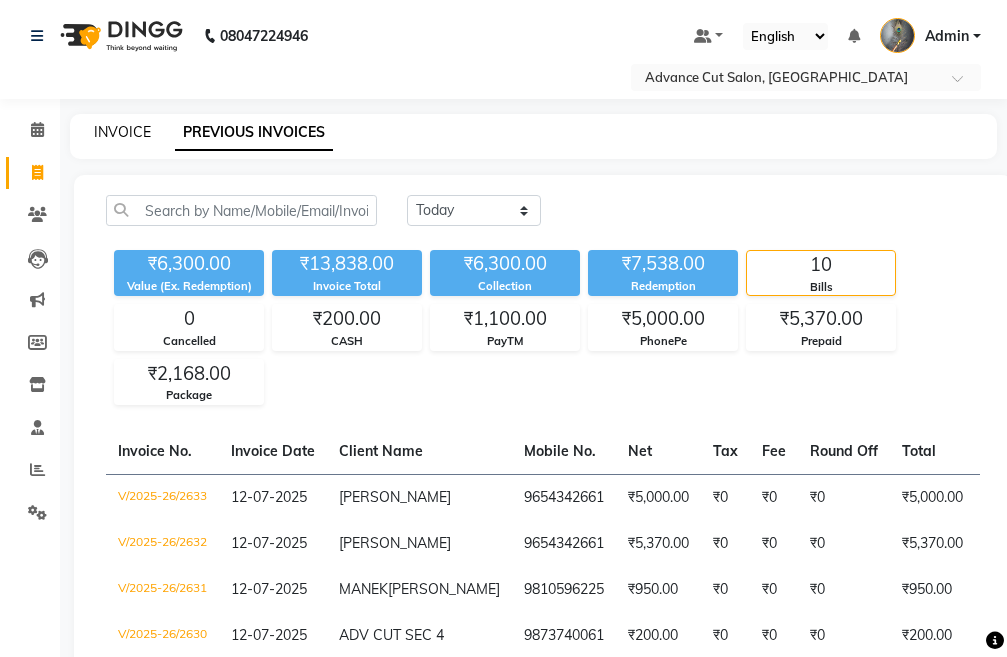 click on "INVOICE" 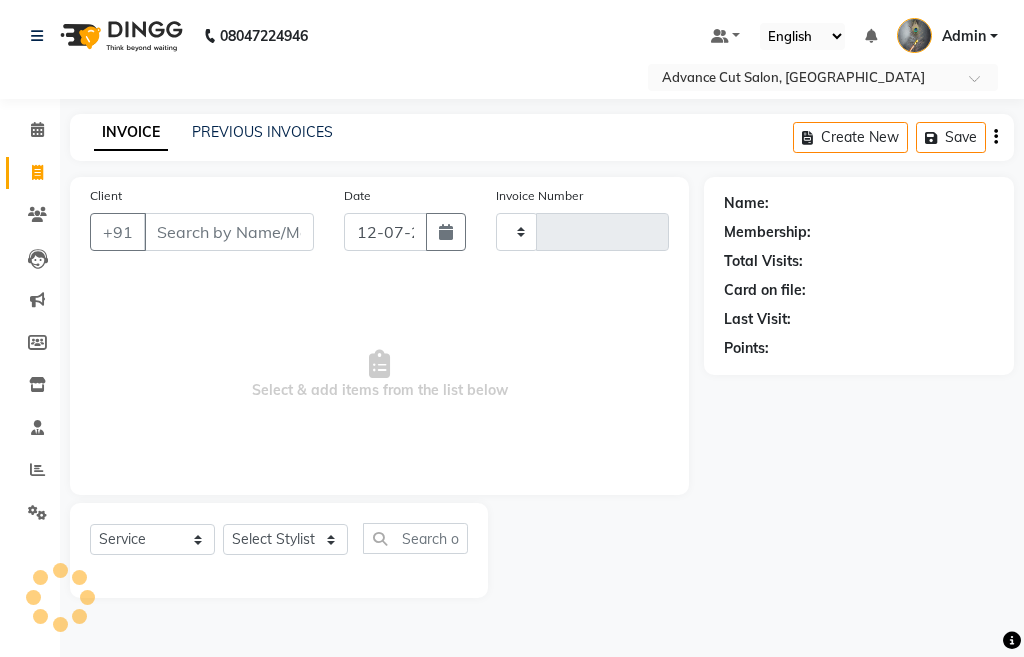type on "2634" 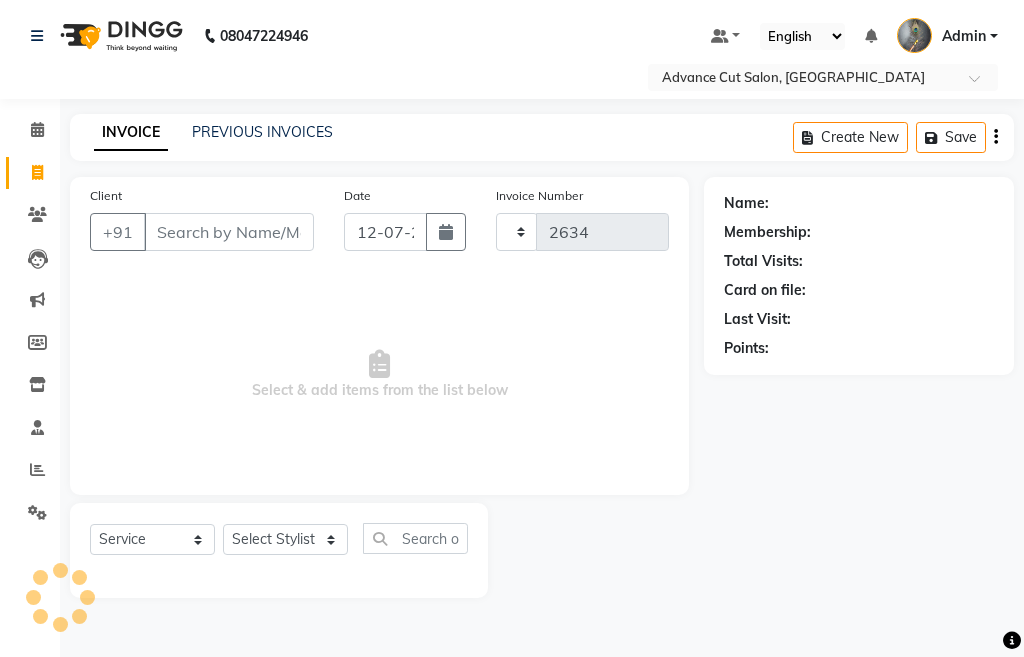 select on "4939" 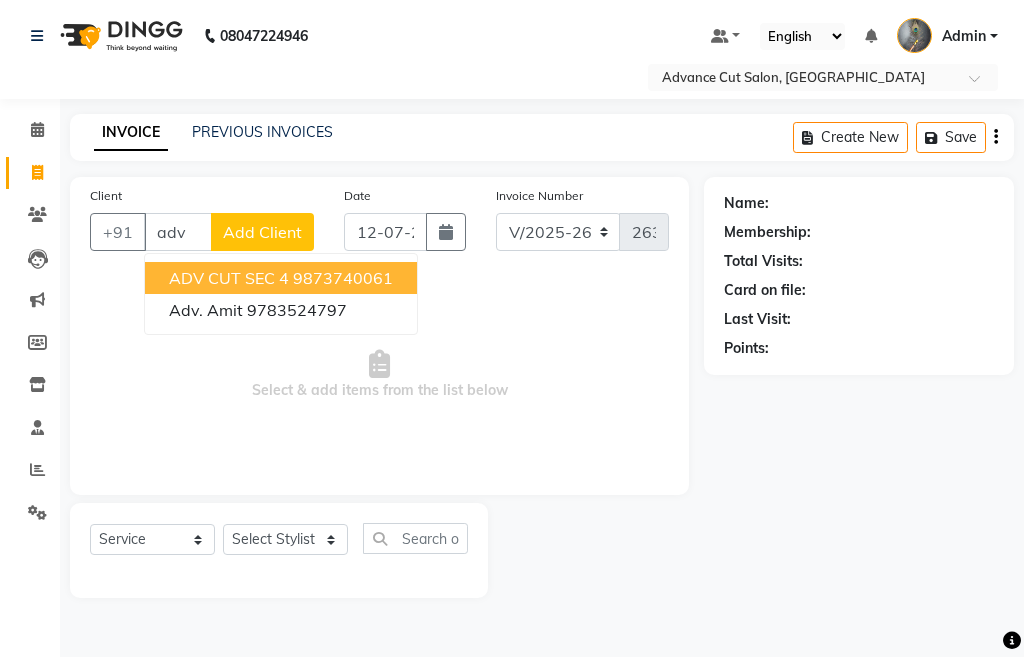 click on "ADV CUT SEC 4" at bounding box center [229, 278] 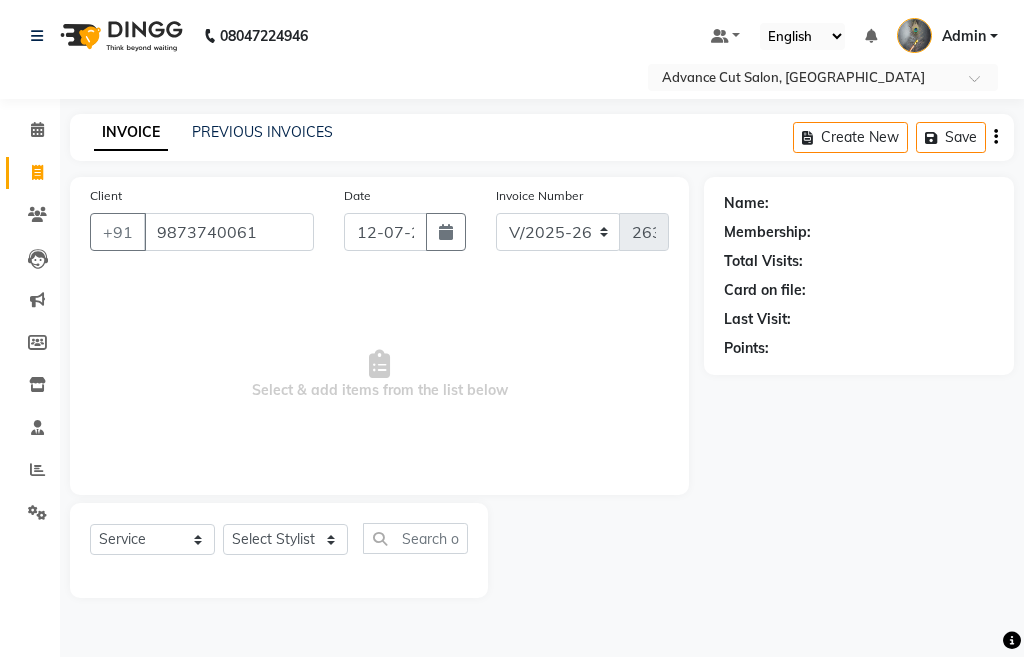 type on "9873740061" 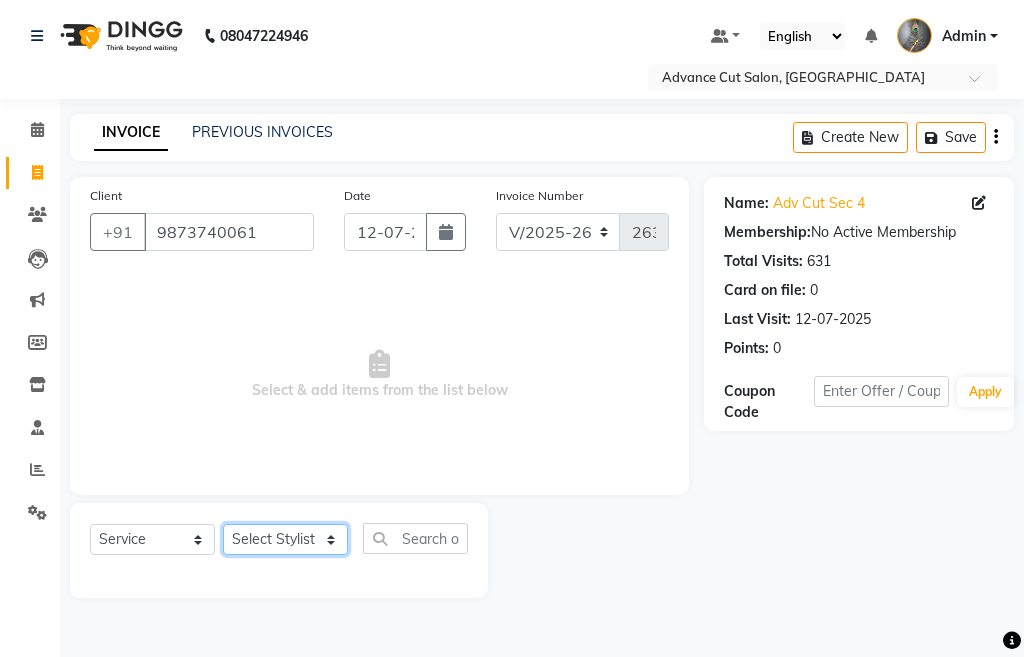 click on "Select Stylist Admin chahit COUNTOR gourav hardeep mamta manisha MONISH navi NOSHAD ALI purvi sachin shatnam sunny tip" 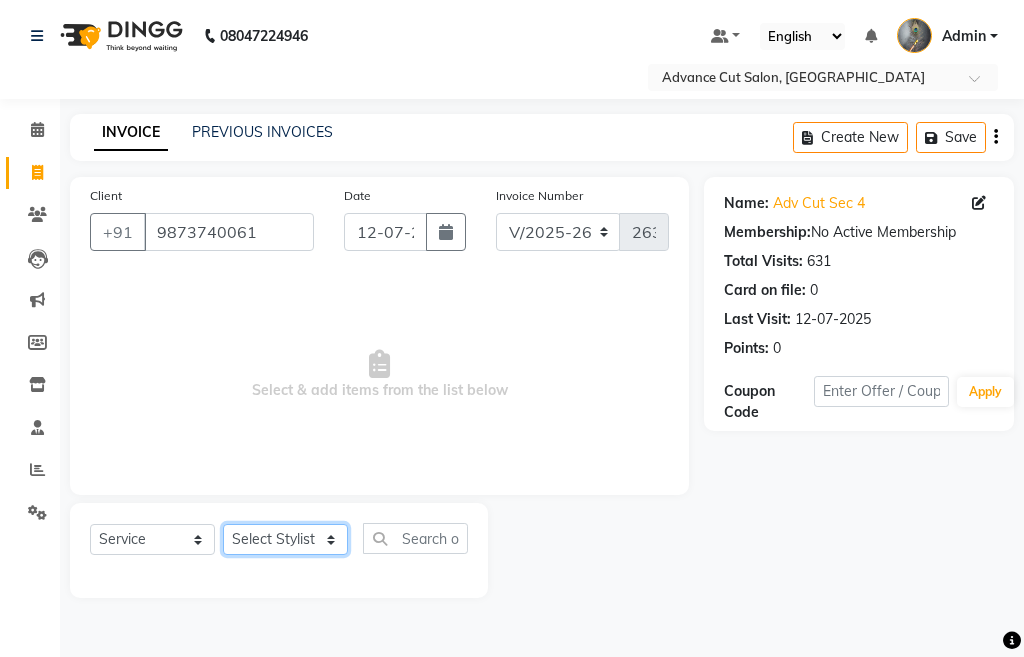 select on "78660" 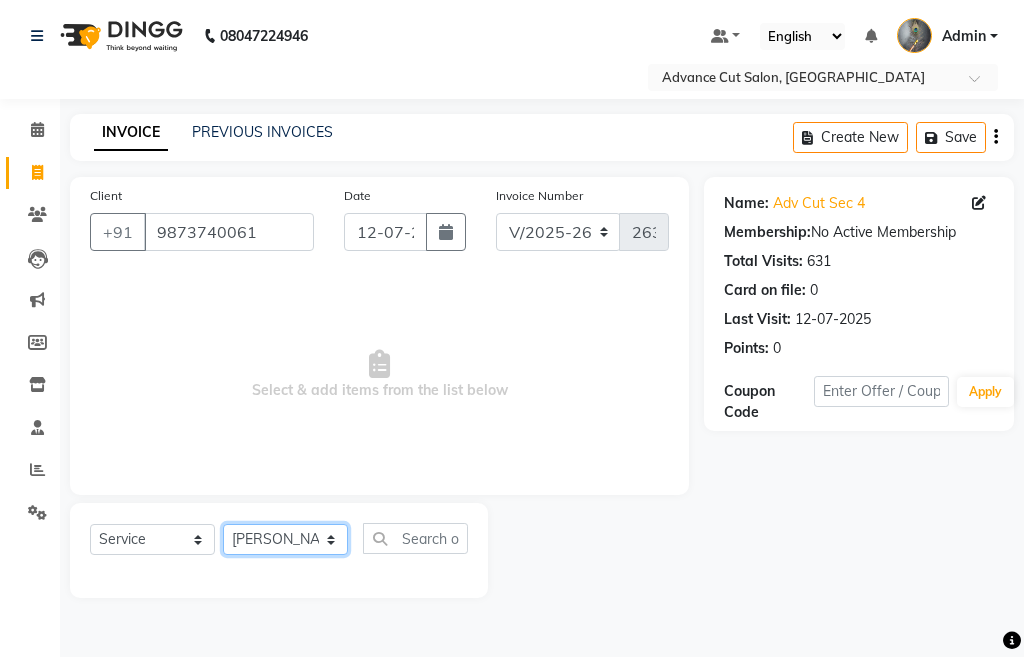 click on "Select Stylist Admin chahit COUNTOR gourav hardeep mamta manisha MONISH navi NOSHAD ALI purvi sachin shatnam sunny tip" 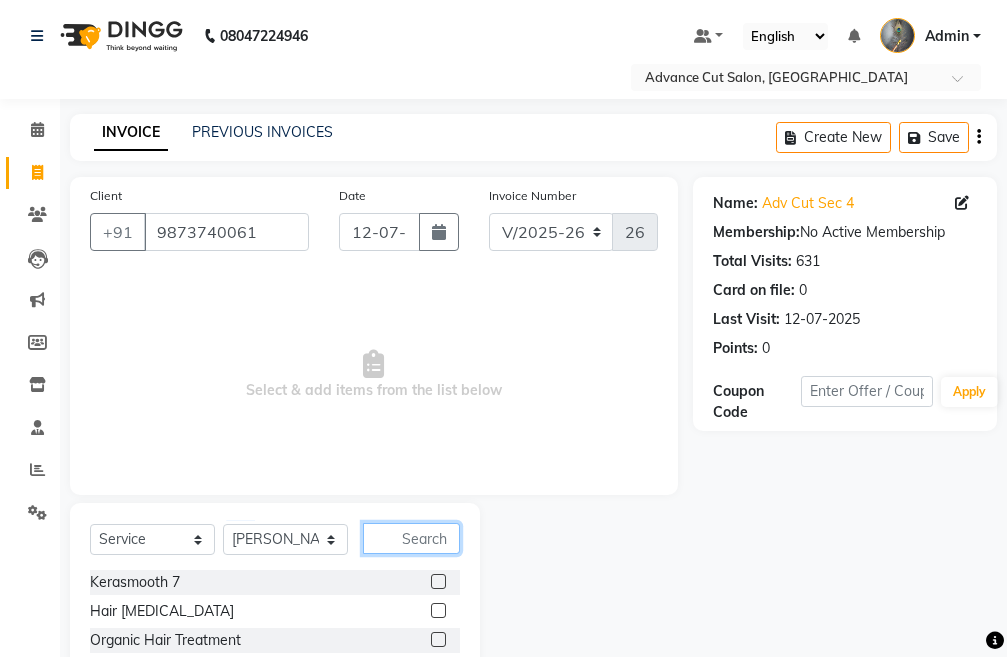 click 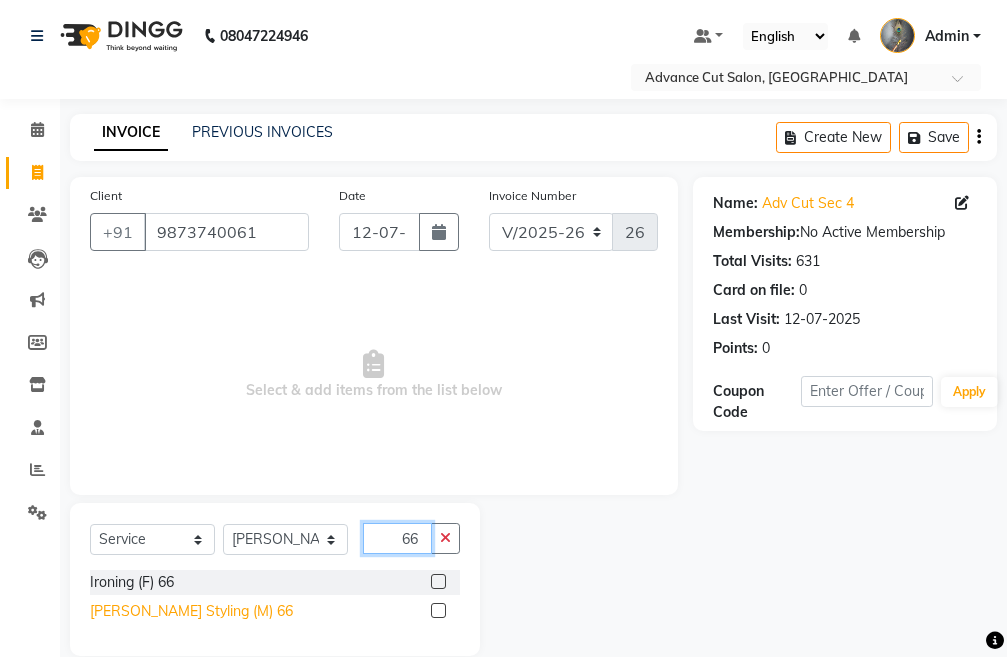 type on "66" 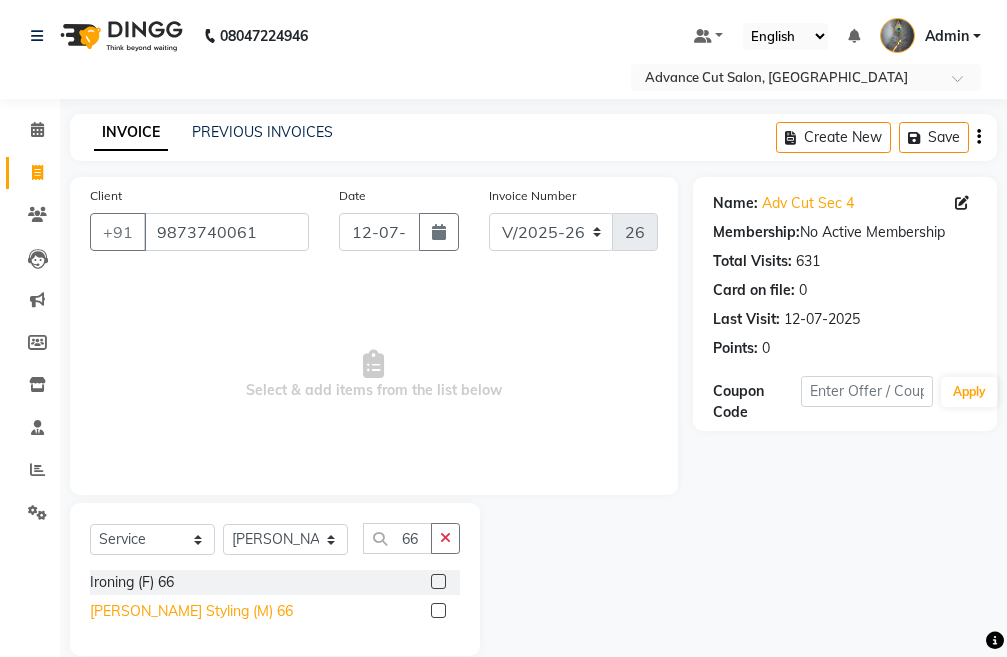 click on "Beard Styling (M) 66" 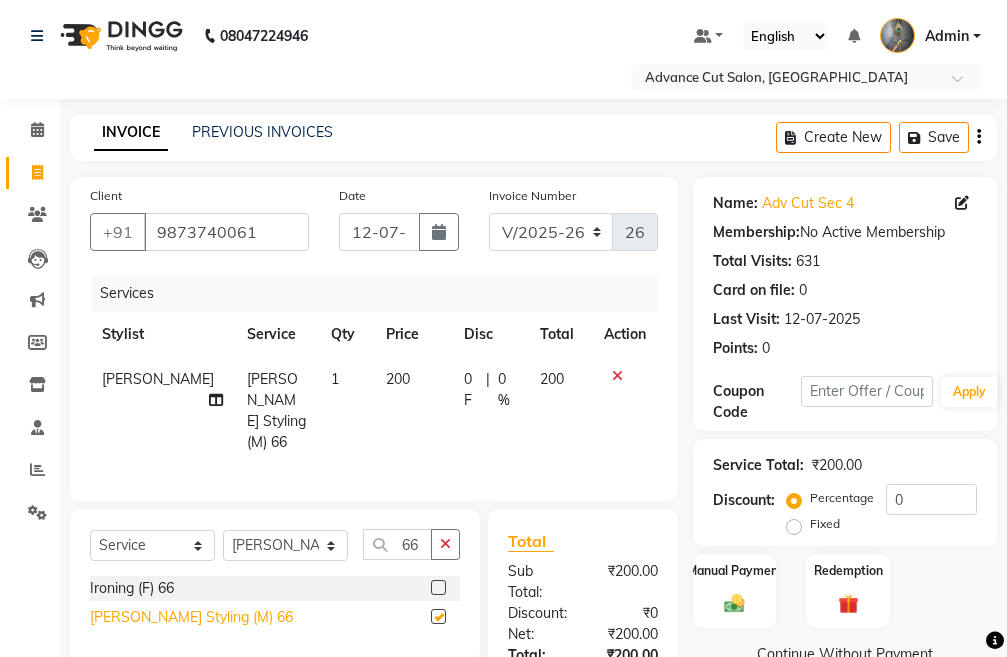 checkbox on "false" 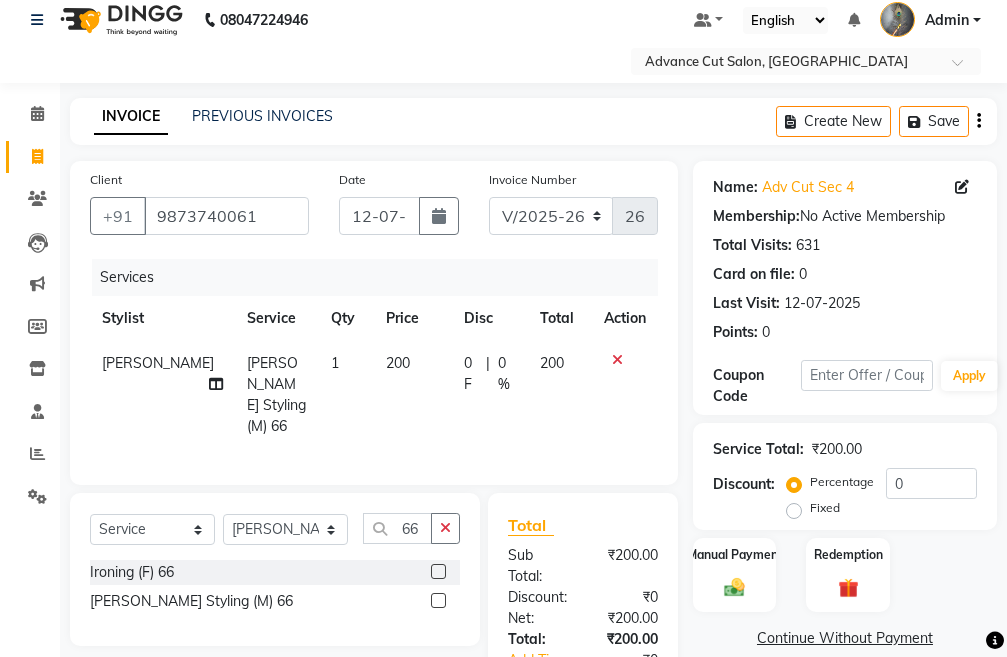 scroll, scrollTop: 94, scrollLeft: 0, axis: vertical 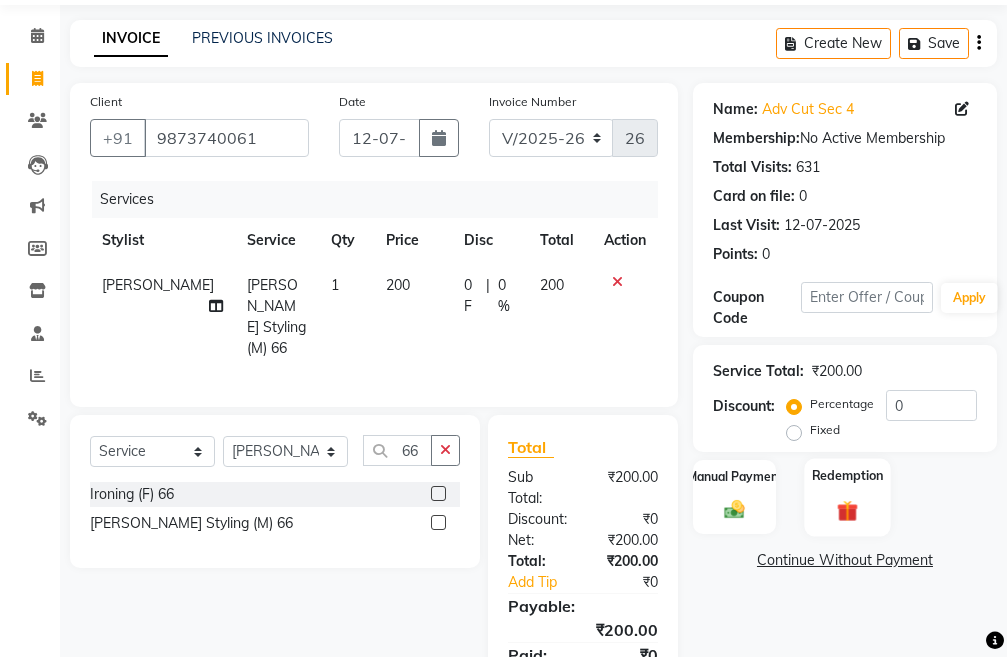 click 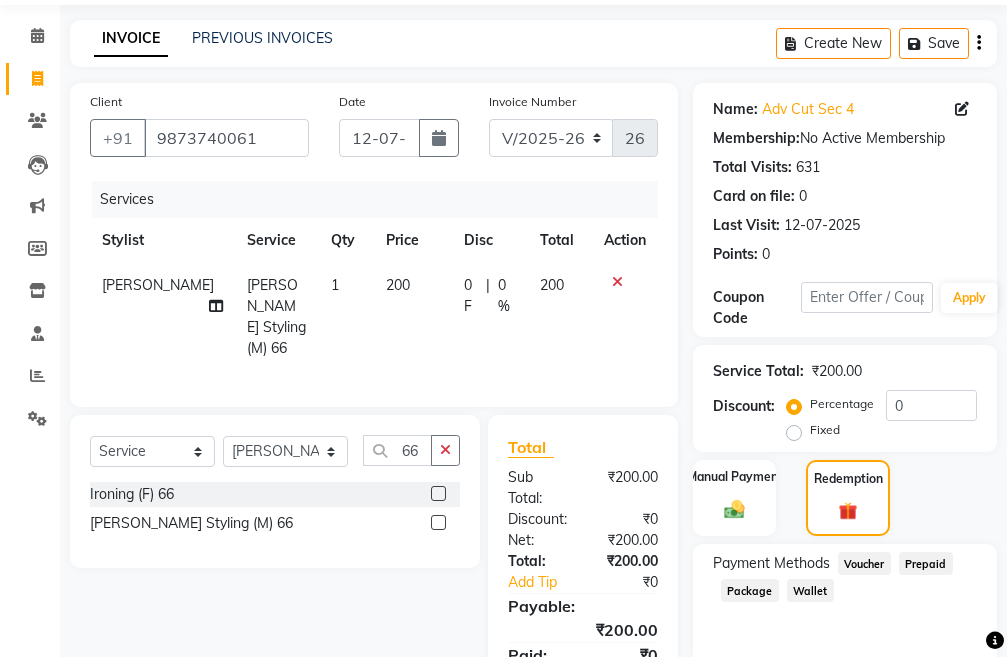scroll, scrollTop: 194, scrollLeft: 0, axis: vertical 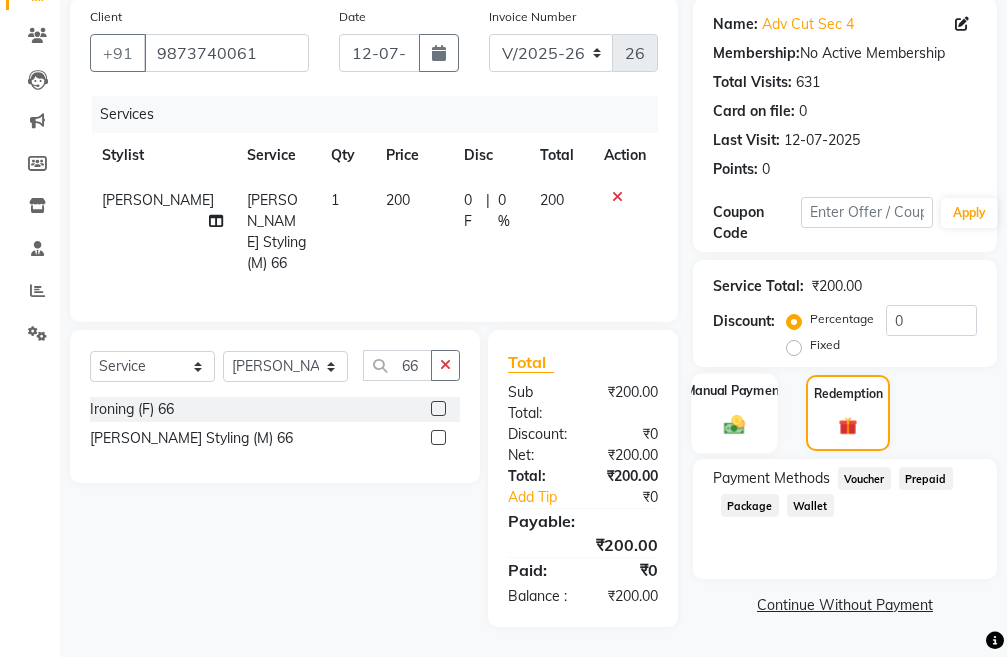 click on "Manual Payment" 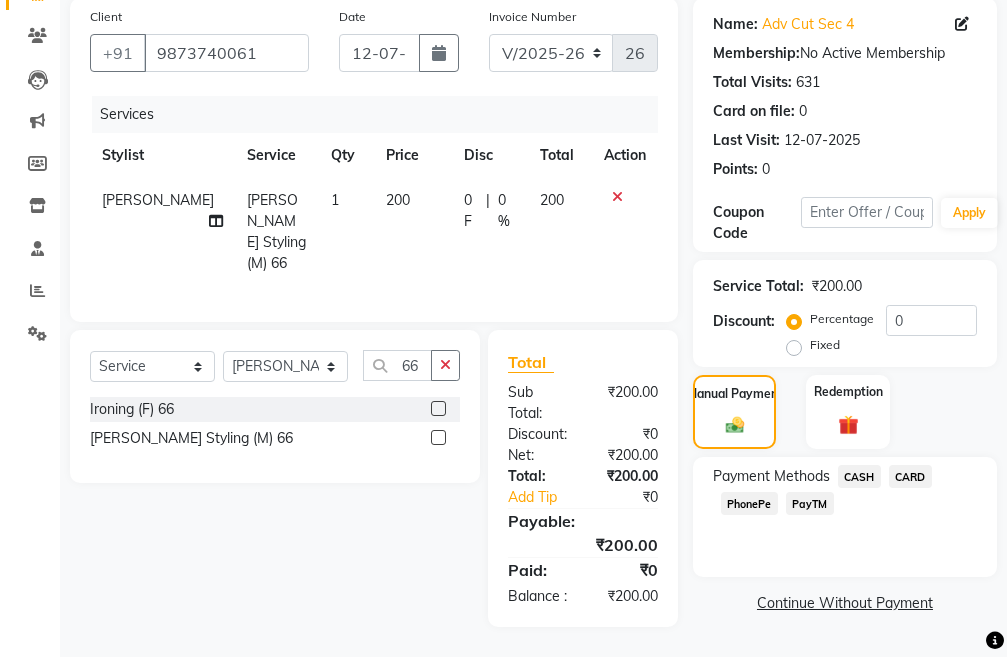 click on "PayTM" 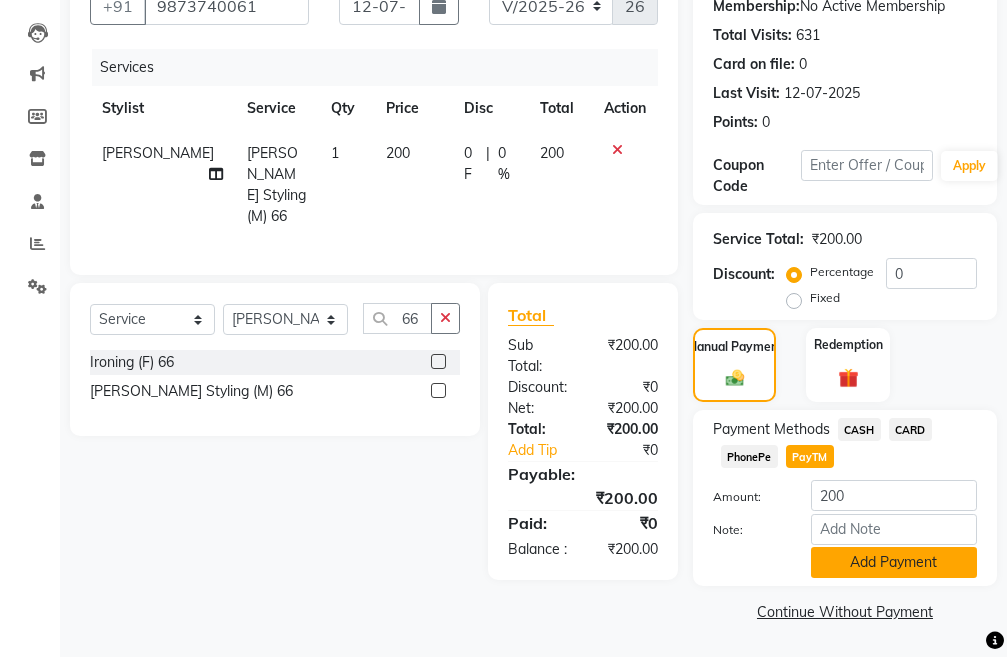click on "Add Payment" 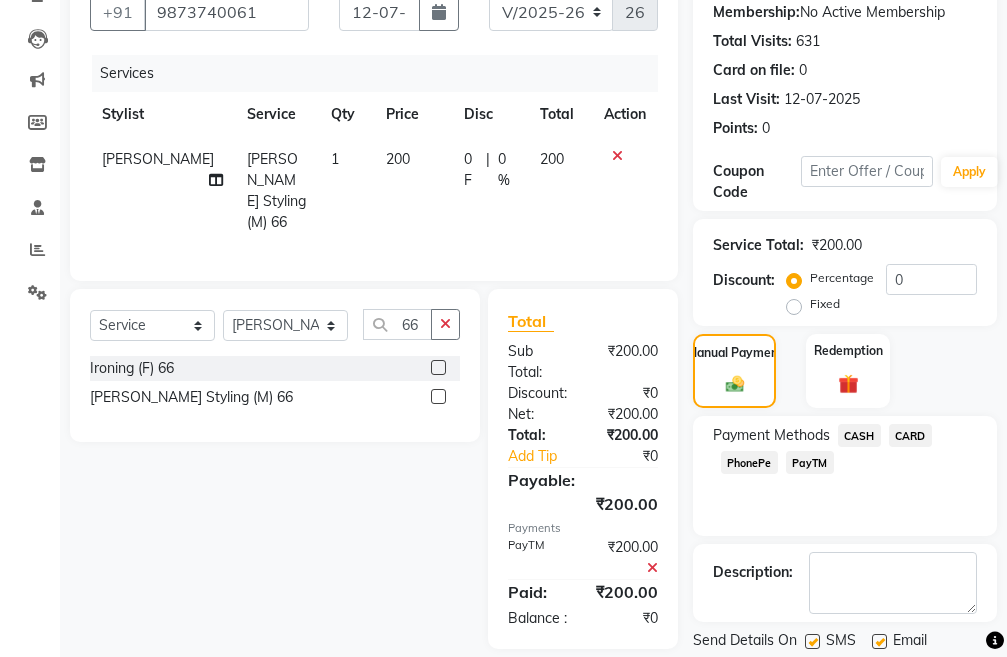 scroll, scrollTop: 283, scrollLeft: 0, axis: vertical 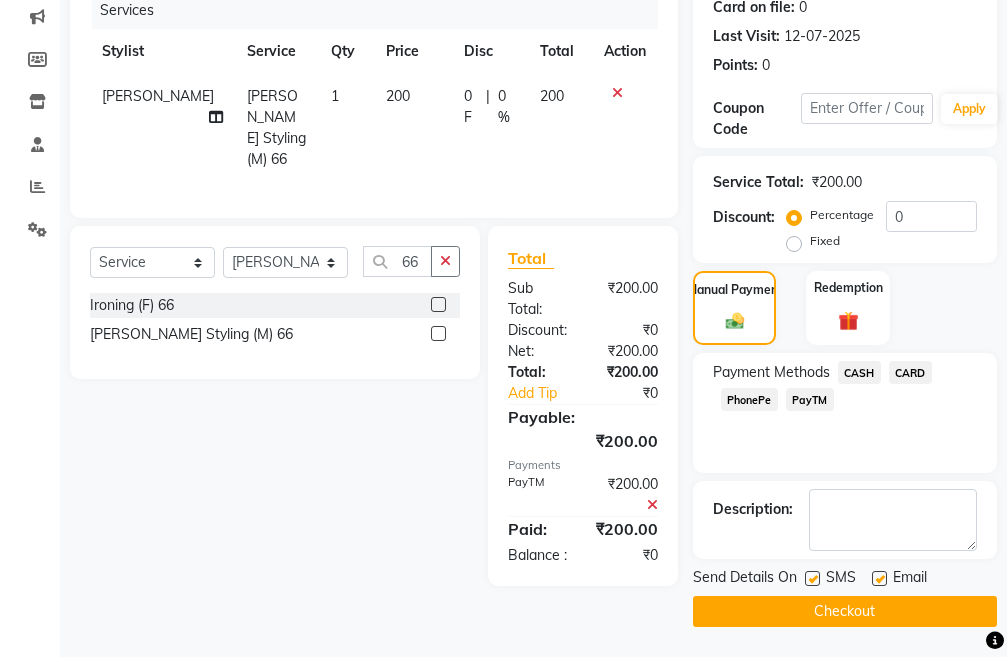 click on "Checkout" 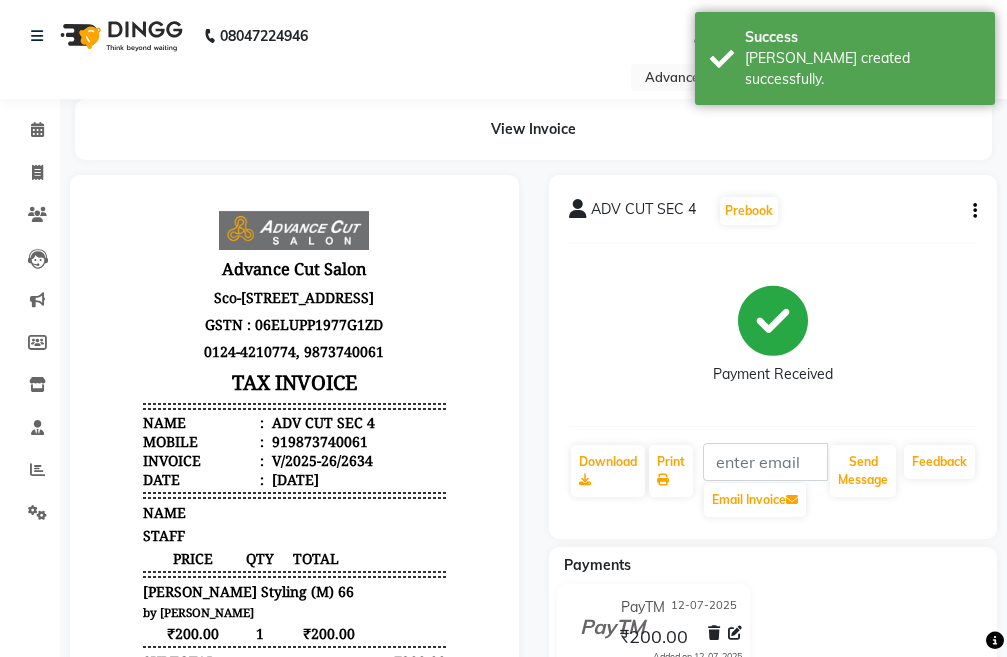 scroll, scrollTop: 0, scrollLeft: 0, axis: both 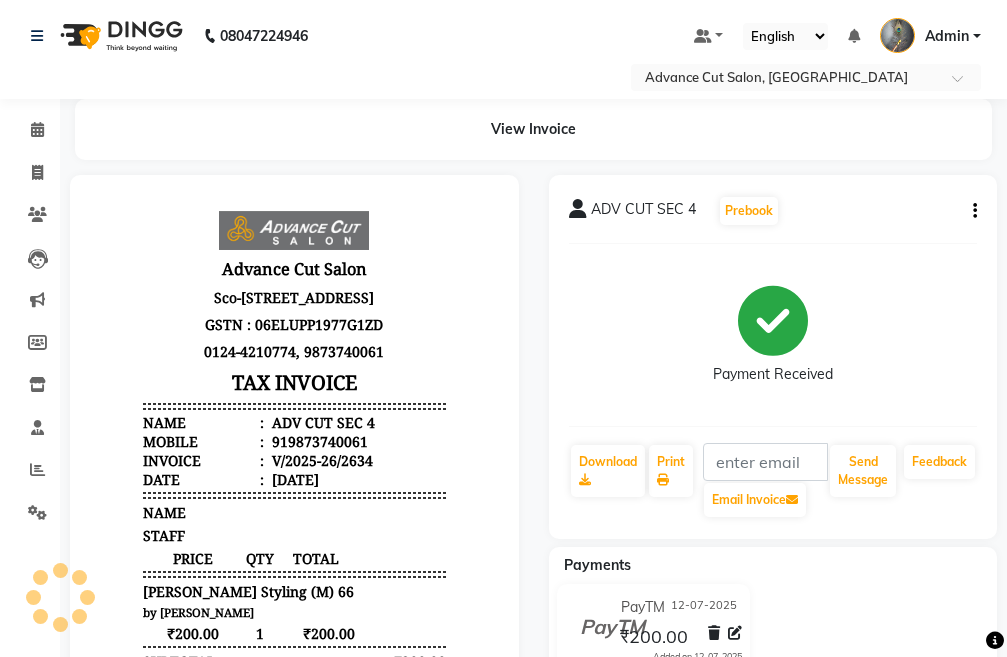 click on "PayTM 12-07-2025 ₹200.00  Added on 12-07-2025" 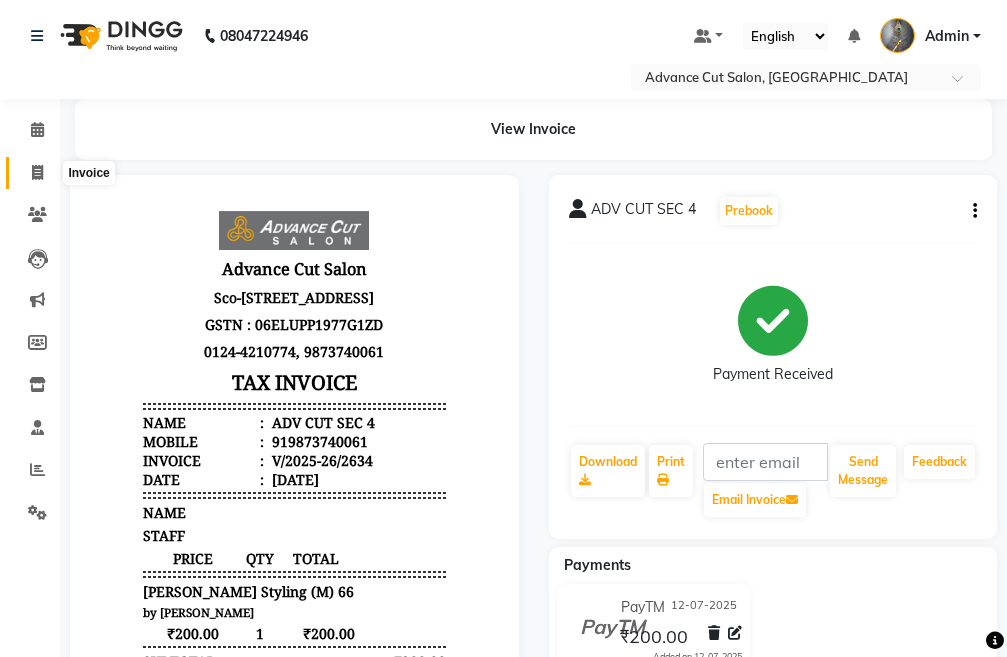 click 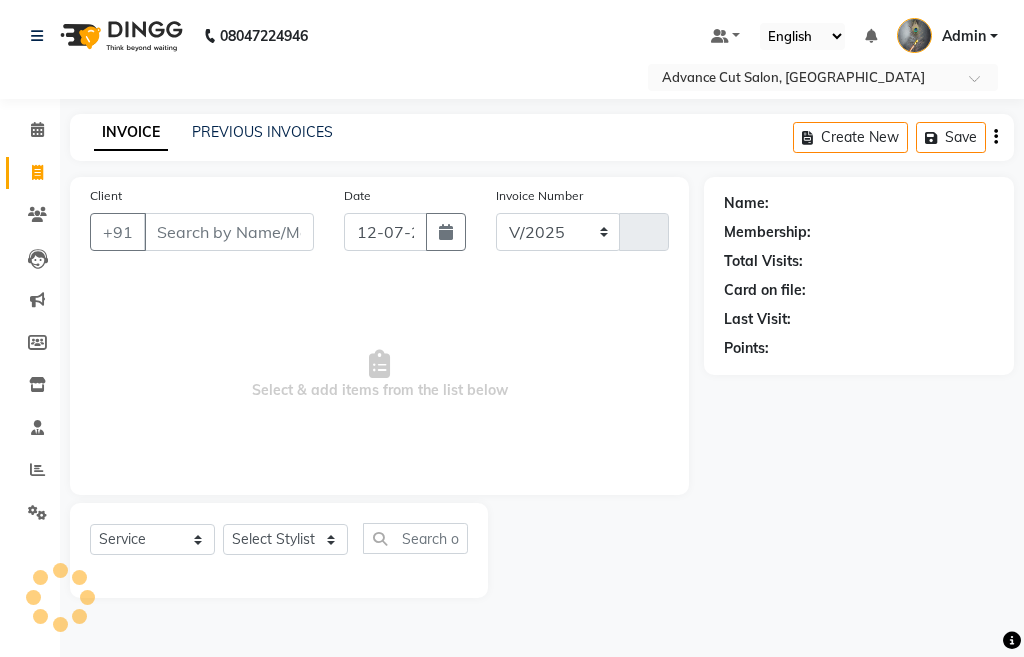 select on "4939" 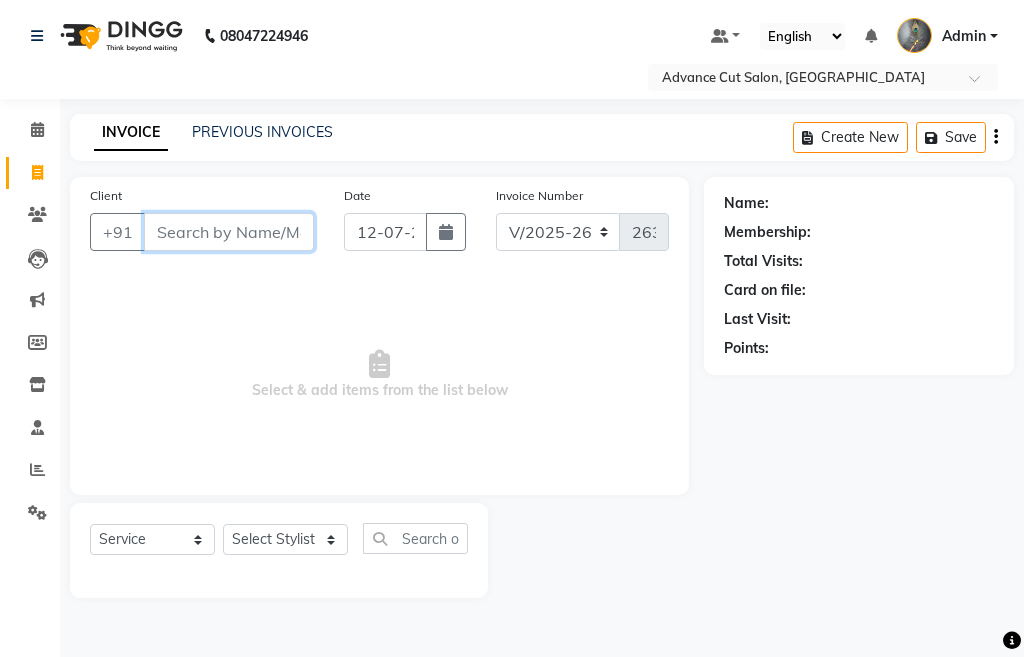 click on "Client" at bounding box center (229, 232) 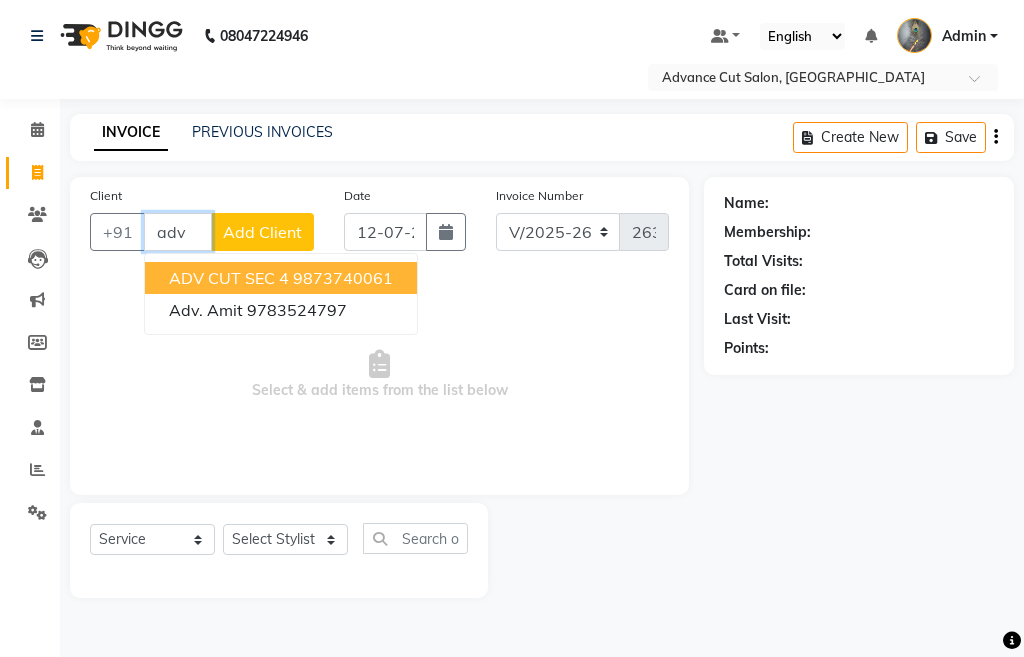 click on "ADV CUT SEC 4  9873740061" at bounding box center [281, 278] 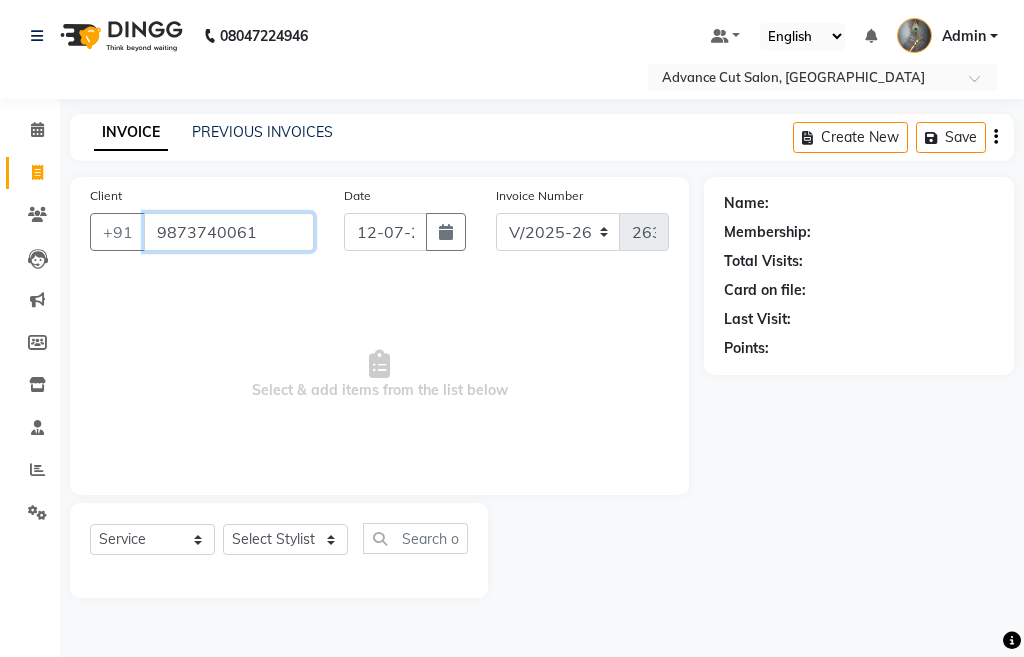type on "9873740061" 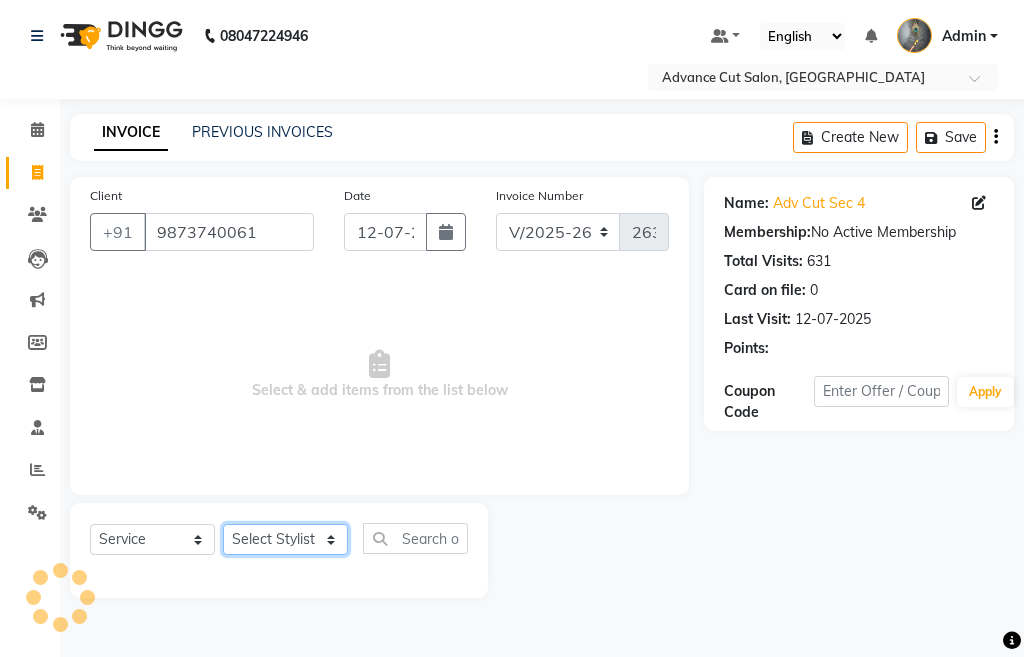 click on "Select Stylist Admin chahit COUNTOR gourav hardeep mamta manisha MONISH navi NOSHAD ALI purvi sachin shatnam sunny tip" 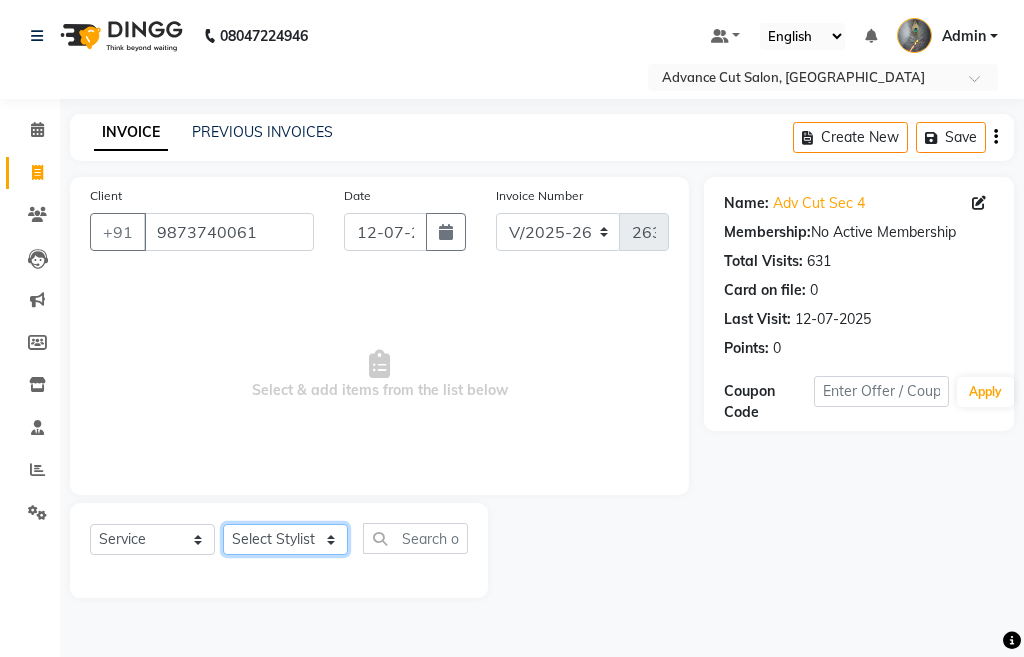 select on "30646" 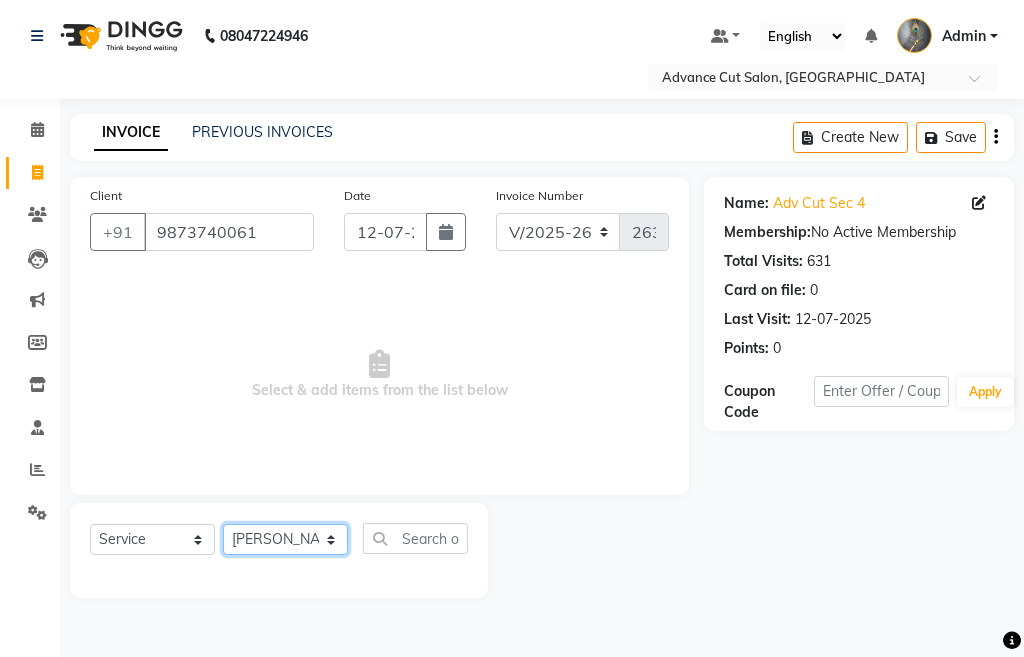 click on "Select Stylist Admin chahit COUNTOR gourav hardeep mamta manisha MONISH navi NOSHAD ALI purvi sachin shatnam sunny tip" 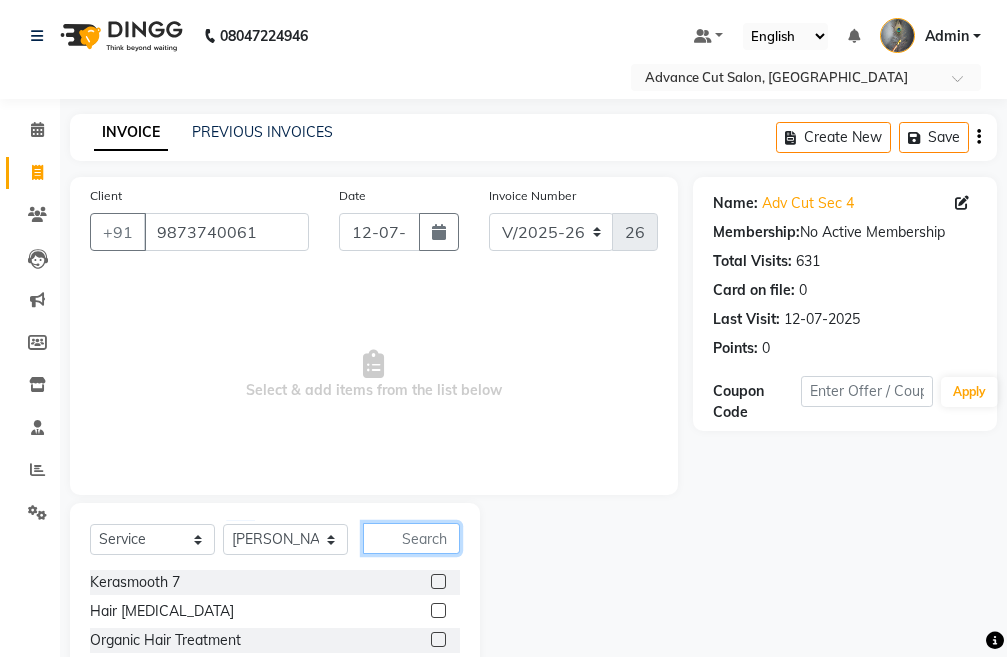 click 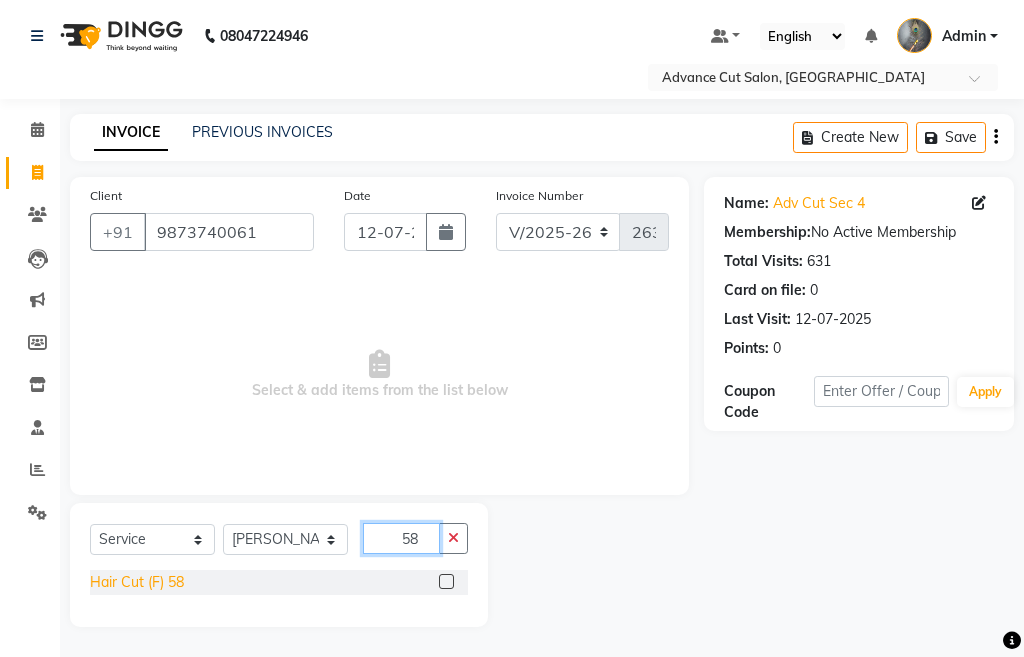 type on "58" 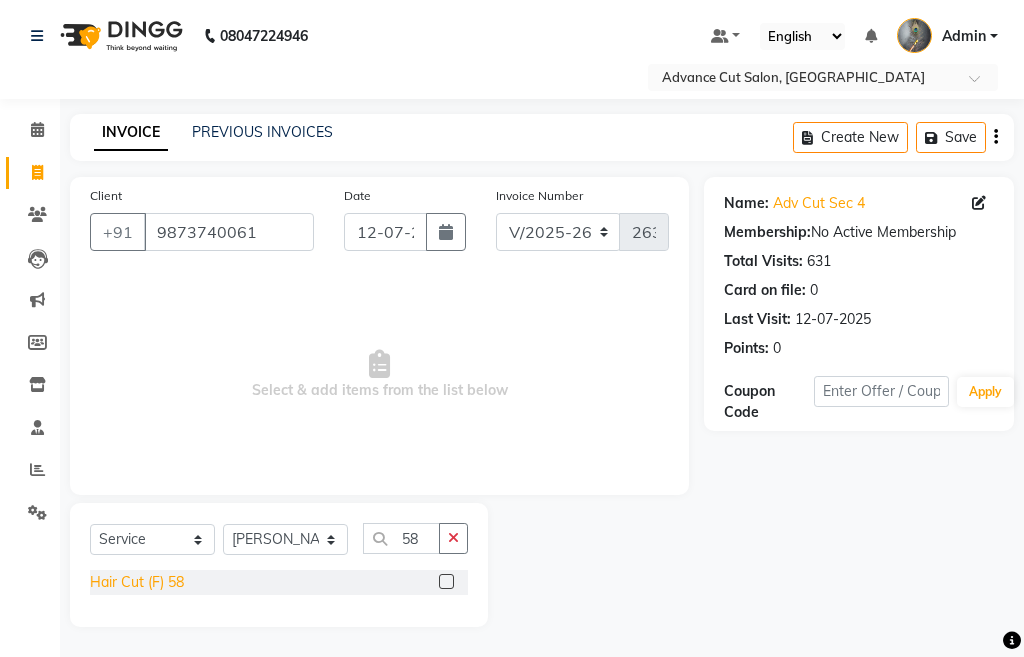 click on "Hair Cut (F) 58" 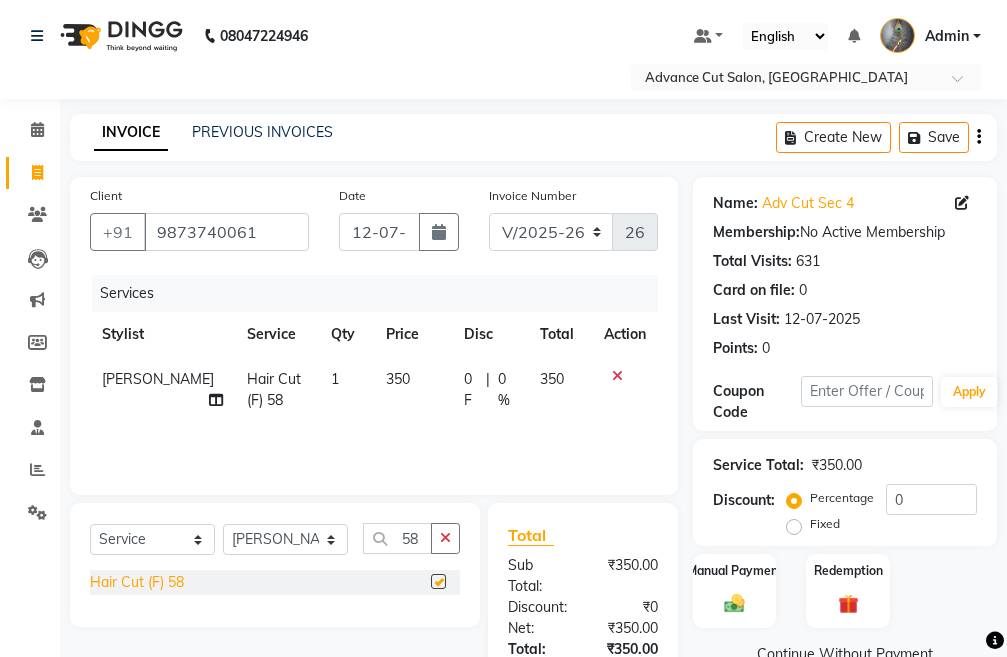 checkbox on "false" 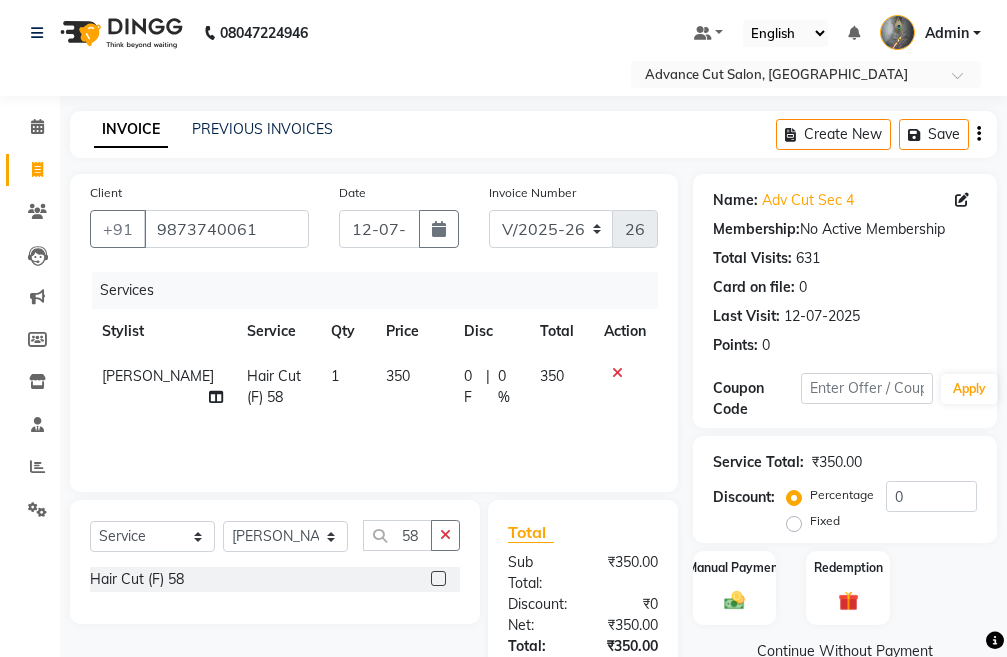 scroll, scrollTop: 194, scrollLeft: 0, axis: vertical 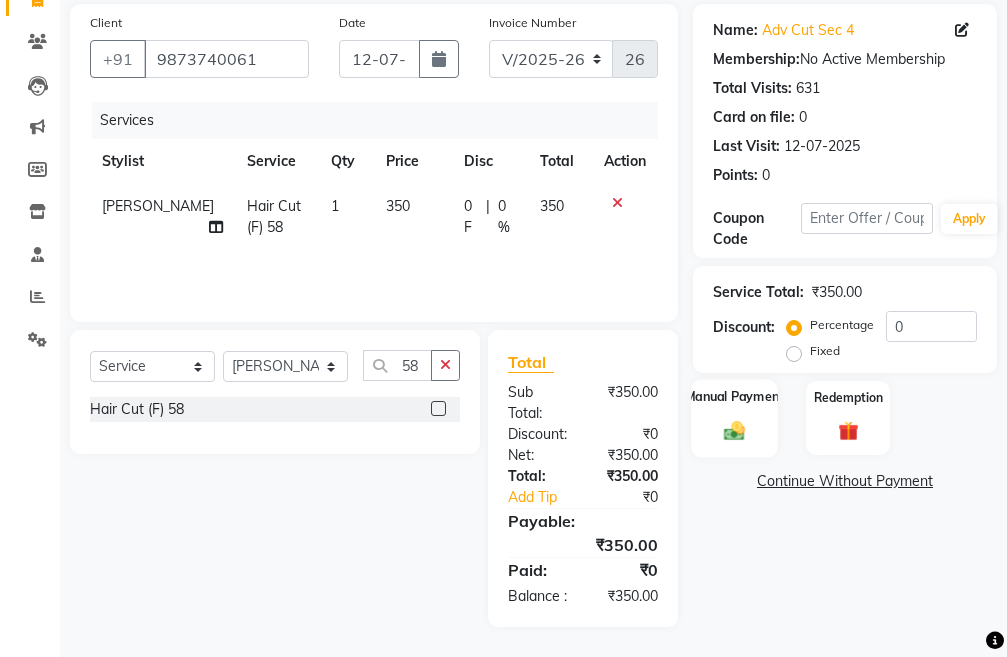 click 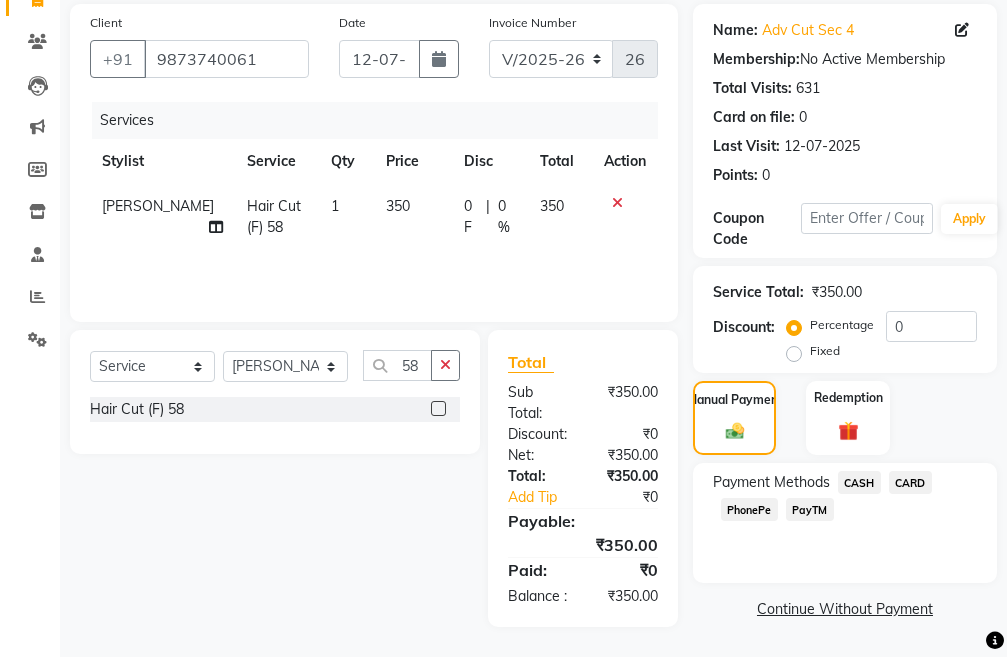 click on "PayTM" 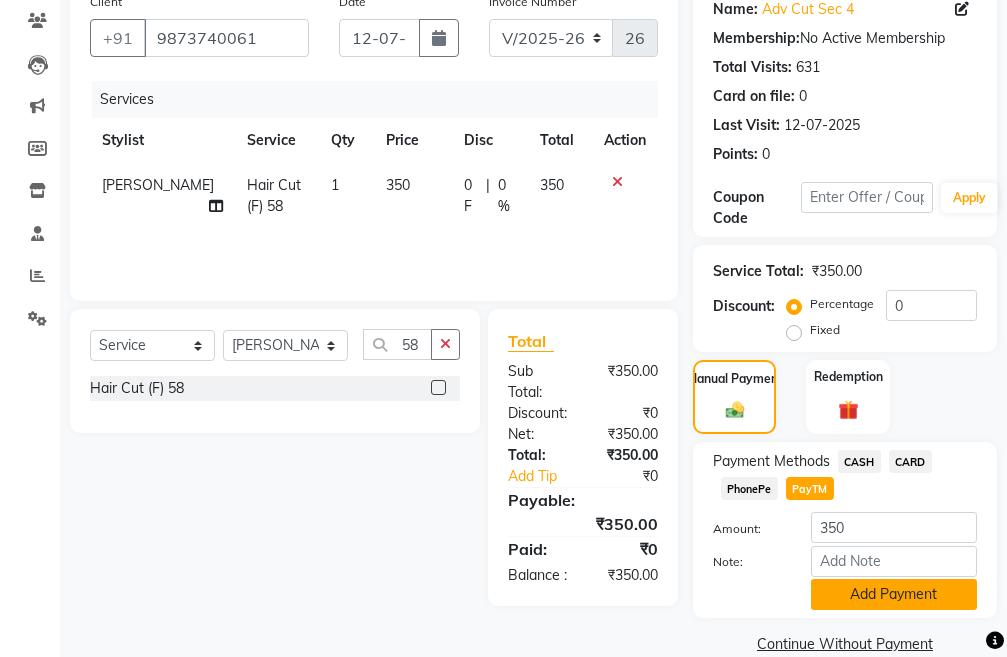 click on "Add Payment" 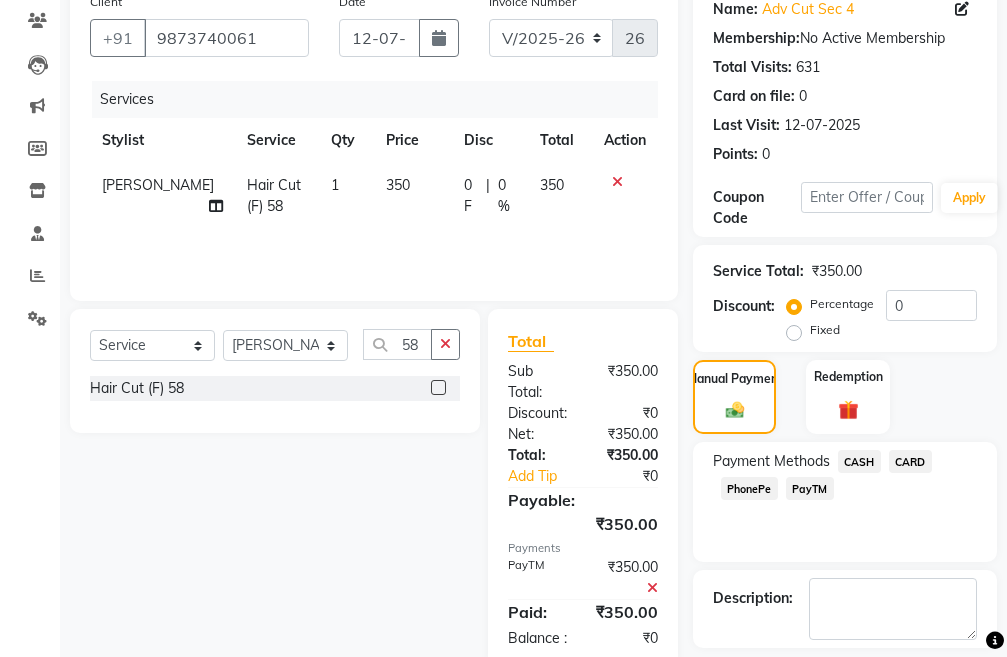 scroll, scrollTop: 283, scrollLeft: 0, axis: vertical 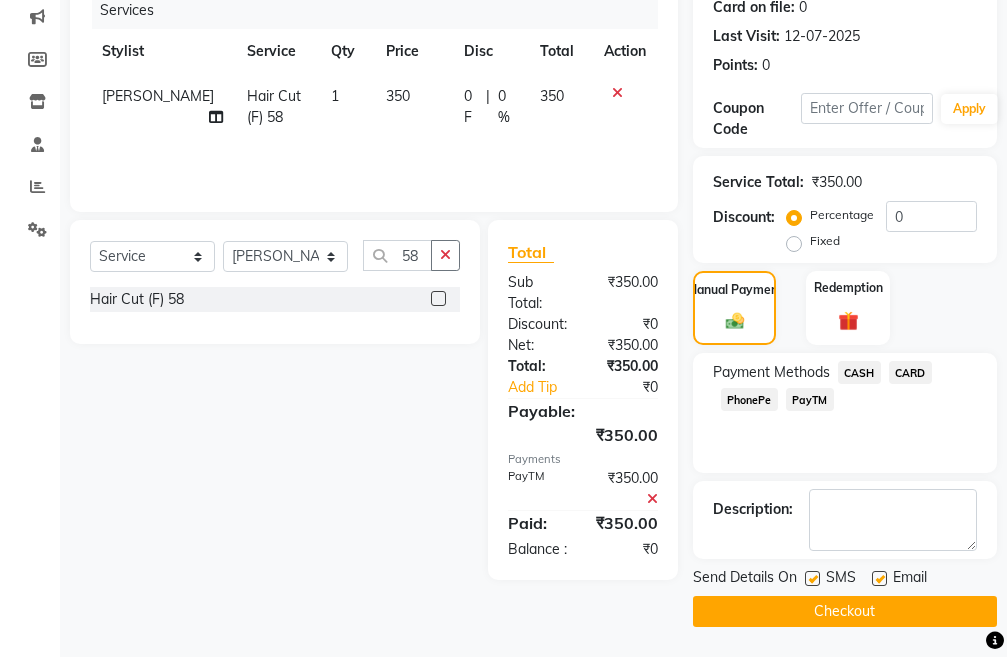 click on "Checkout" 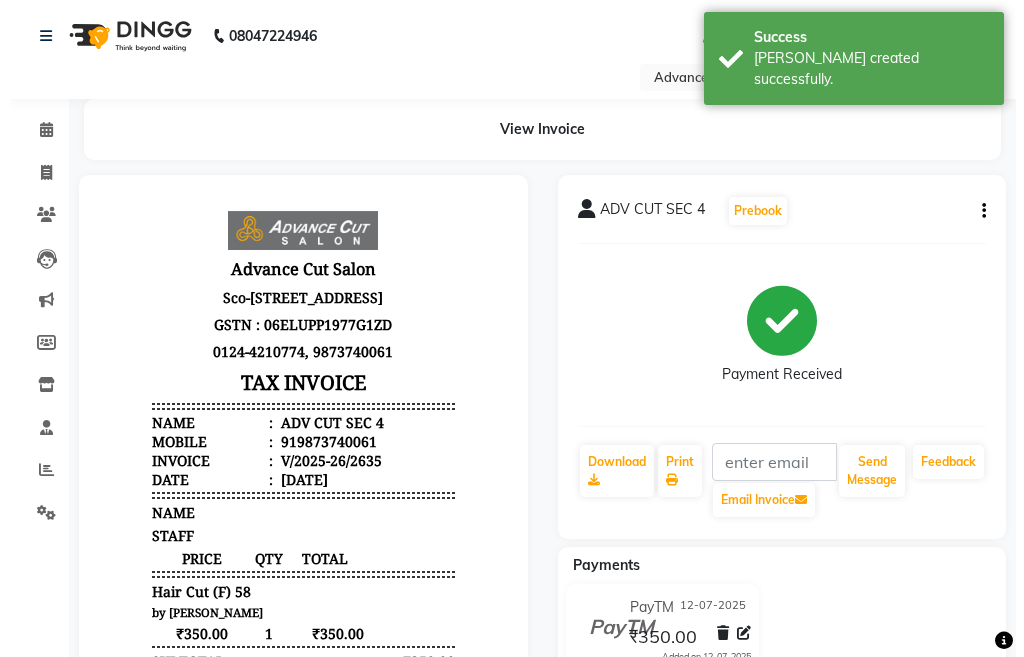 scroll, scrollTop: 0, scrollLeft: 0, axis: both 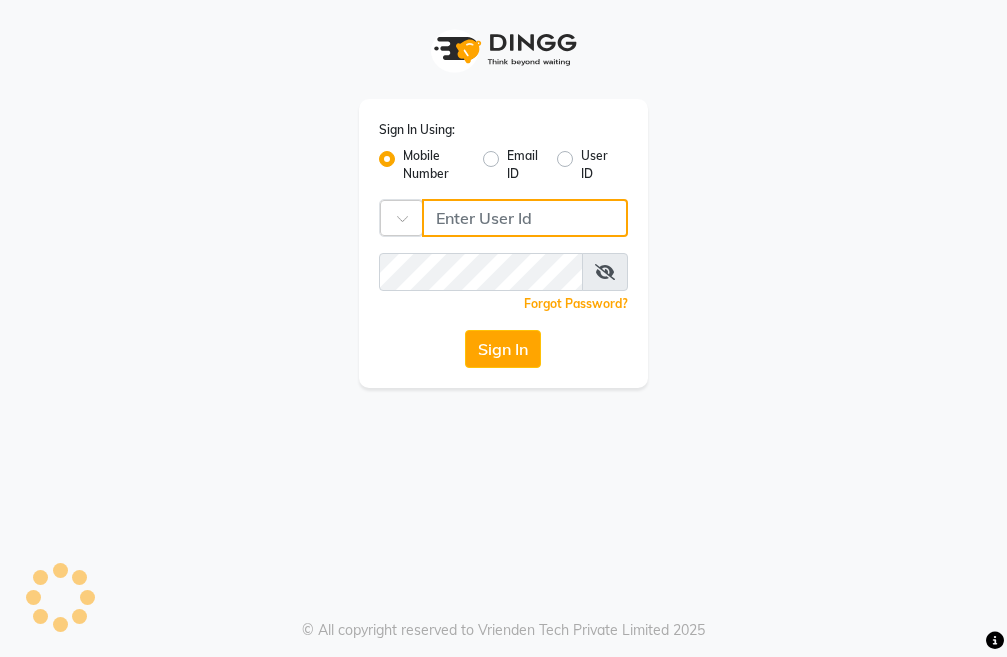 type on "9491146000" 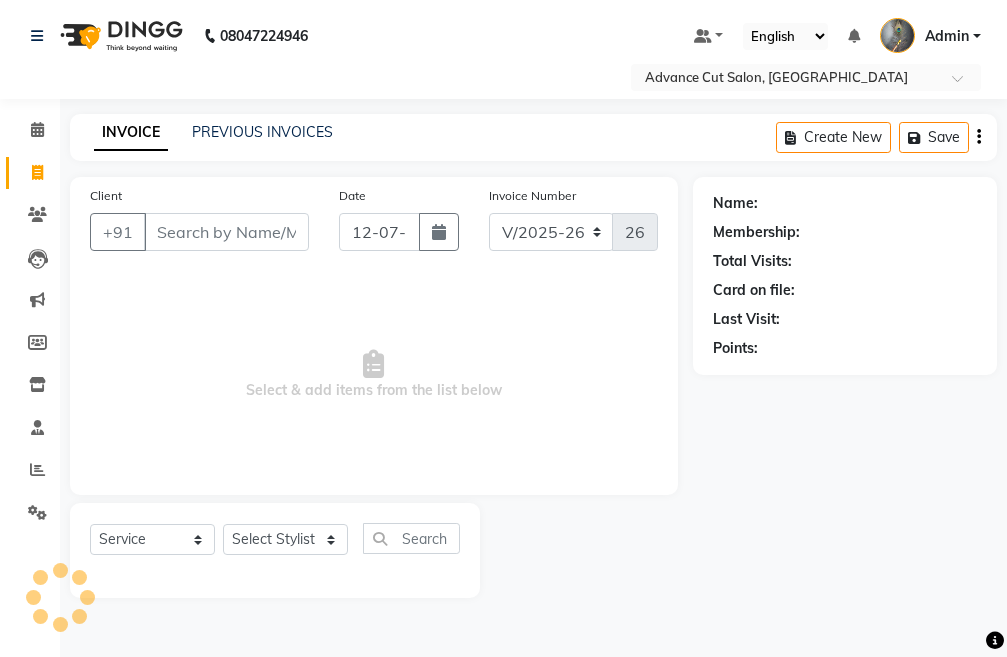 select on "4939" 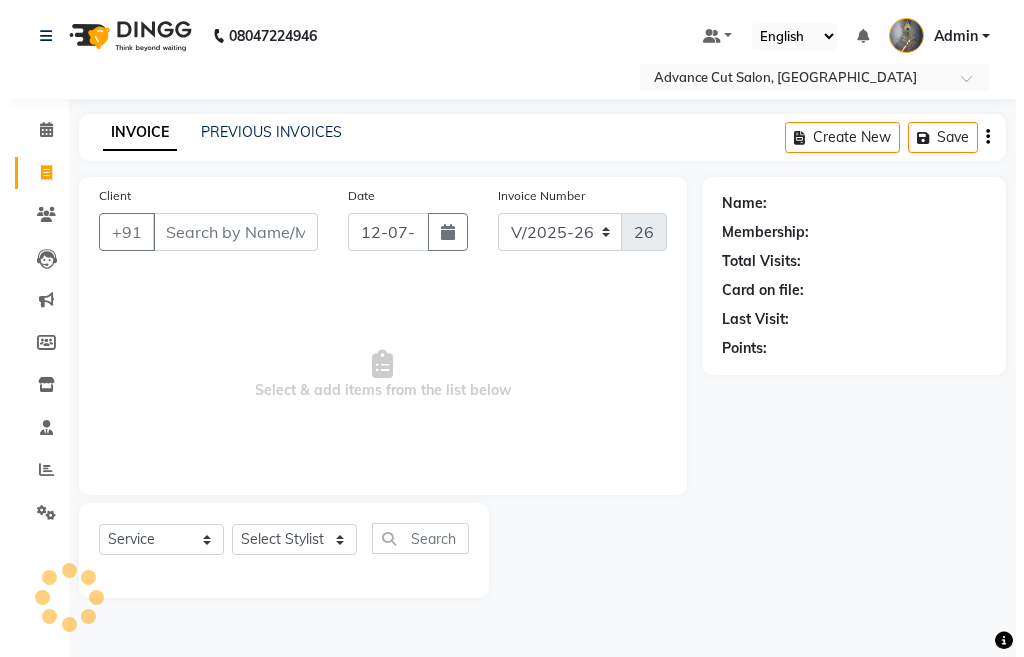 scroll, scrollTop: 0, scrollLeft: 0, axis: both 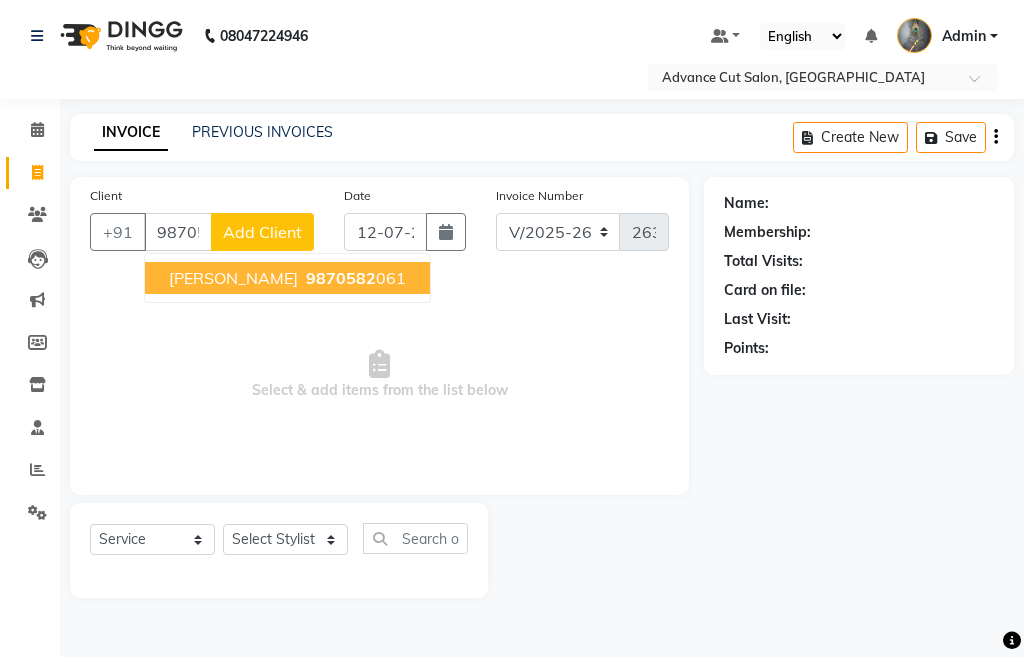 click on "[PERSON_NAME]" at bounding box center [233, 278] 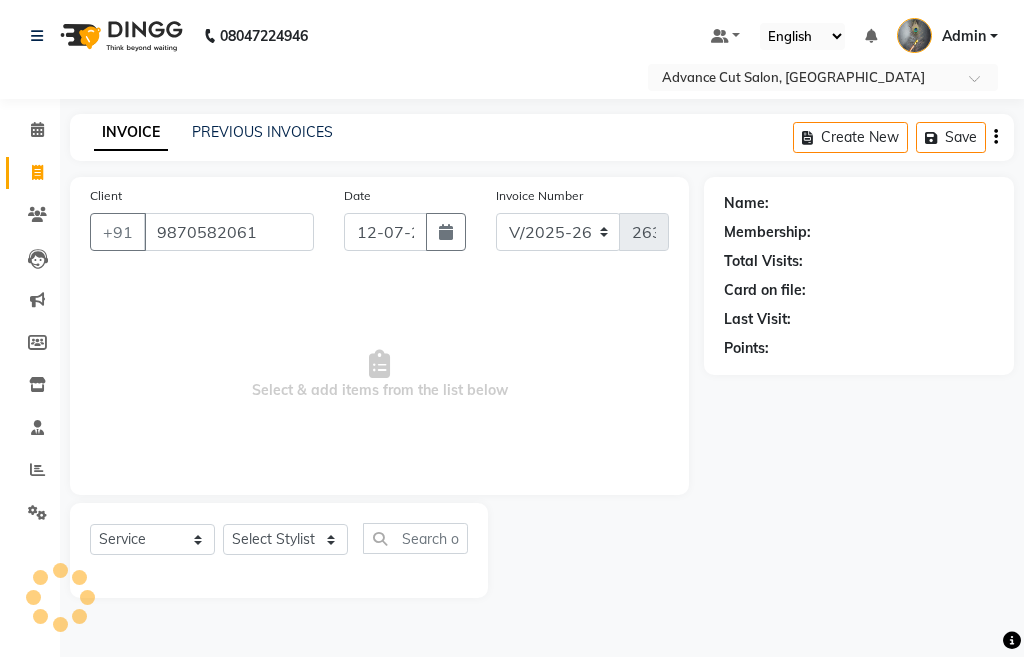 type on "9870582061" 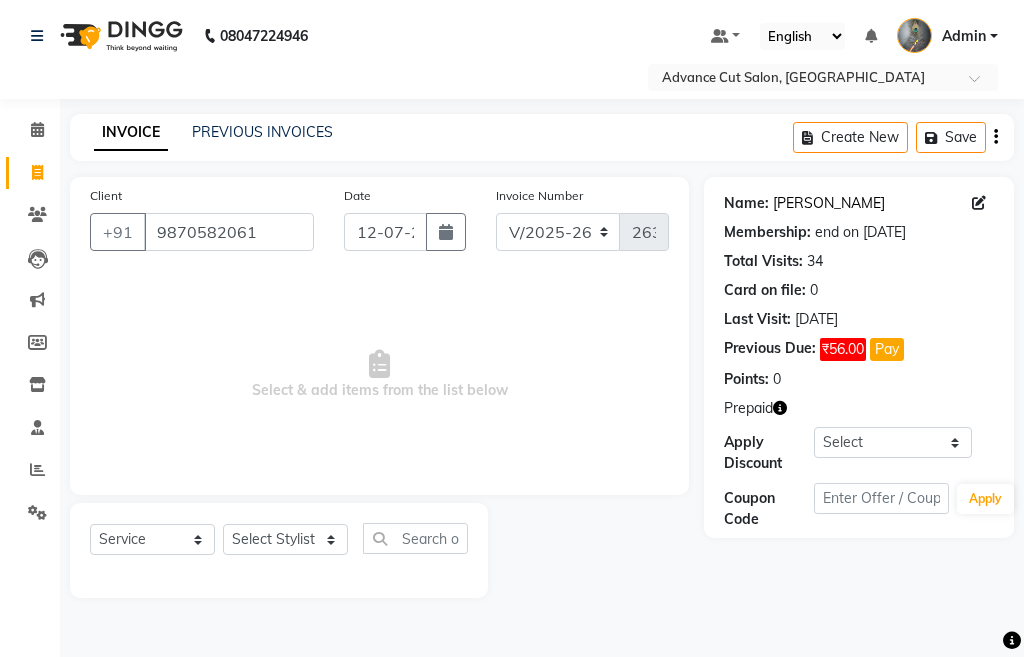 click on "Kanika" 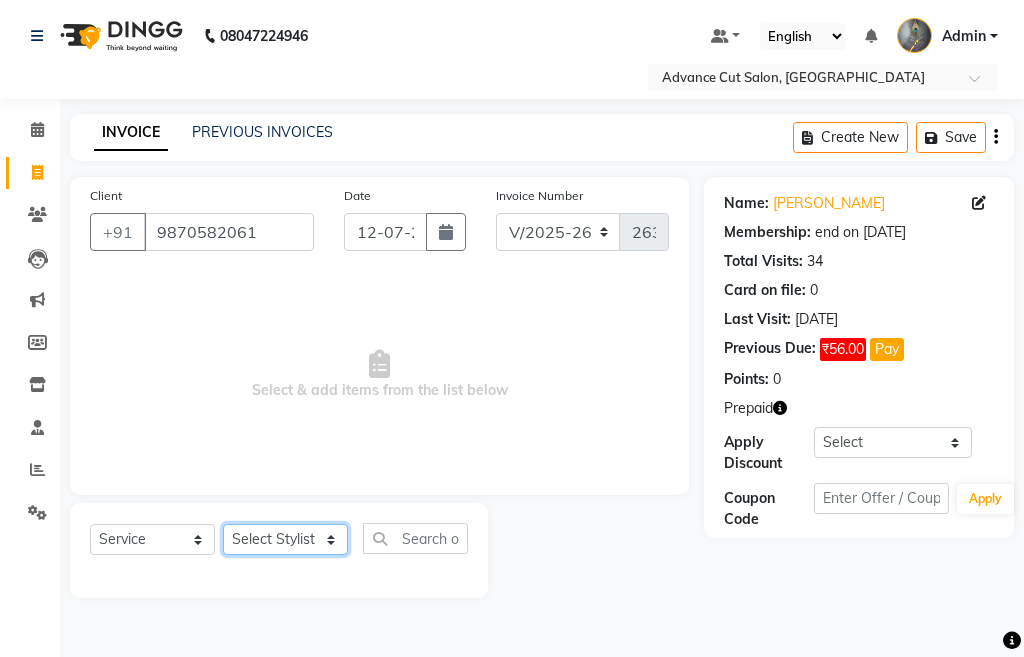 click on "Select Stylist Admin chahit COUNTOR gourav hardeep mamta manisha MONISH navi NOSHAD ALI purvi sachin shatnam sunny tip" 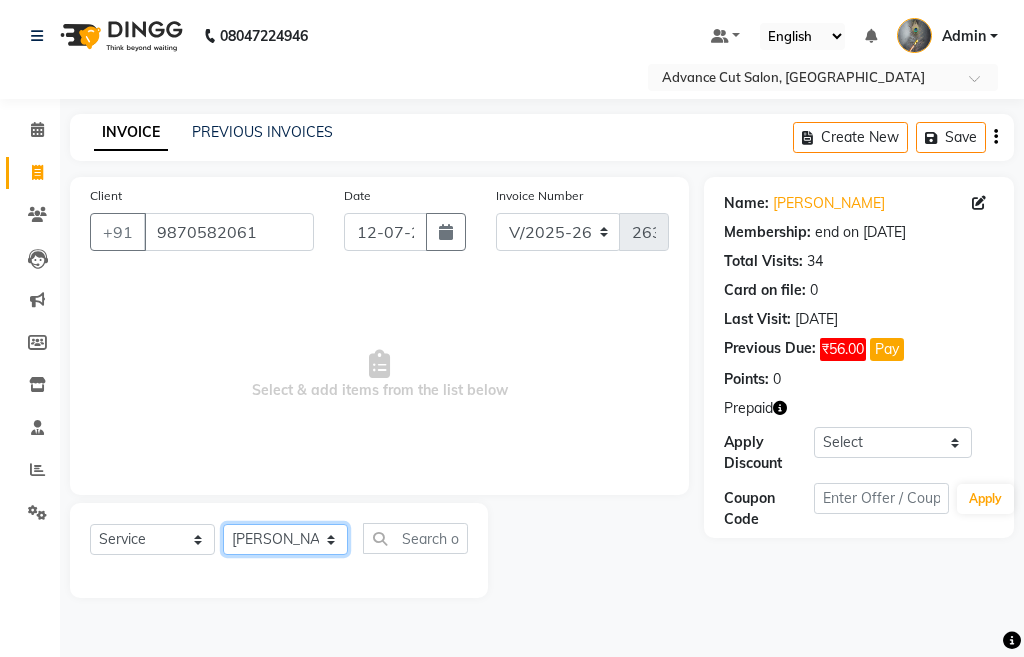 click on "Select Stylist Admin chahit COUNTOR gourav hardeep mamta manisha MONISH navi NOSHAD ALI purvi sachin shatnam sunny tip" 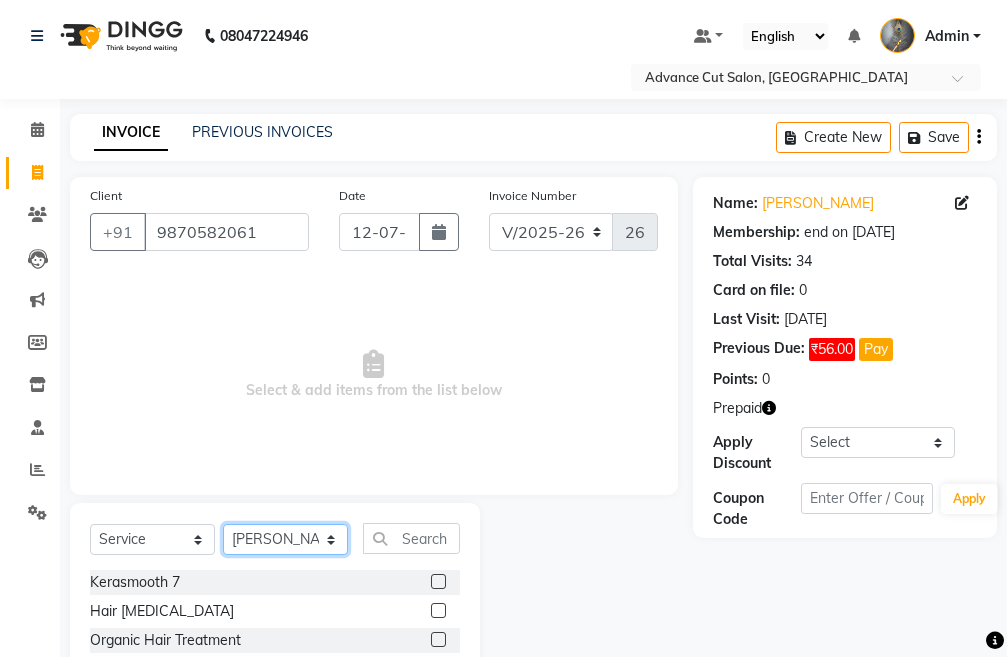 click on "Select Stylist Admin chahit COUNTOR gourav hardeep mamta manisha MONISH navi NOSHAD ALI purvi sachin shatnam sunny tip" 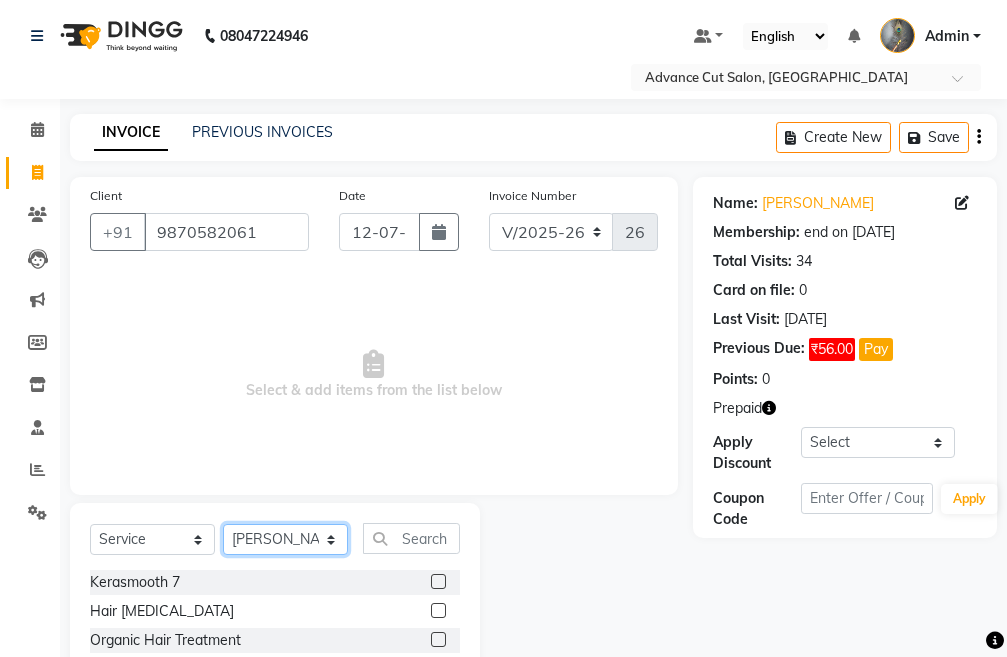 drag, startPoint x: 268, startPoint y: 540, endPoint x: 268, endPoint y: 527, distance: 13 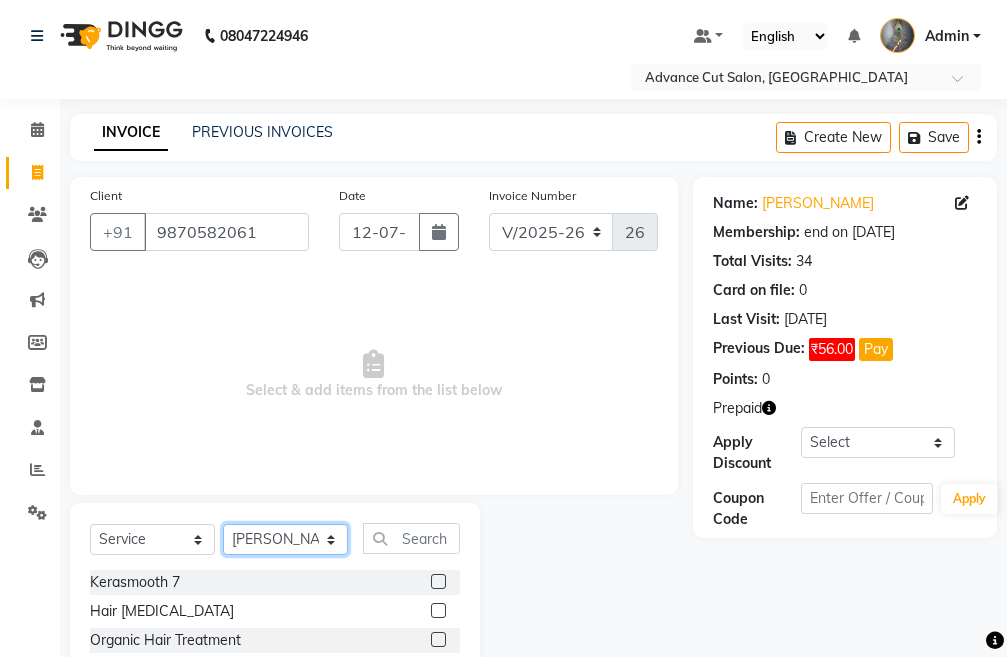 select on "30651" 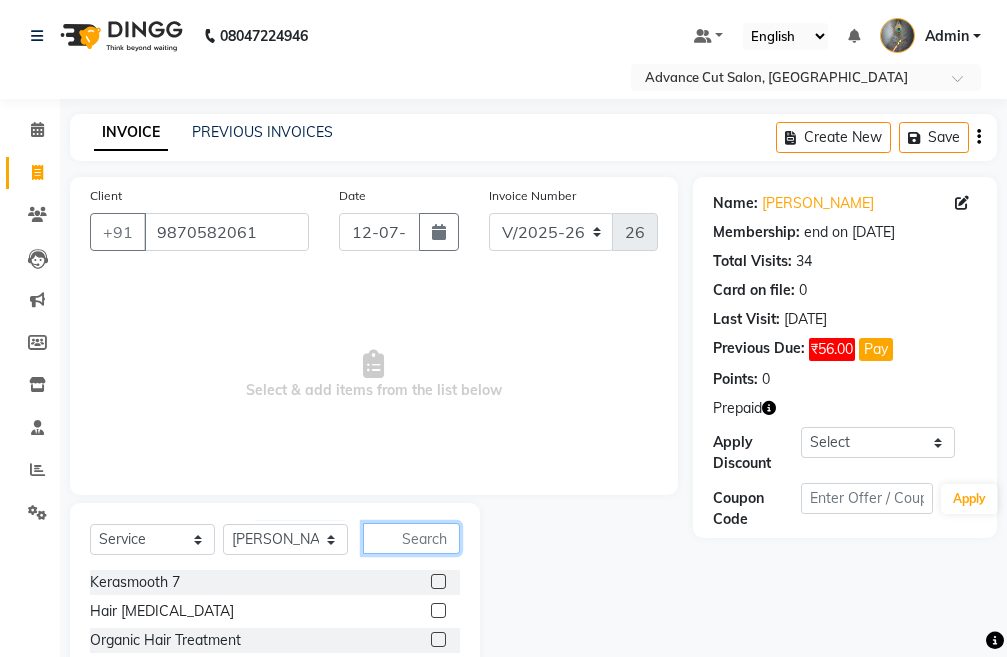 click 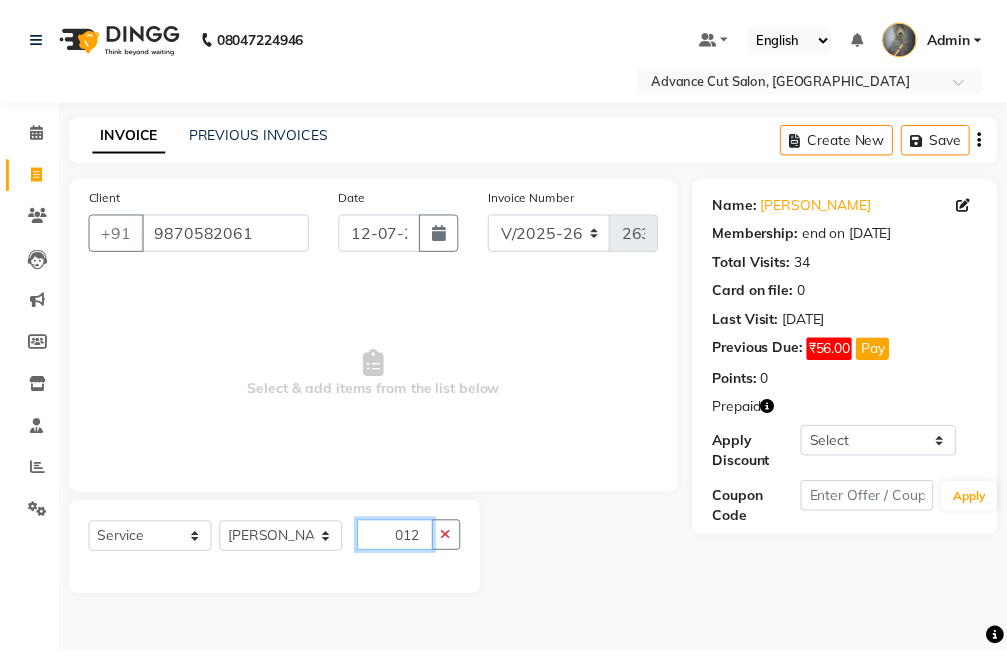 scroll, scrollTop: 0, scrollLeft: 0, axis: both 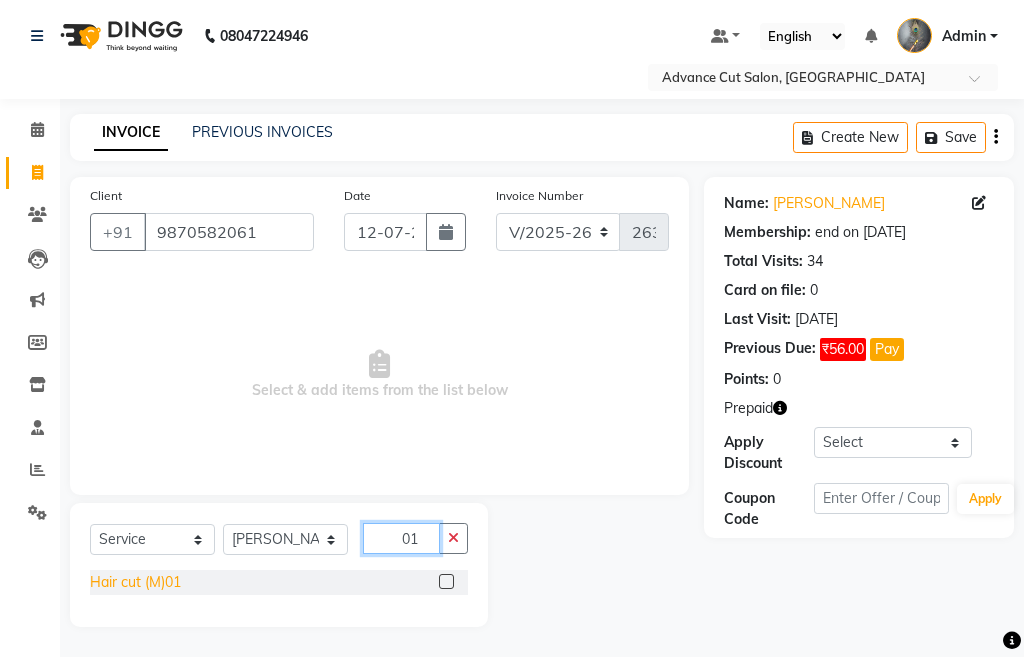 type on "01" 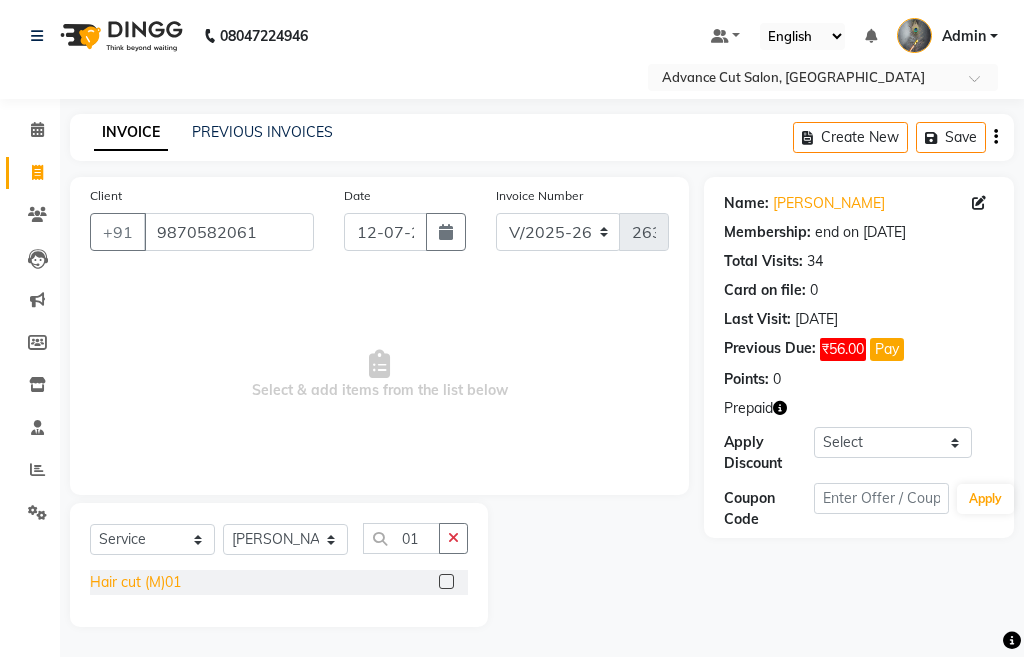 click on "Hair cut (M)01" 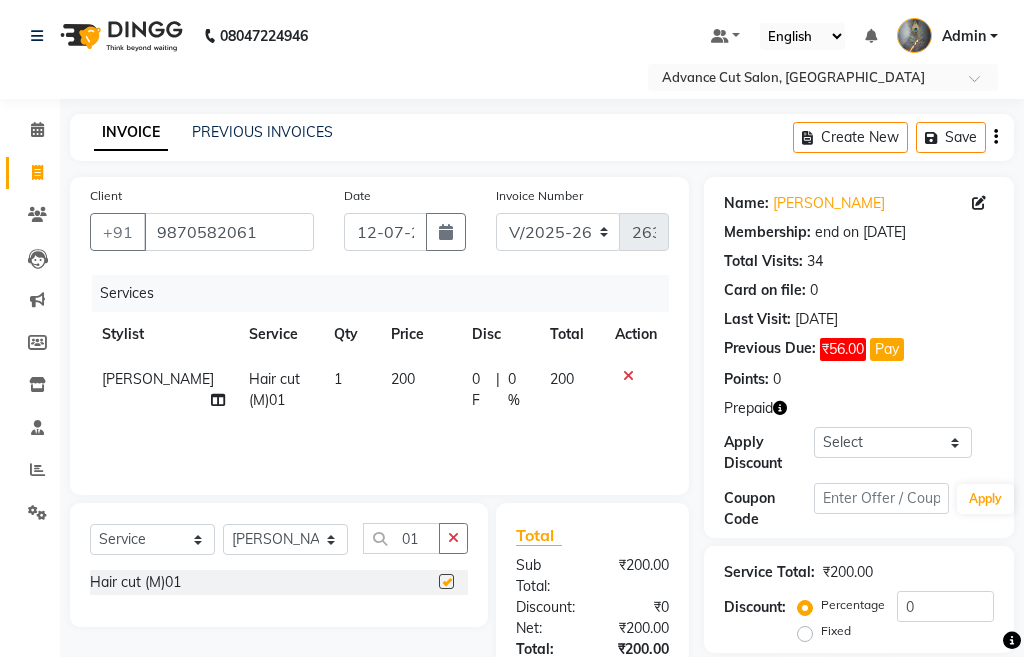 checkbox on "false" 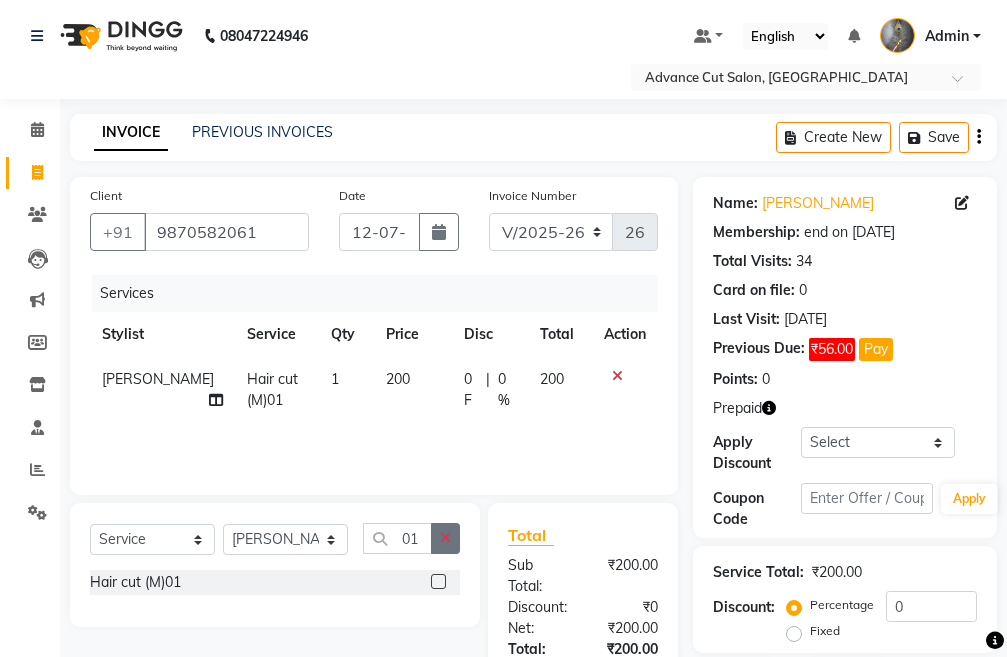 click 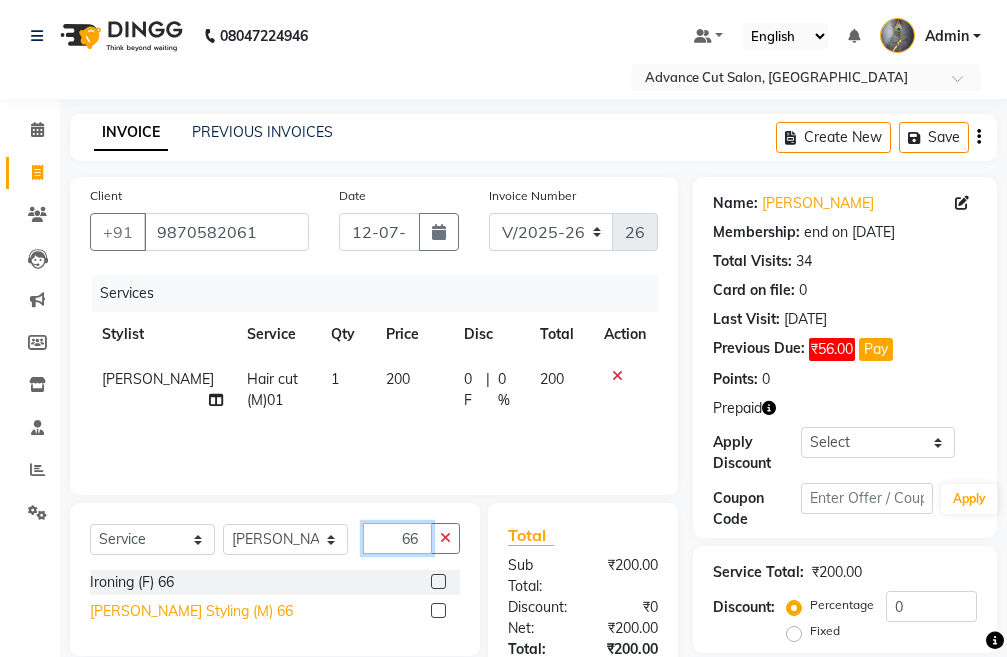 type on "66" 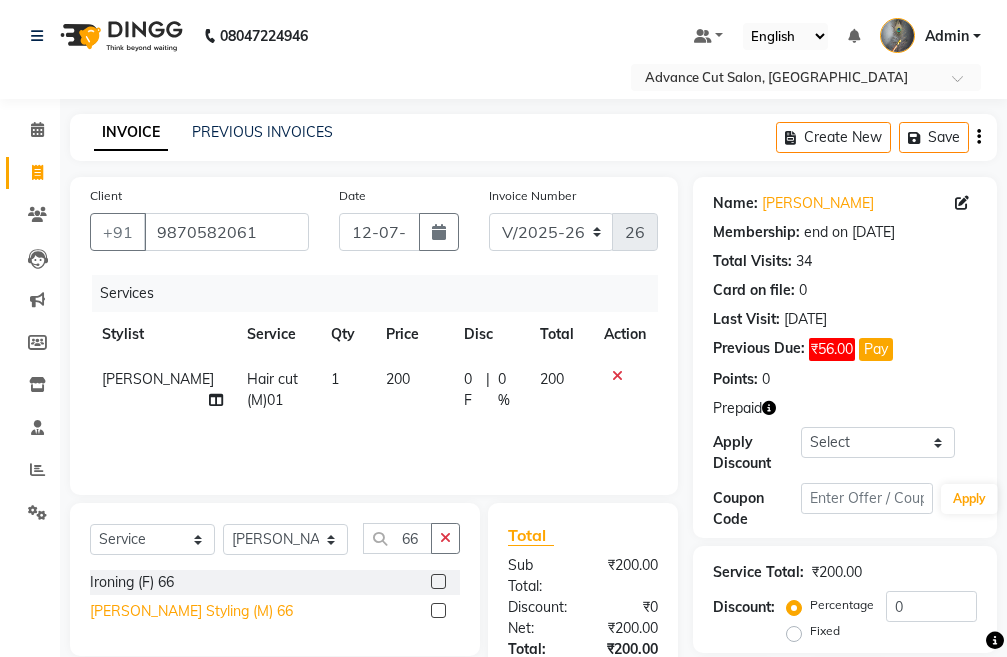 click on "Beard Styling (M) 66" 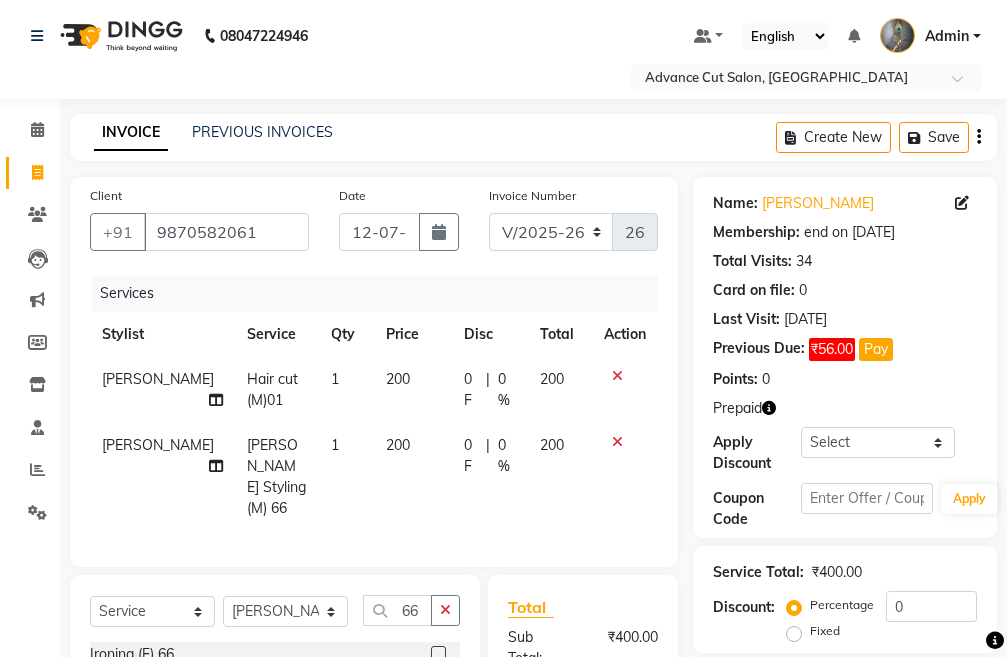 checkbox on "false" 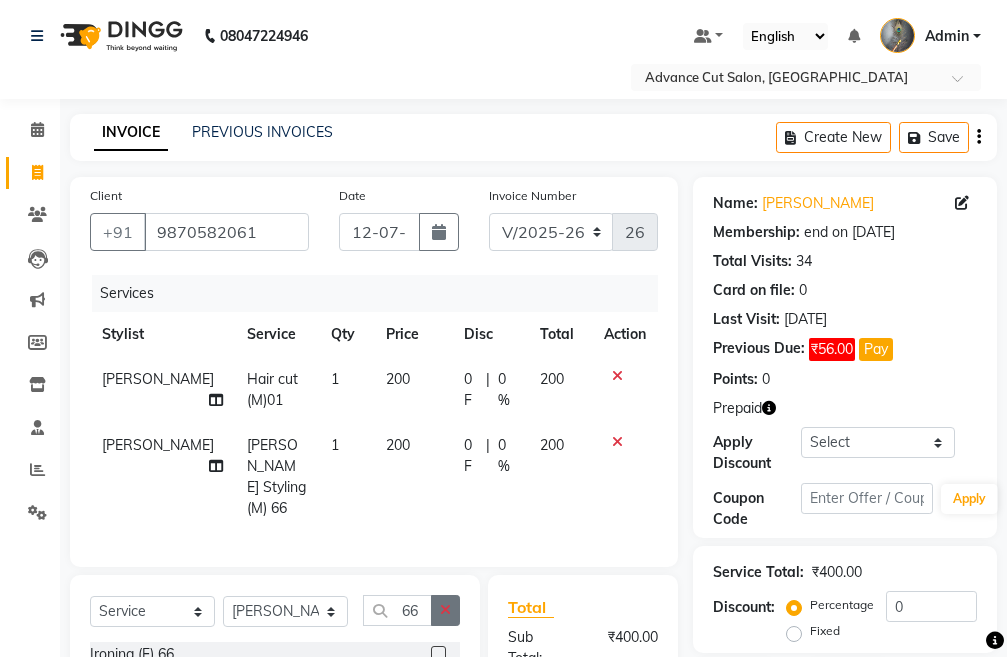 click 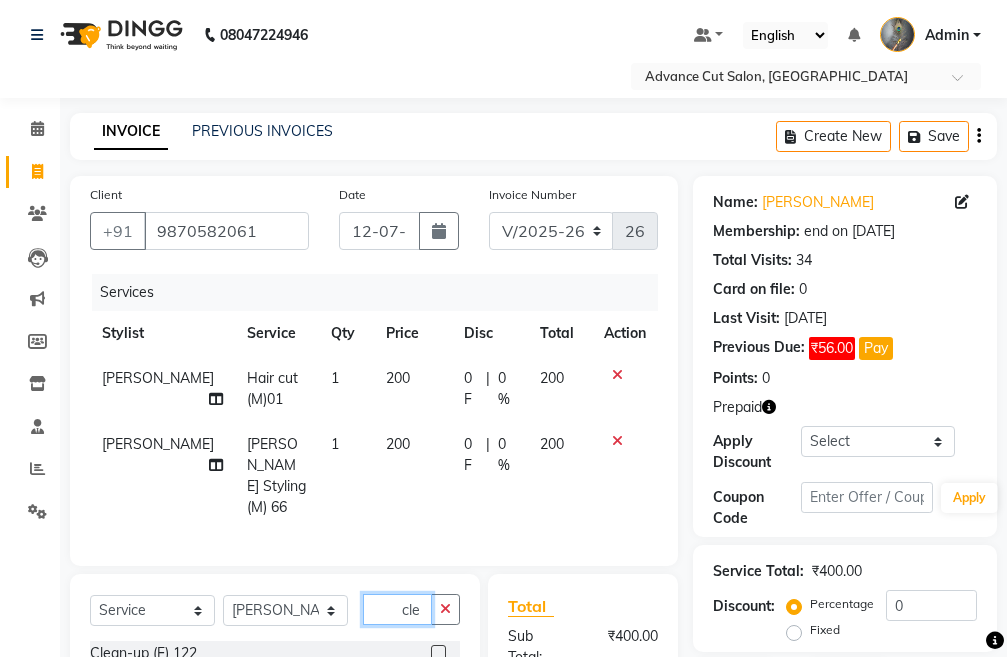 scroll, scrollTop: 100, scrollLeft: 0, axis: vertical 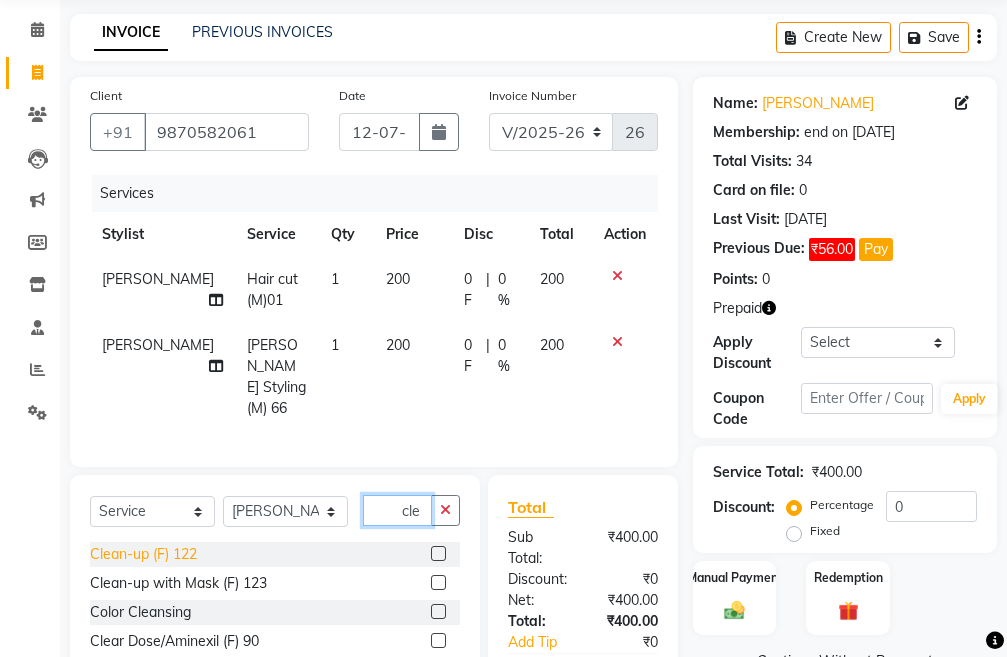 type on "cle" 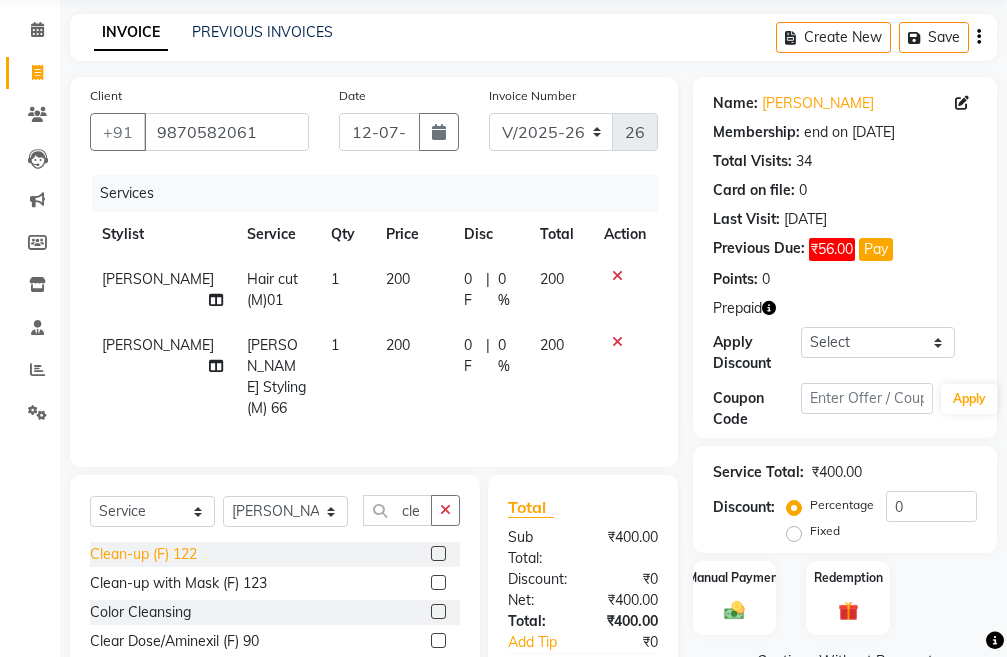 click on "Clean-up (F) 122" 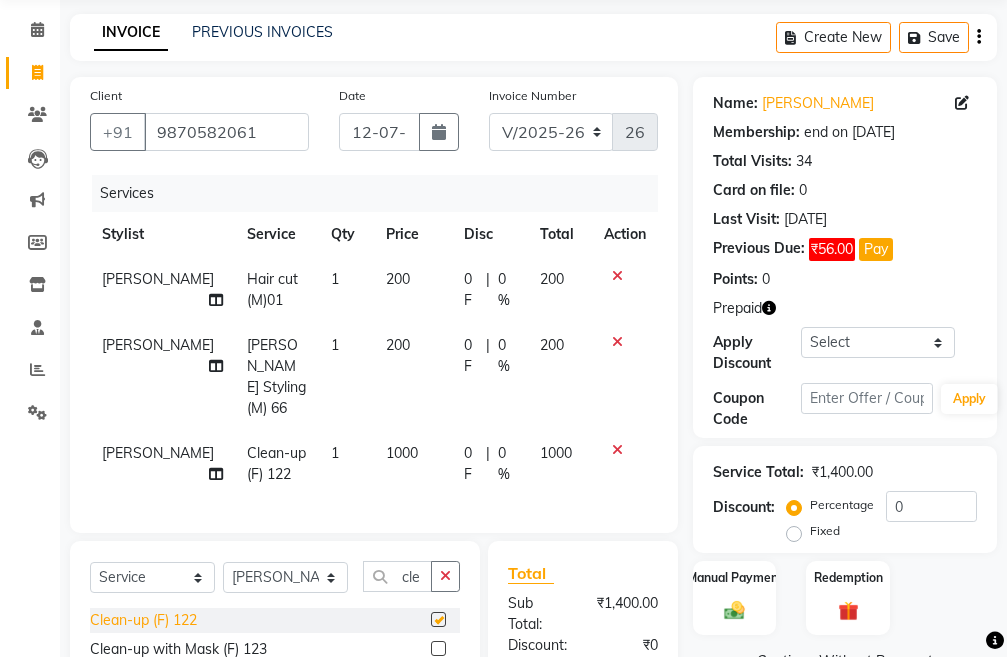 checkbox on "false" 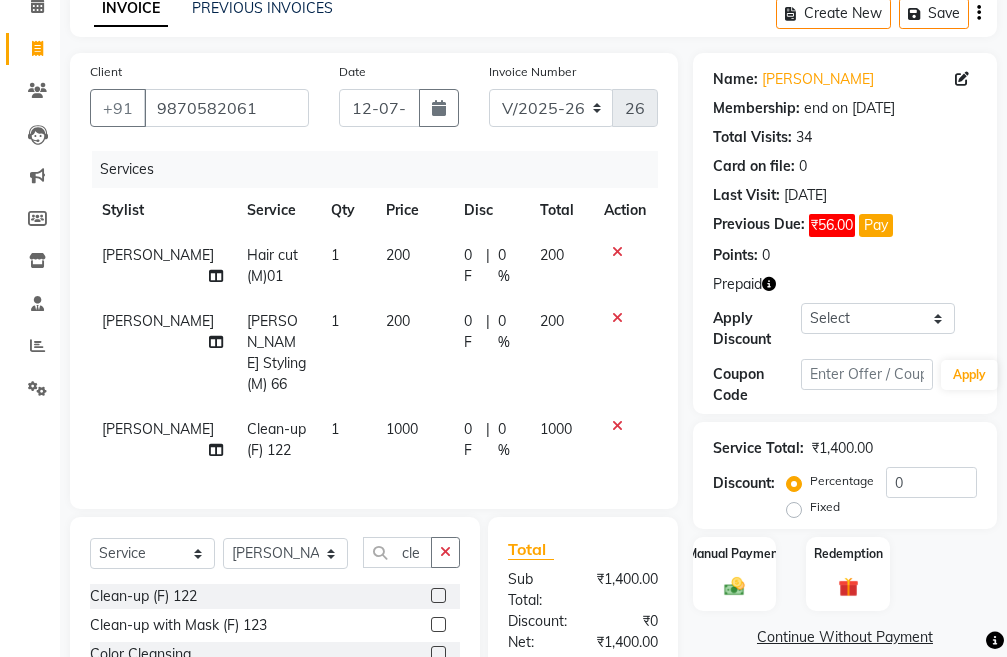 scroll, scrollTop: 307, scrollLeft: 0, axis: vertical 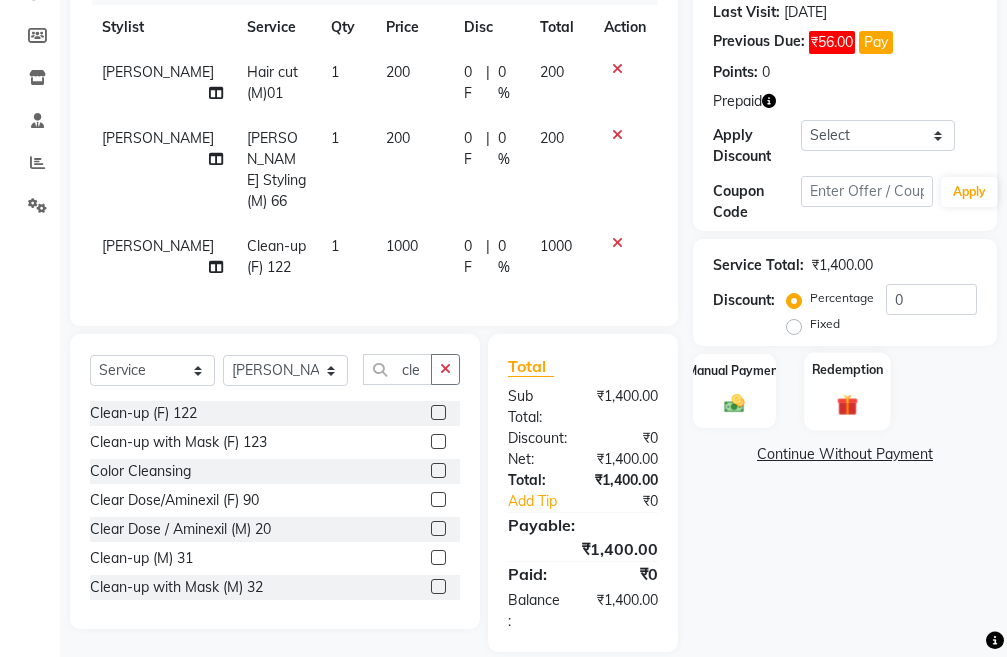 click on "Redemption" 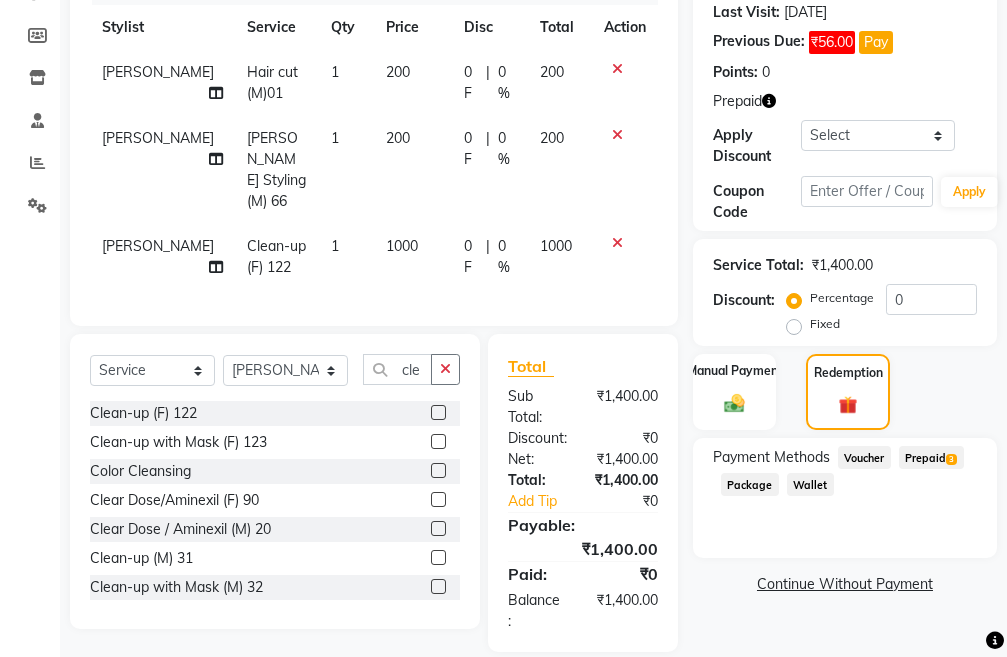 click on "Prepaid  3" 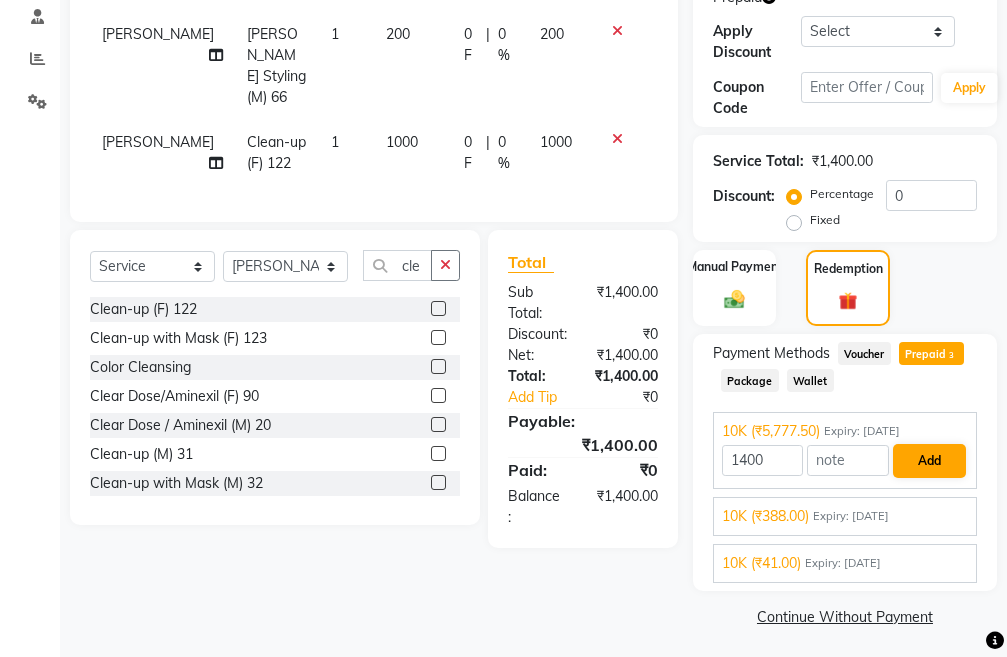 scroll, scrollTop: 416, scrollLeft: 0, axis: vertical 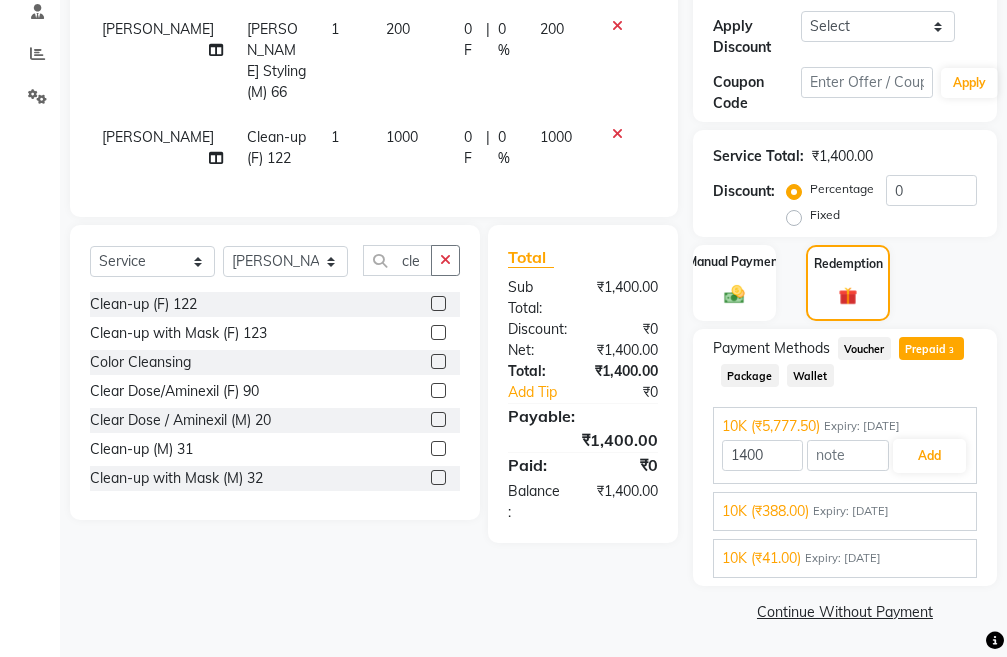click on "Expiry: 25-05-2028" at bounding box center [851, 511] 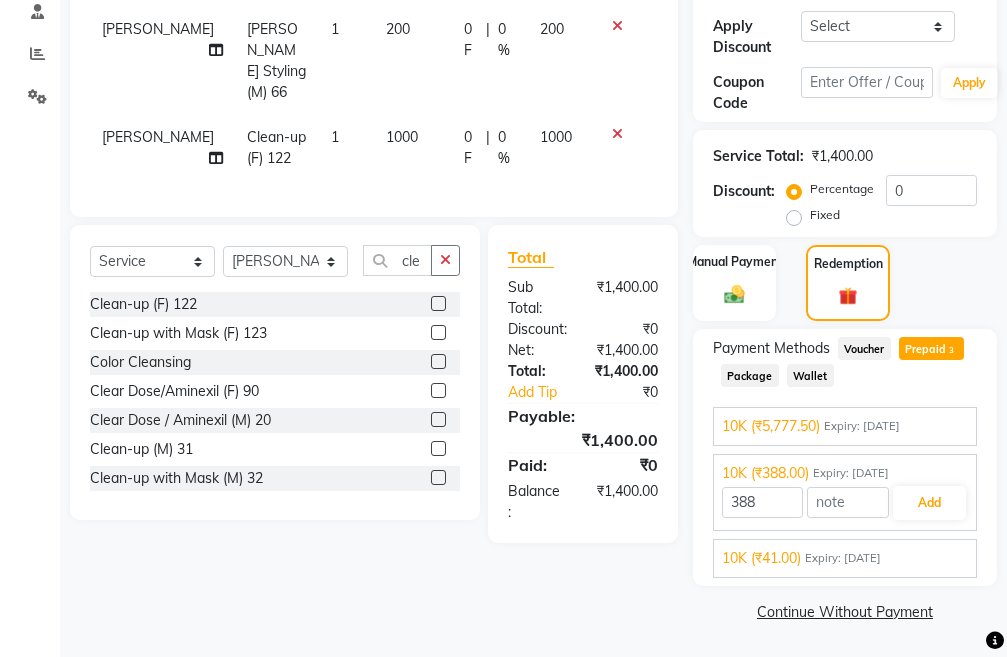 click on "Expiry: 15-03-2029" at bounding box center [862, 426] 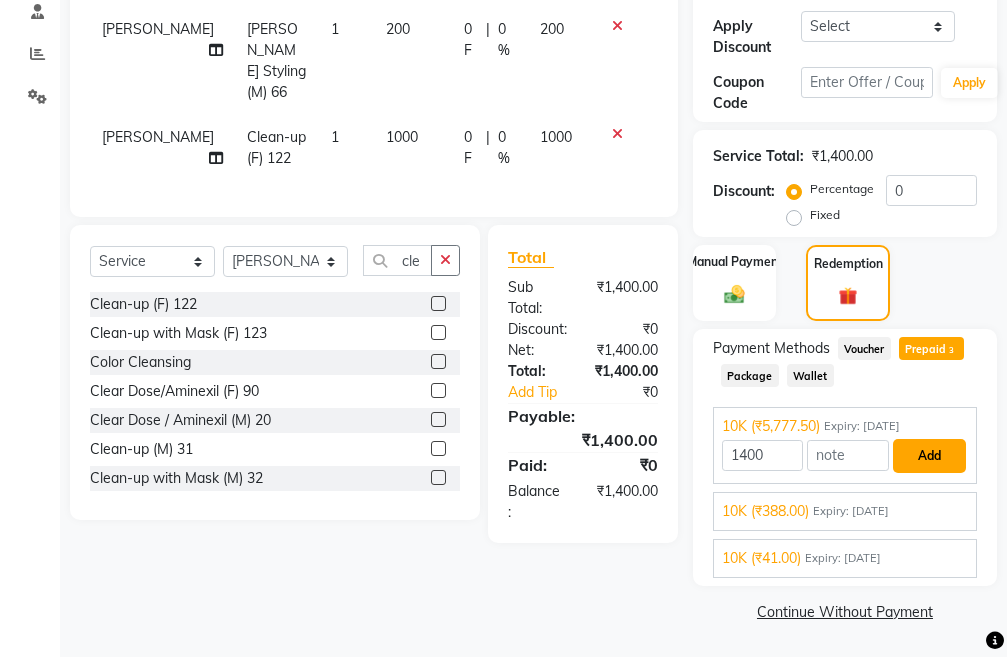 click on "Add" at bounding box center [929, 456] 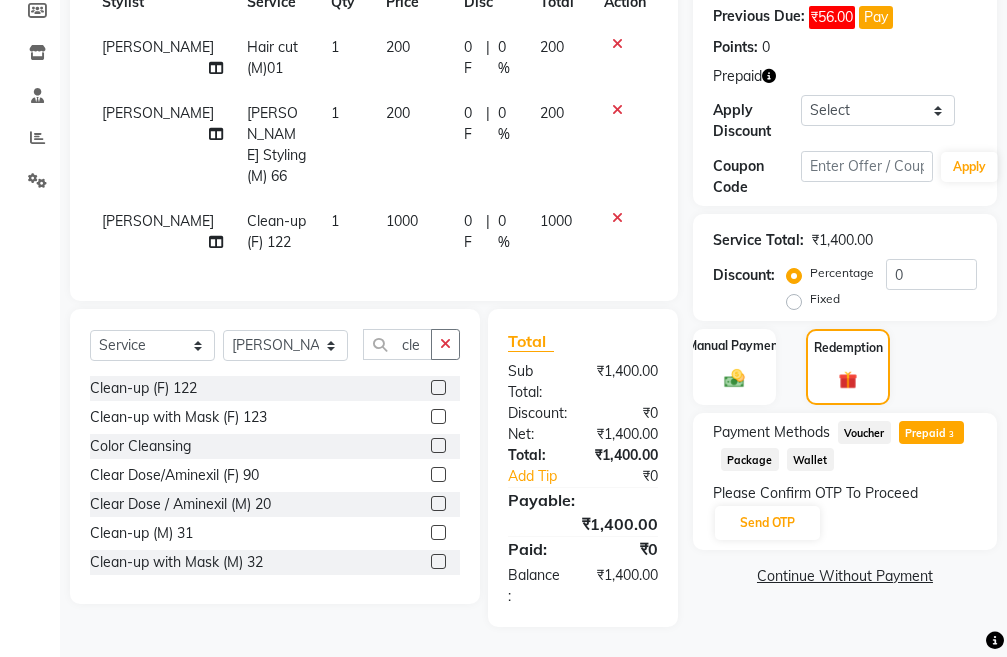 scroll, scrollTop: 307, scrollLeft: 0, axis: vertical 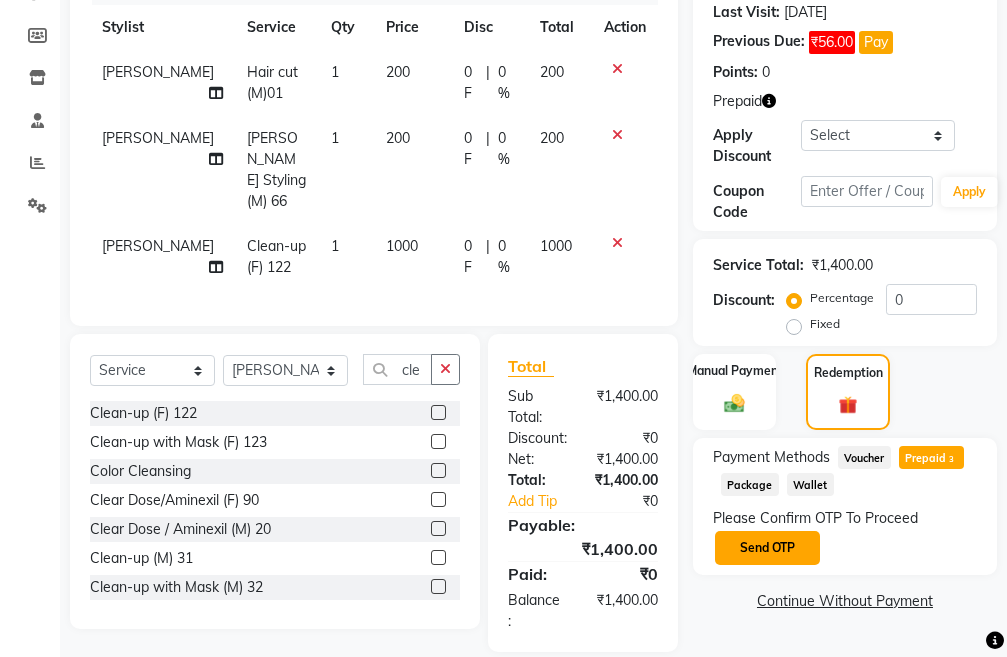 click on "Send OTP" 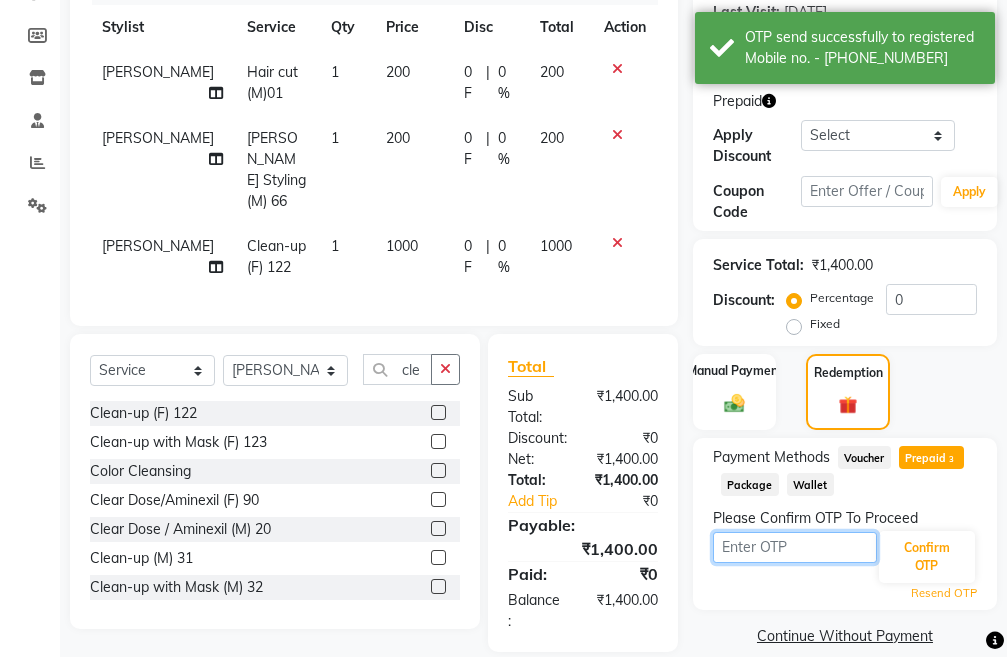 click at bounding box center (795, 547) 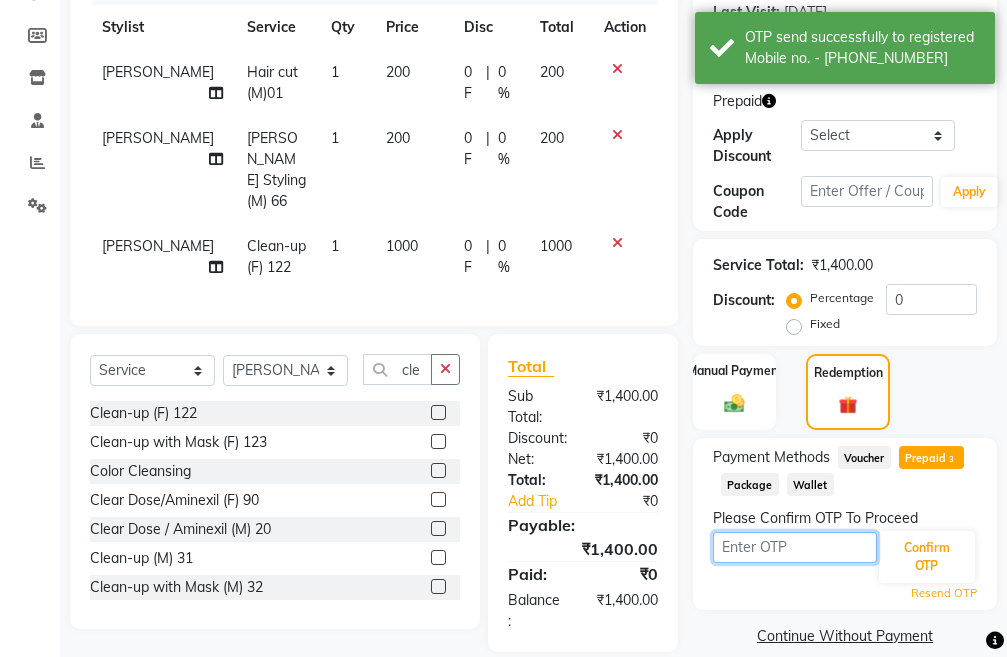 click at bounding box center (795, 547) 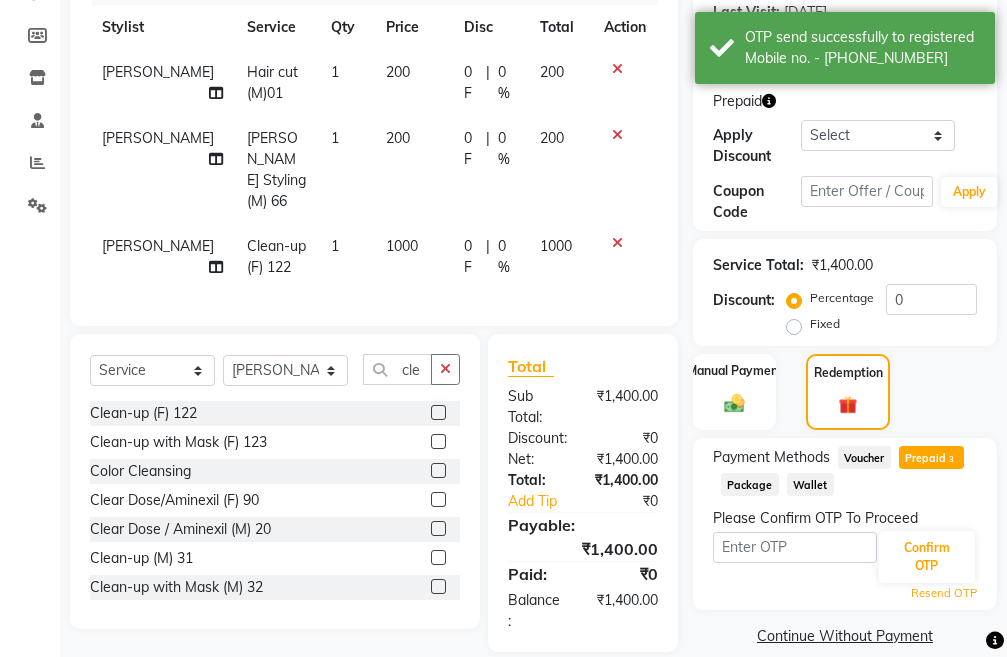 click on "Resend OTP" 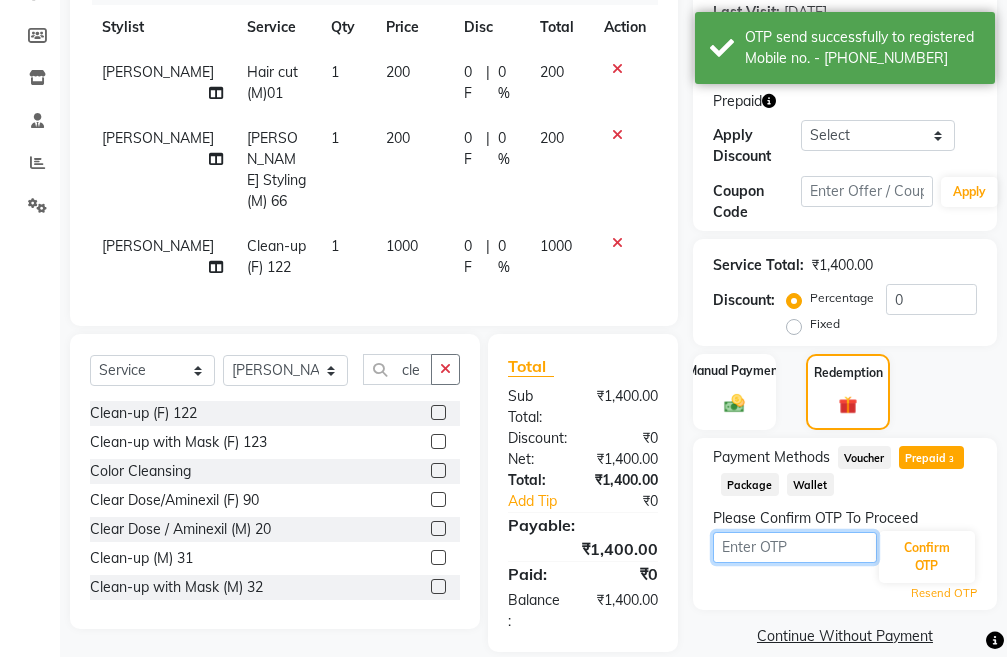 click at bounding box center [795, 547] 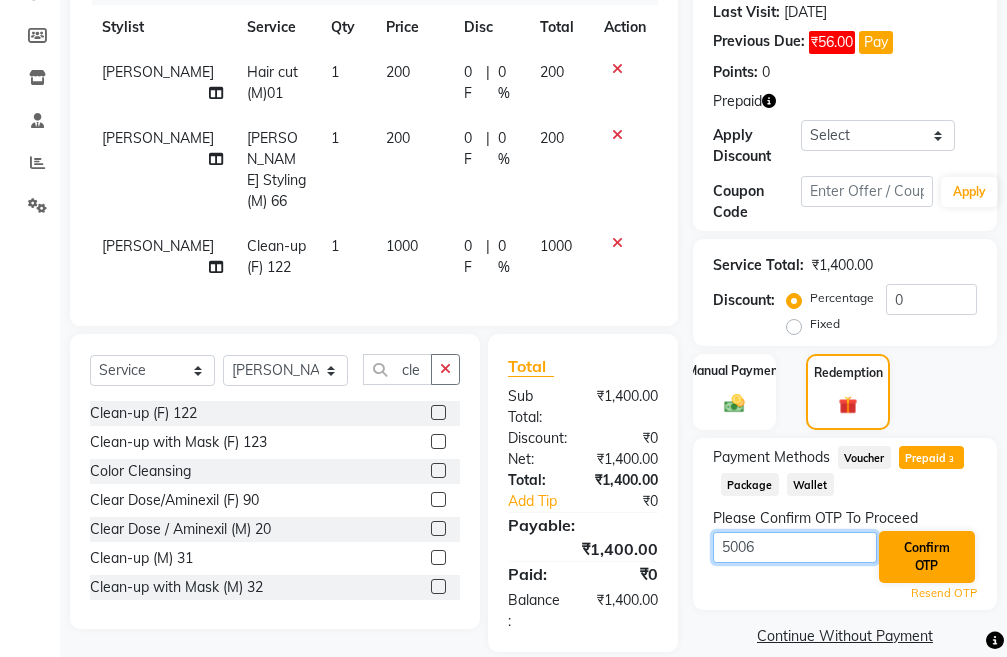 type on "5006" 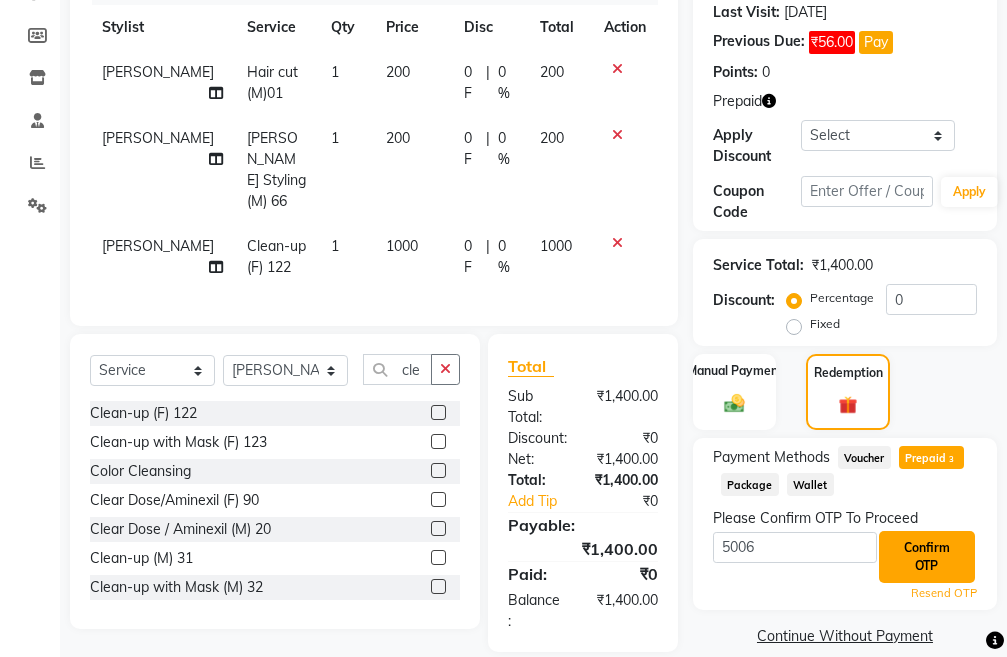 click on "Confirm OTP" 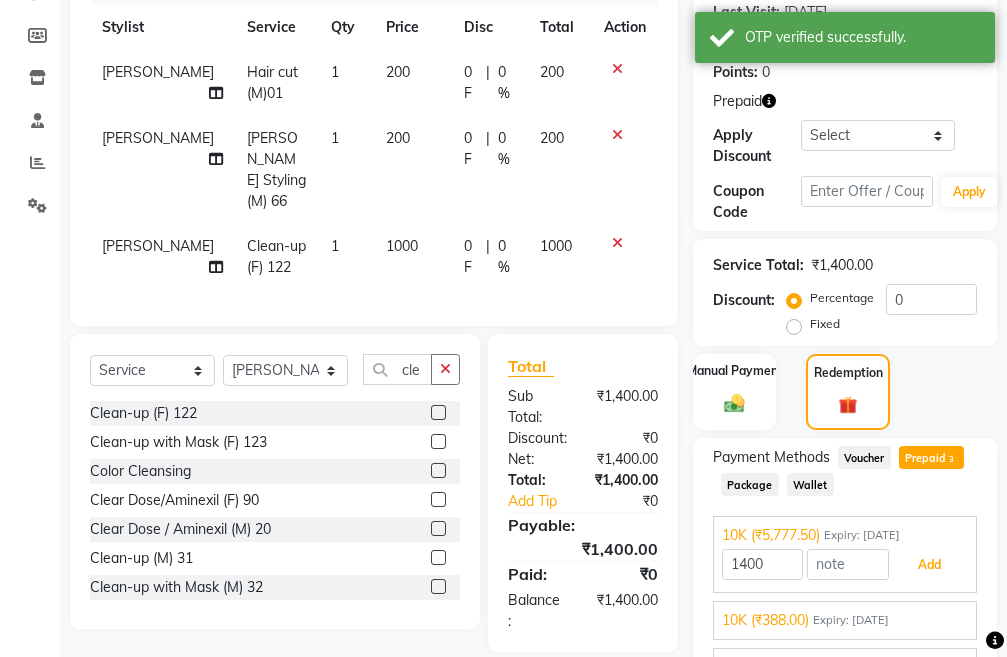 click on "Add" at bounding box center (929, 565) 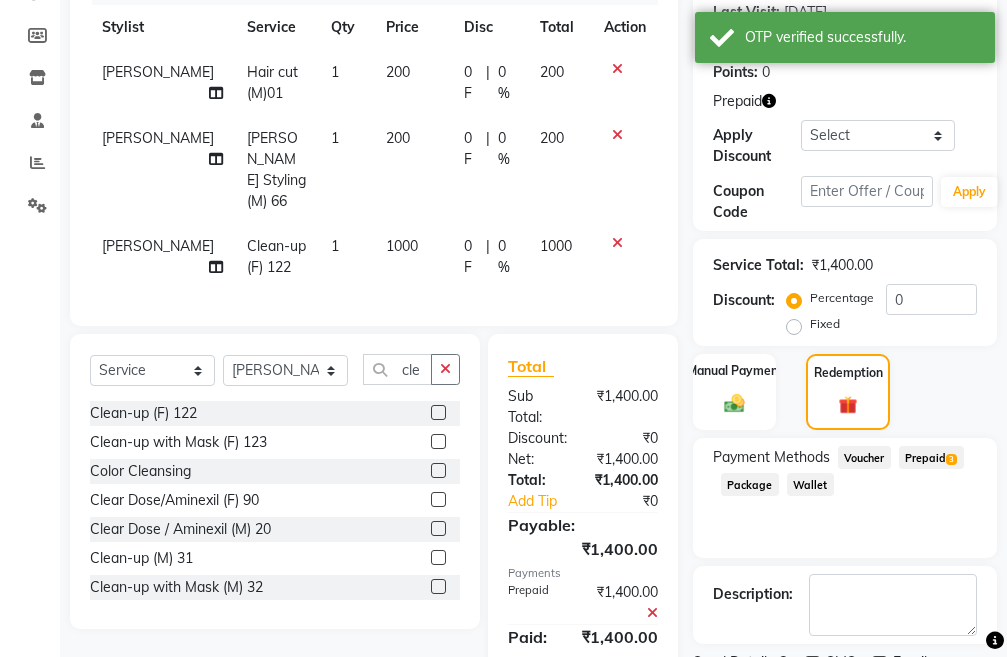 scroll, scrollTop: 392, scrollLeft: 0, axis: vertical 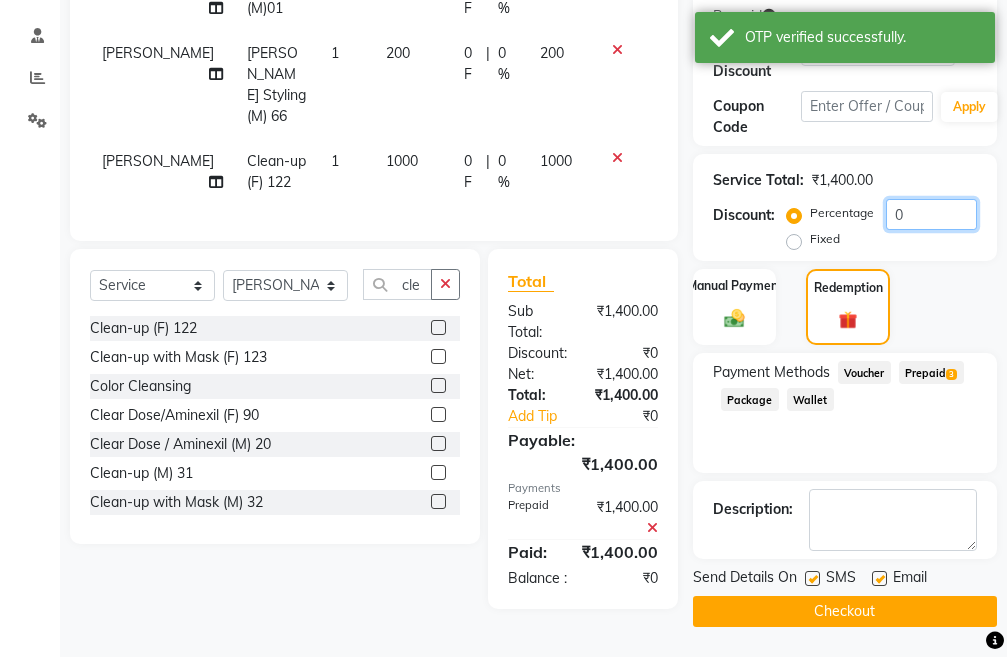 click on "0" 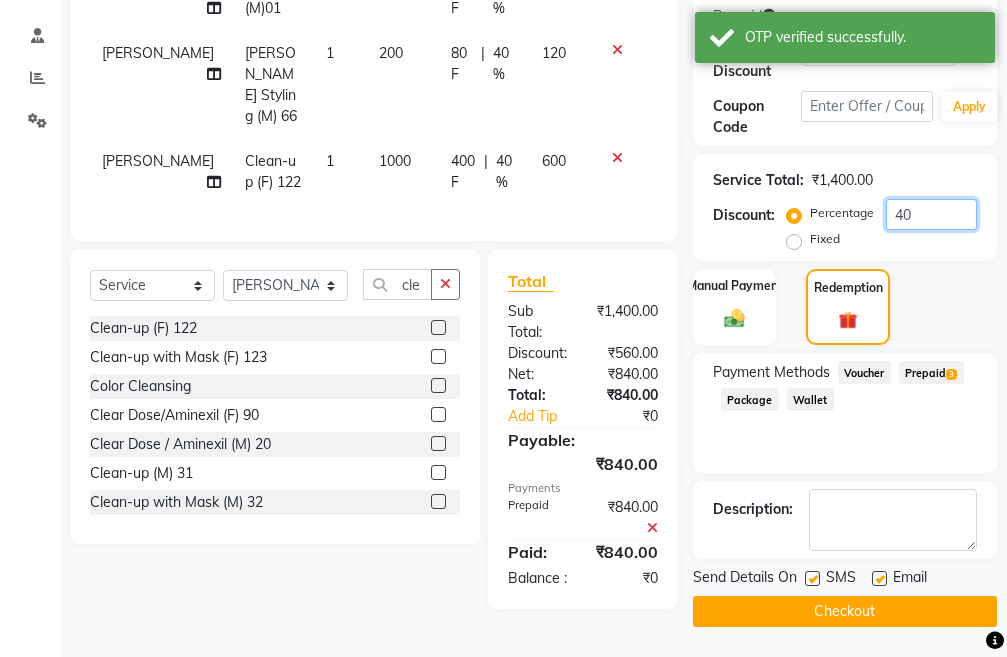 type on "40" 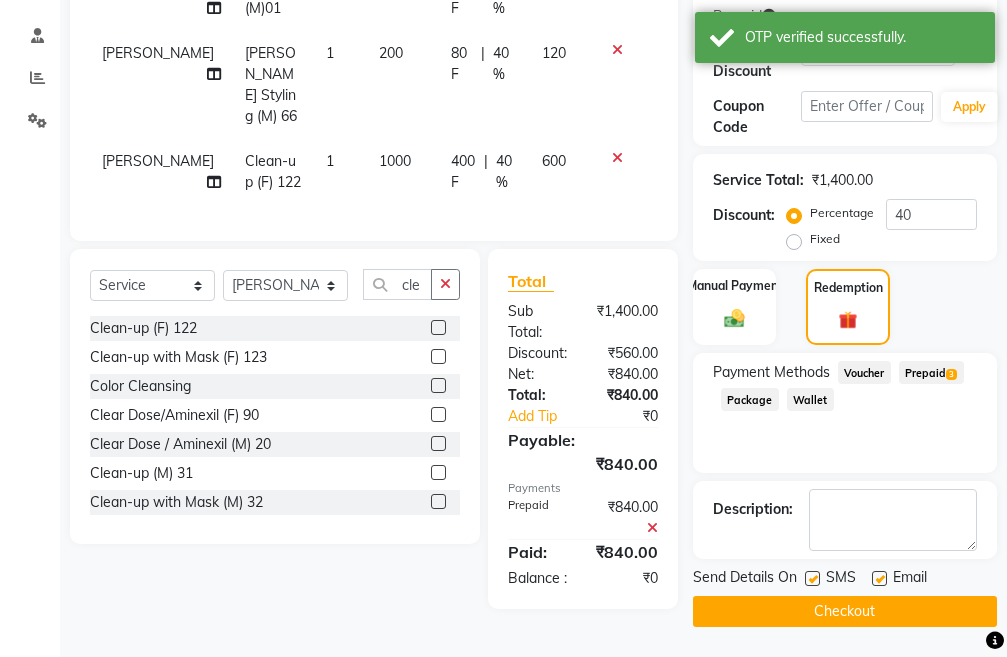 click on "Checkout" 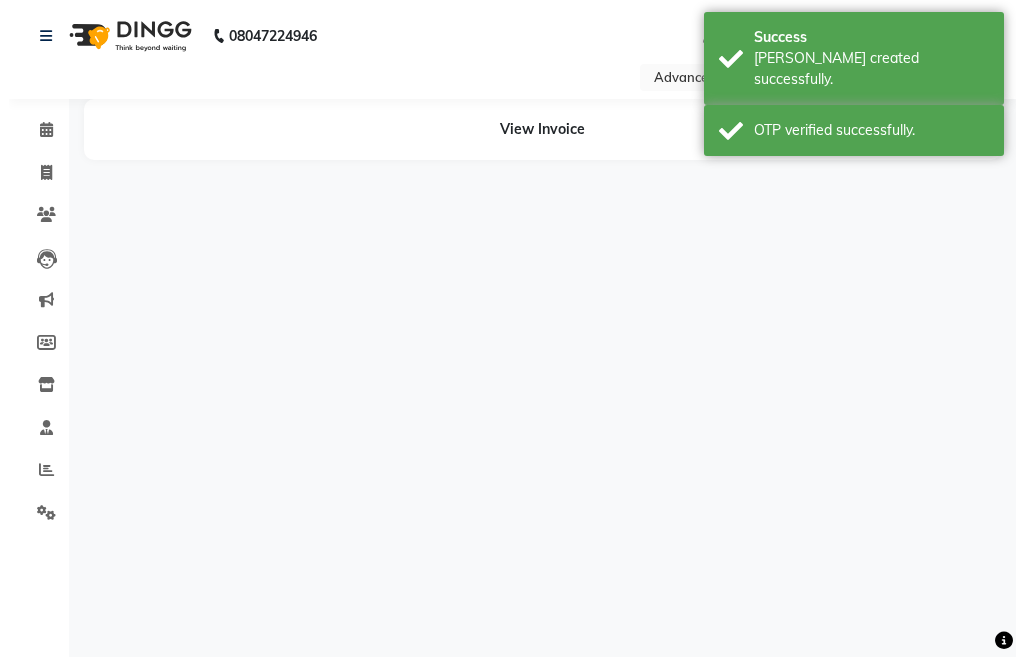 scroll, scrollTop: 0, scrollLeft: 0, axis: both 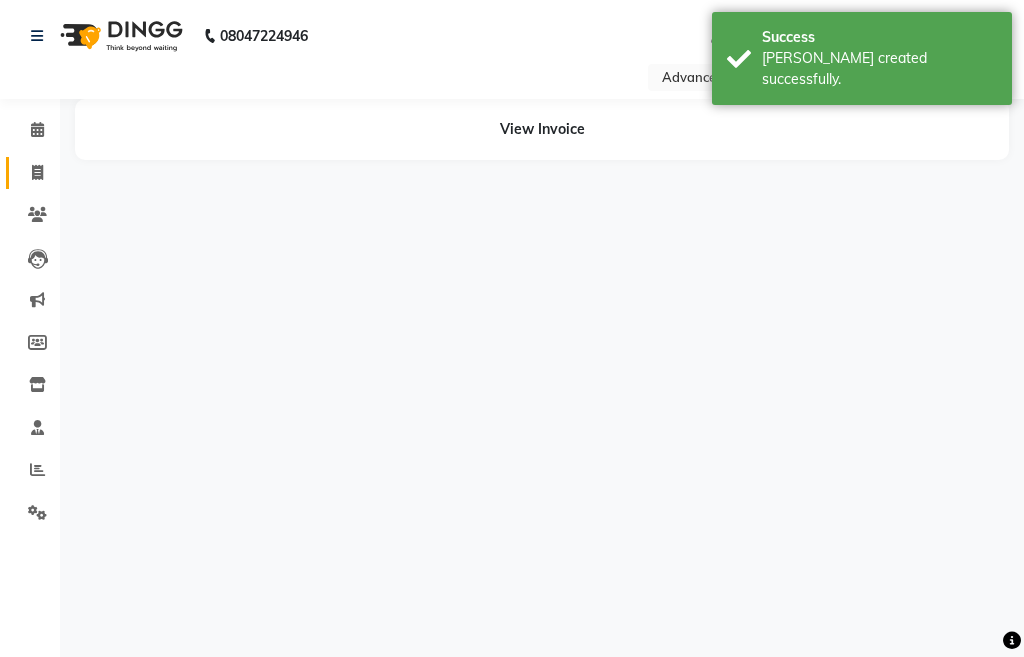 click on "Invoice" 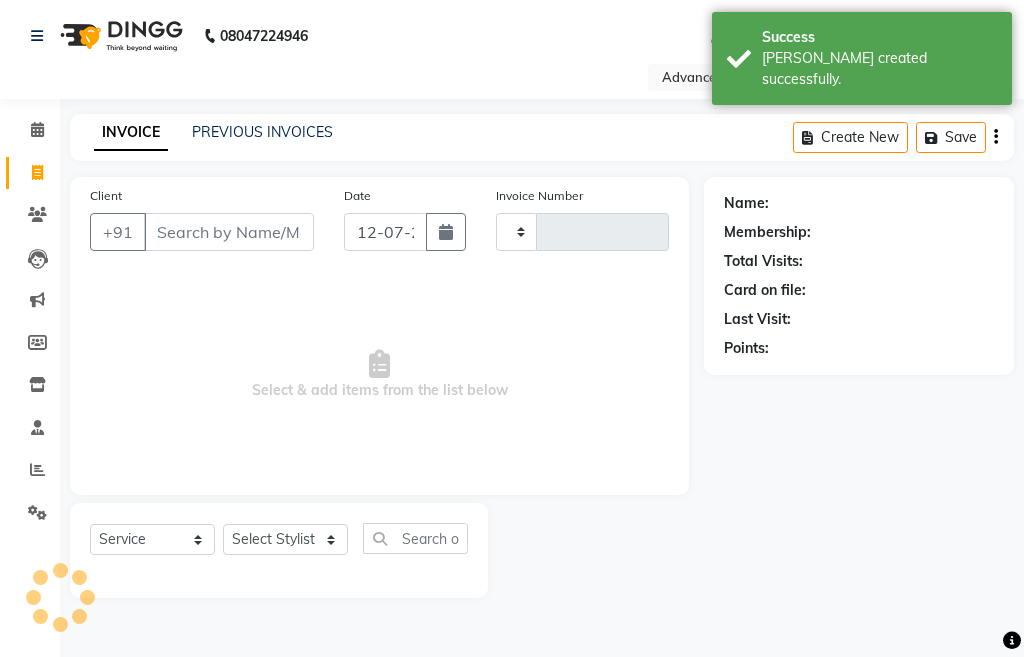 type on "2637" 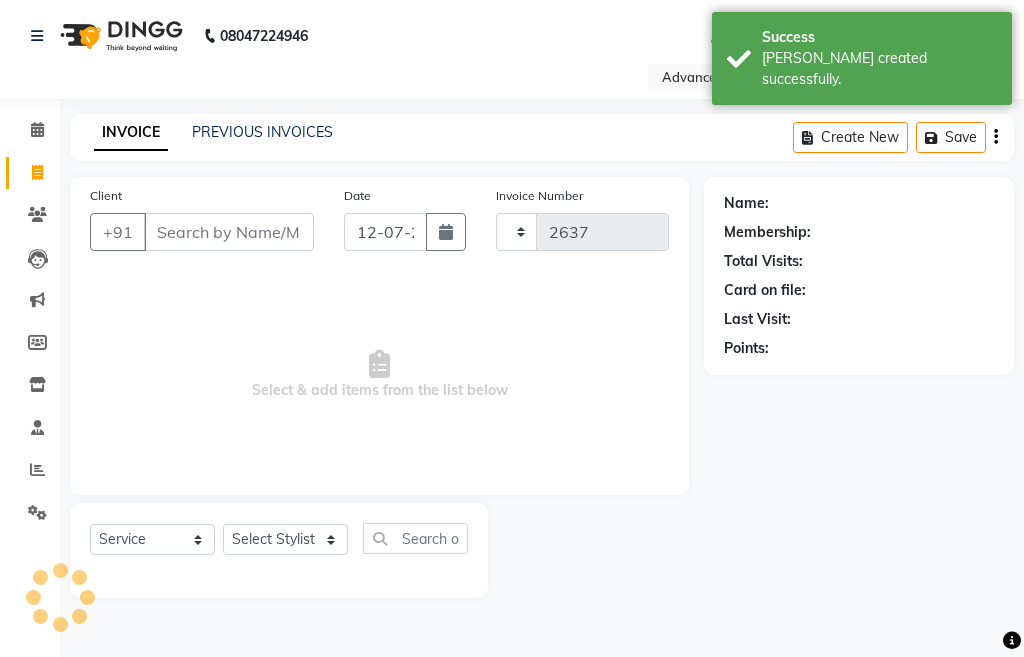 select on "4939" 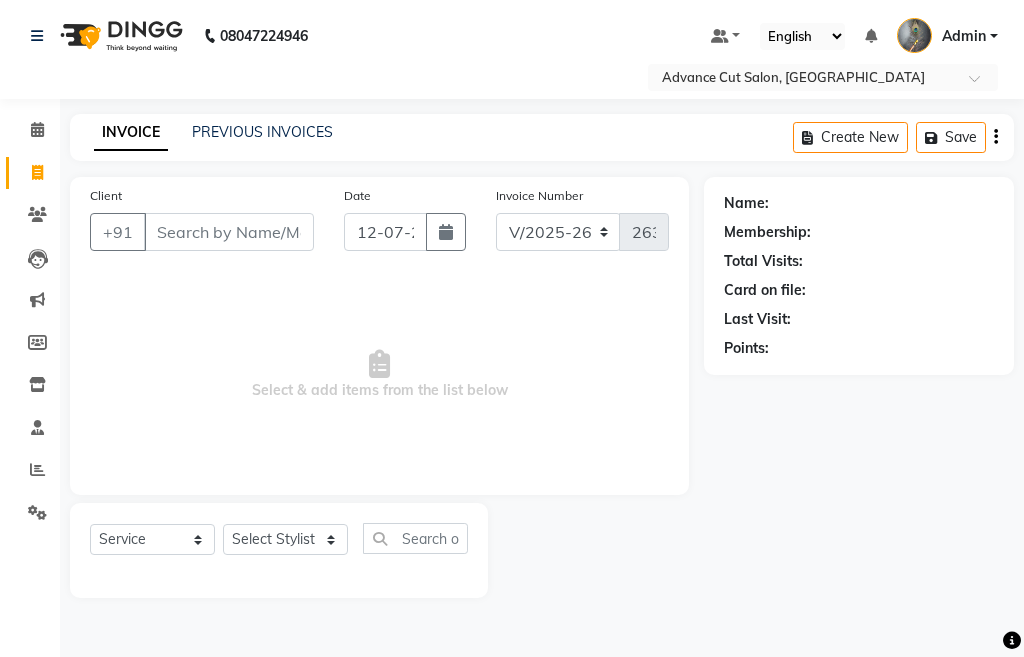 click on "INVOICE PREVIOUS INVOICES Create New   Save" 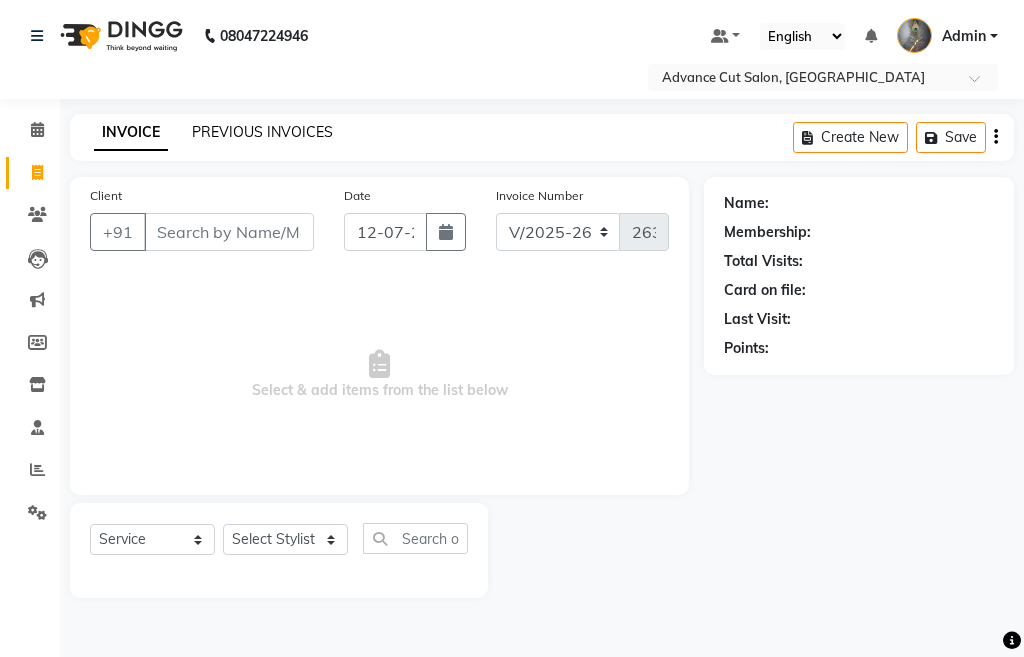click on "PREVIOUS INVOICES" 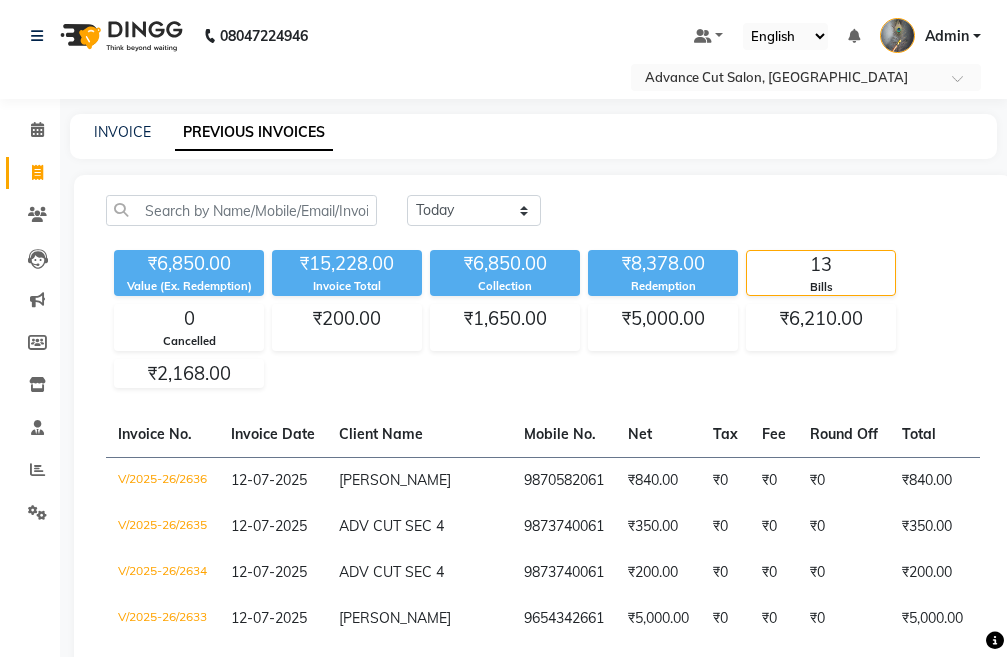 click on "Admin" at bounding box center (947, 36) 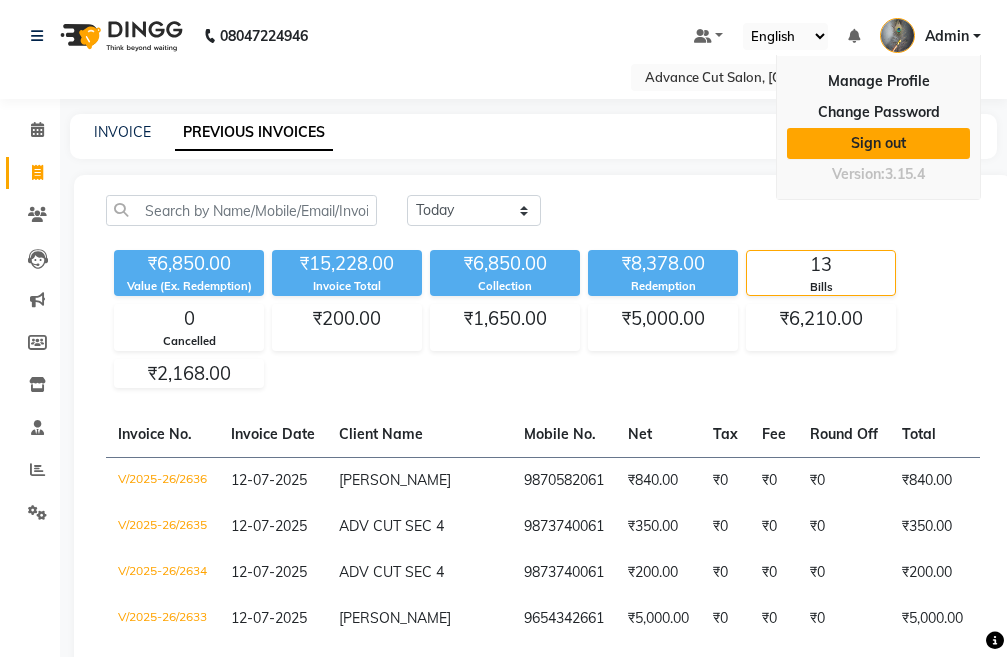 click on "Sign out" at bounding box center [878, 143] 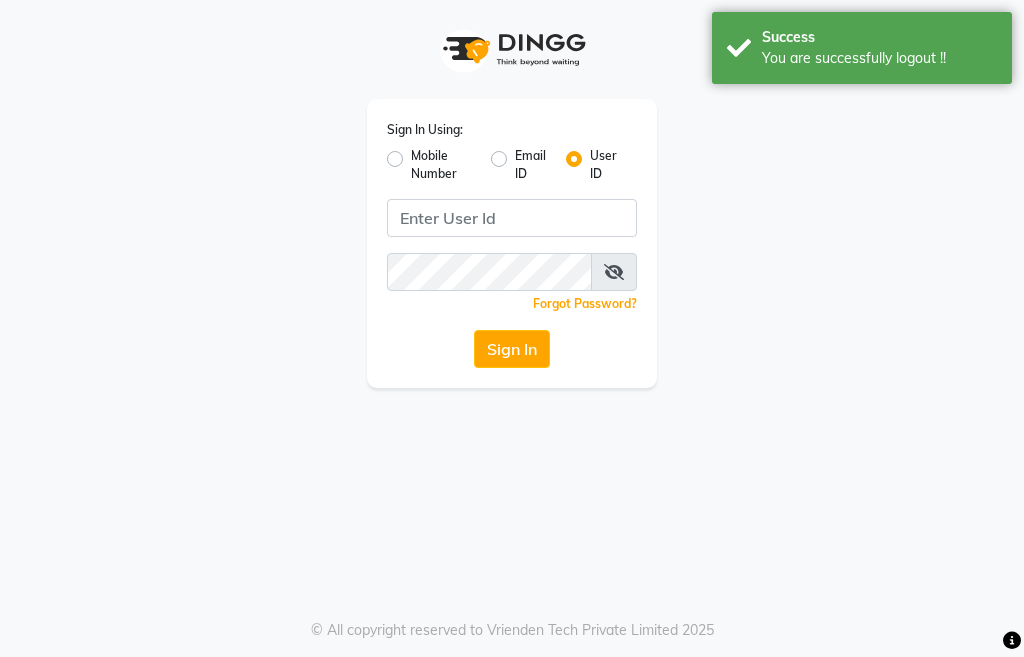 click on "Mobile Number" 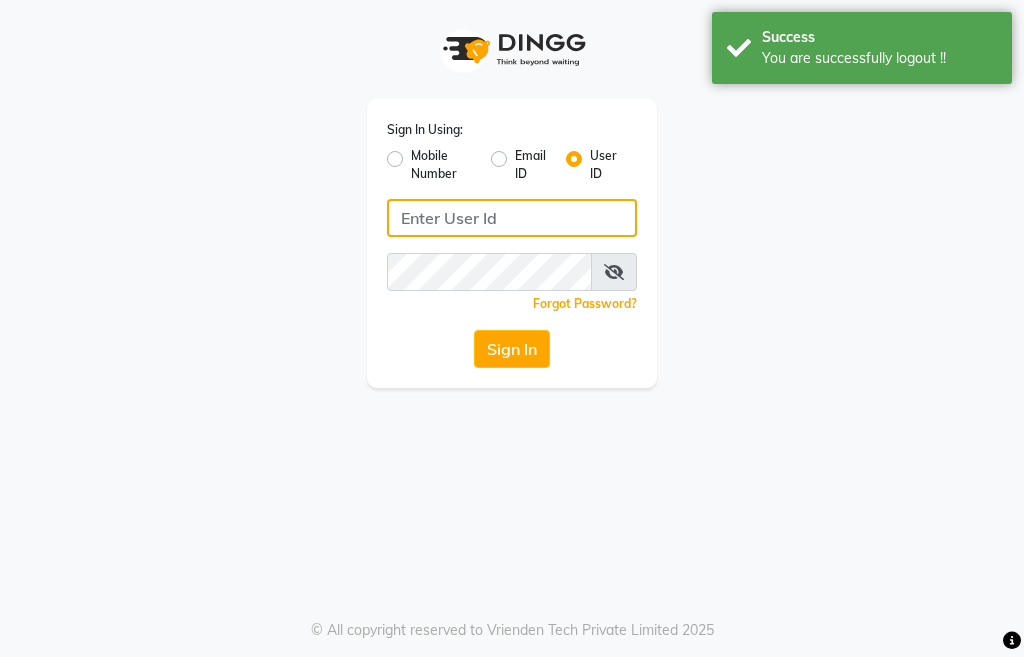 type on "9491146000" 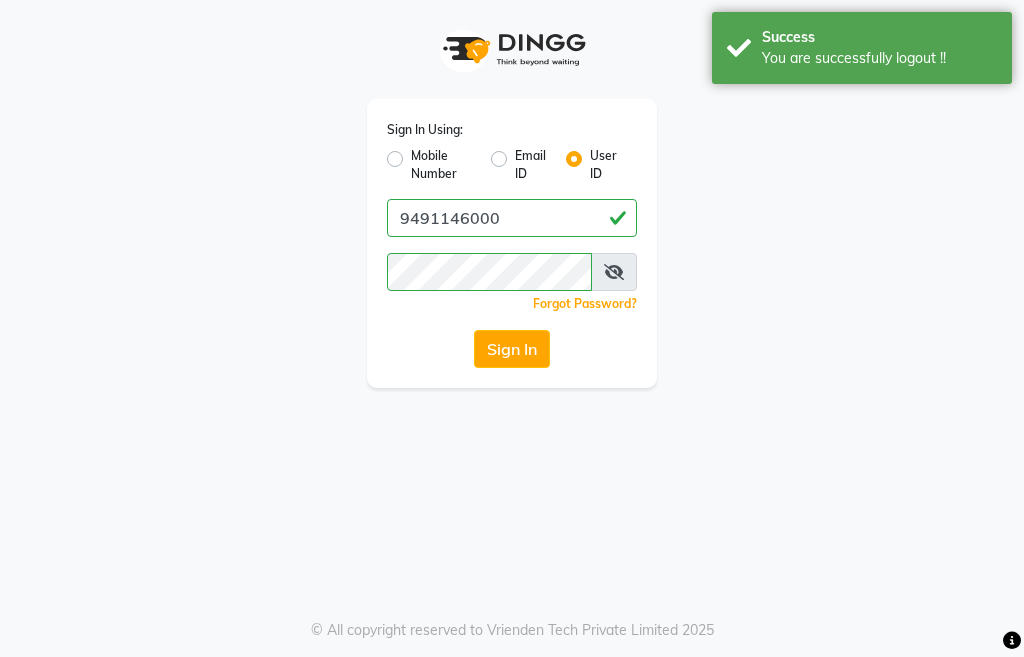 click on "Mobile Number" 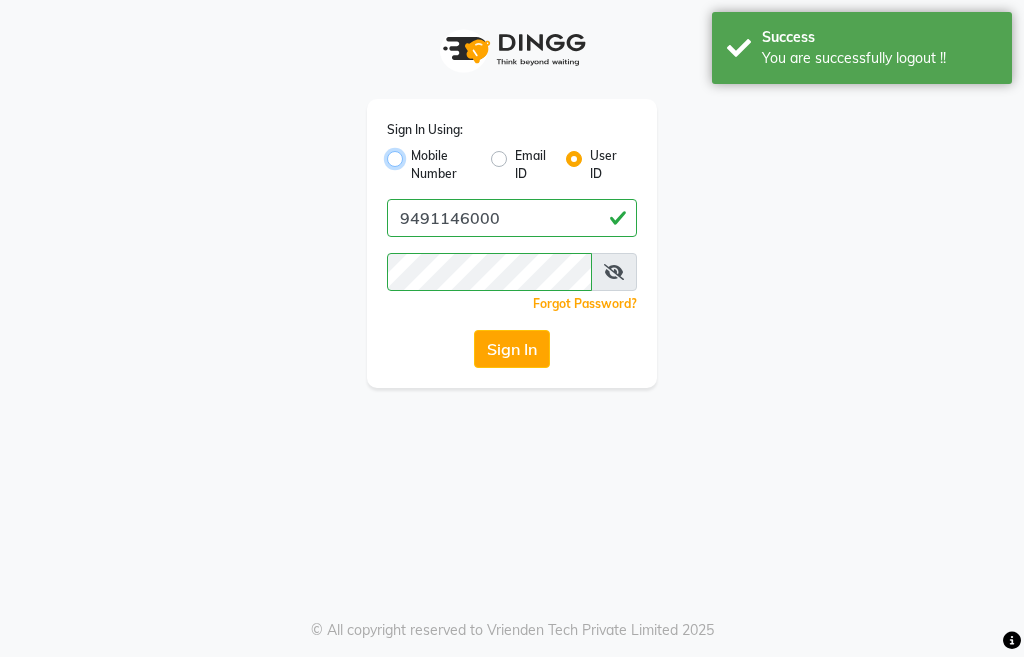 click on "Mobile Number" at bounding box center [417, 153] 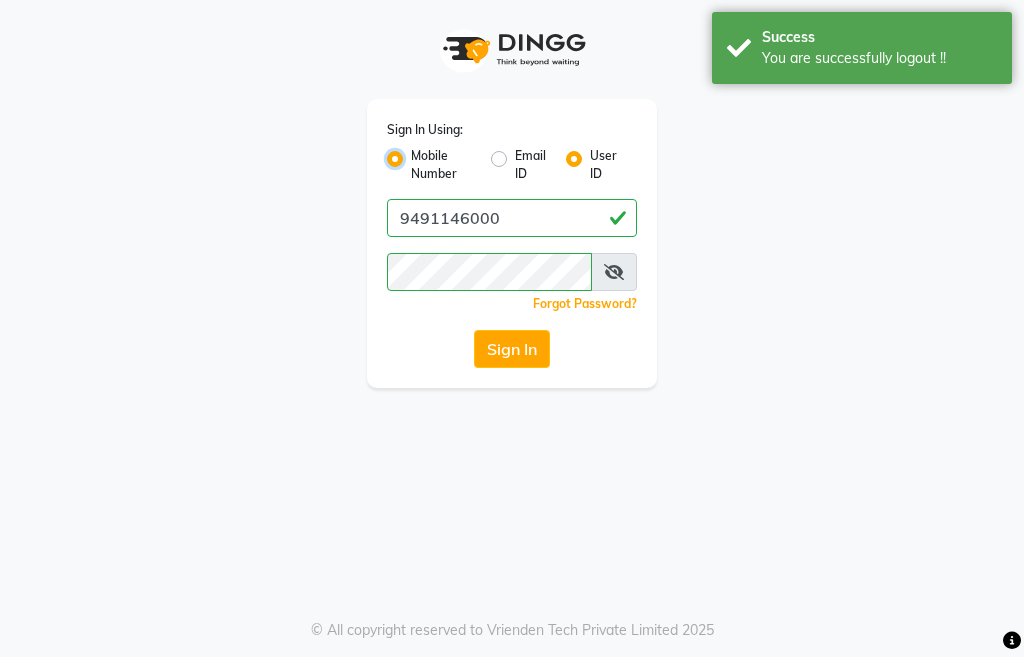 radio on "false" 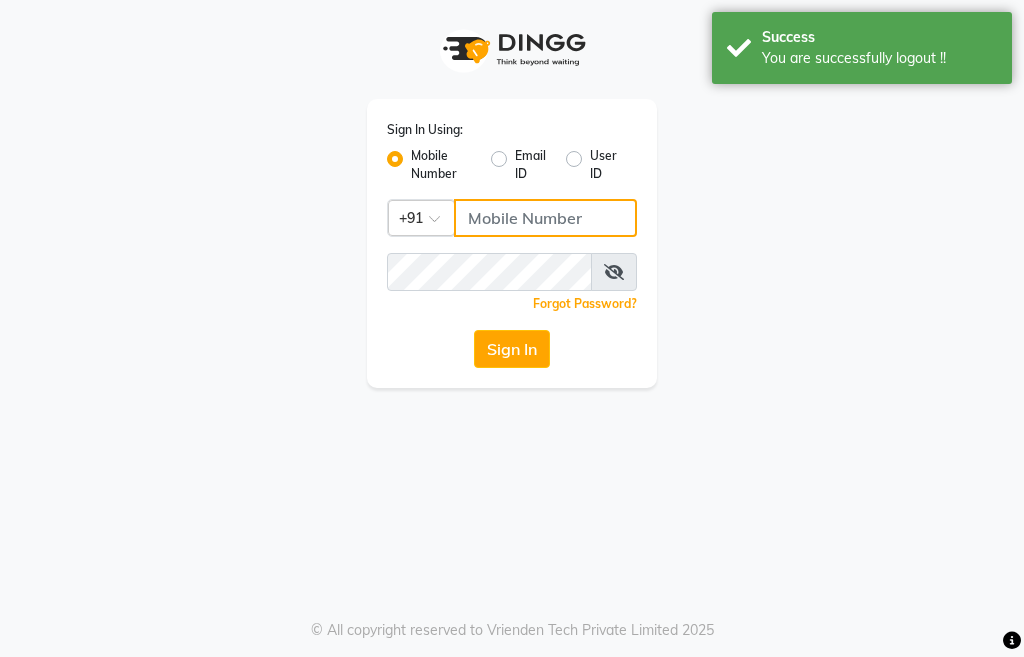 click 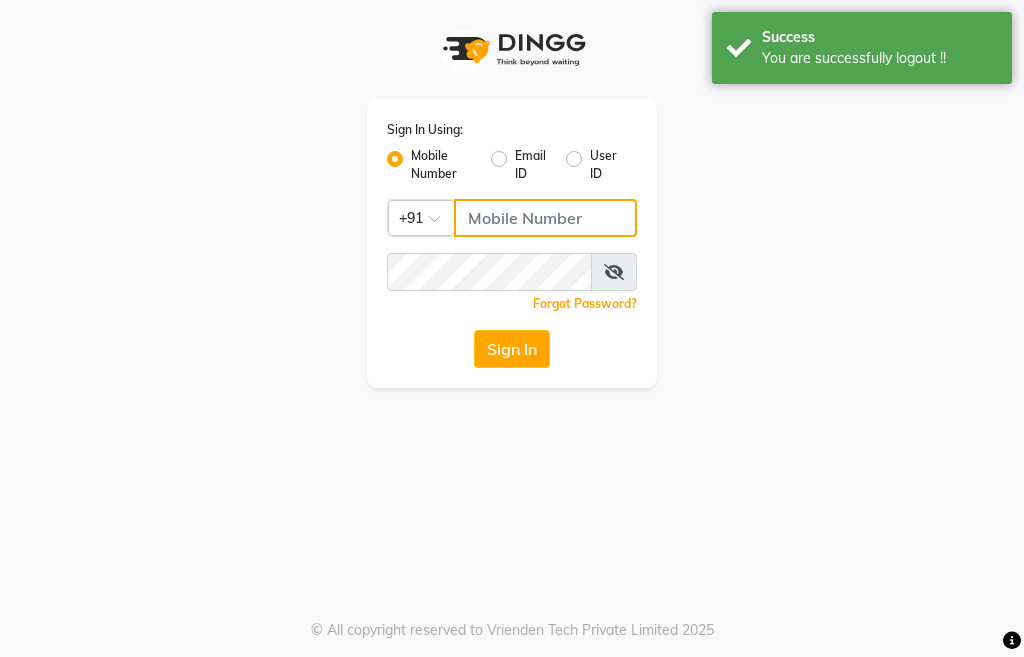 type on "9896950576" 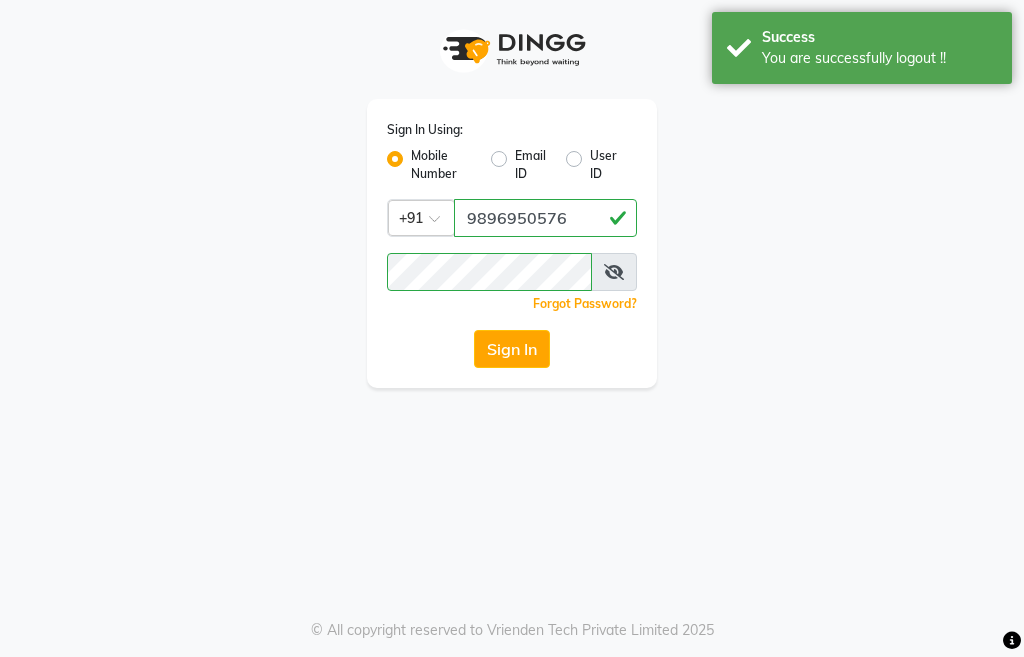 click at bounding box center [614, 272] 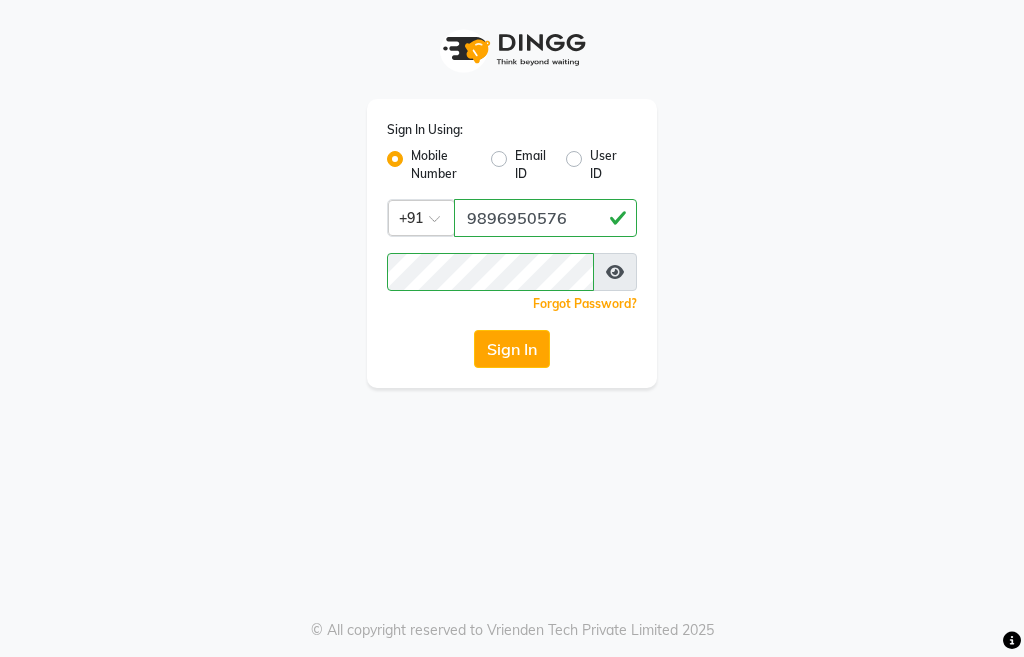 click on "Sign In Using: Mobile Number Email ID User ID Country Code × +91 9896950576  Remember me Forgot Password?  Sign In" 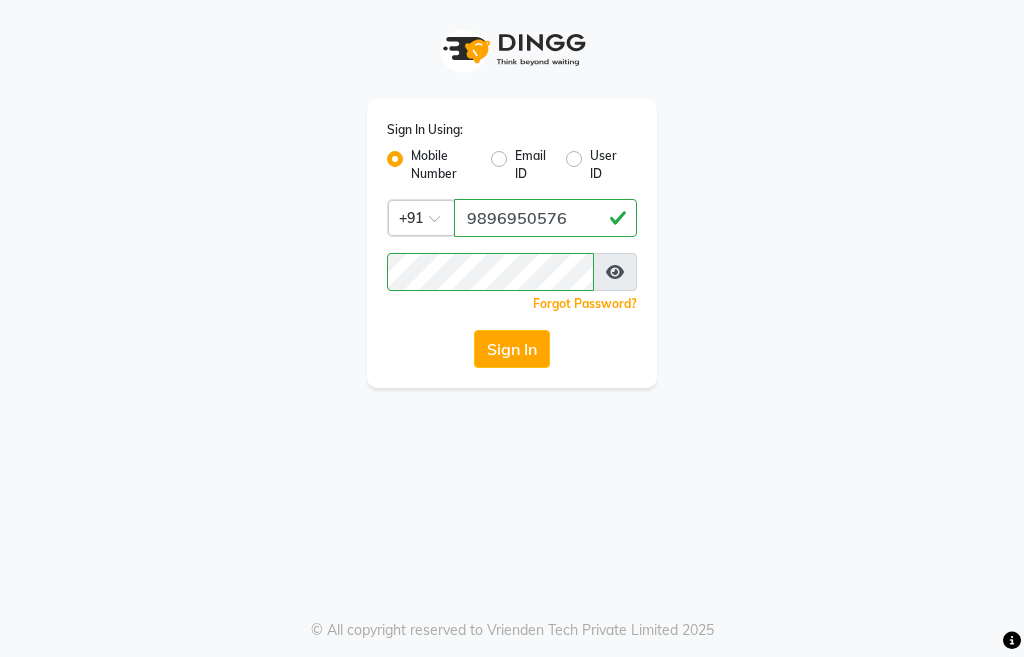 click at bounding box center (615, 272) 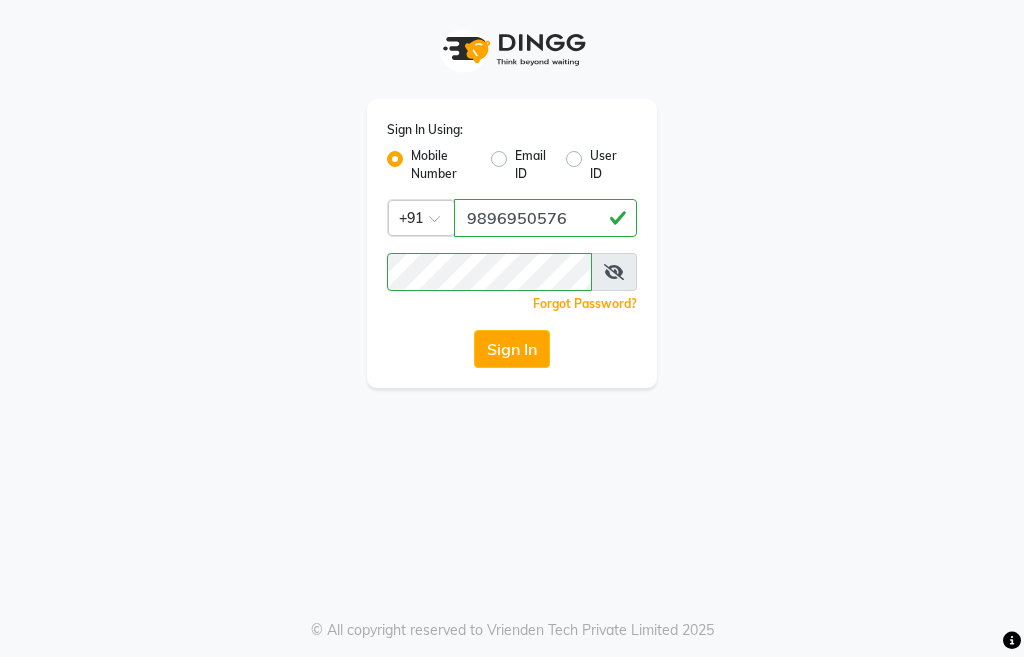 click at bounding box center [614, 272] 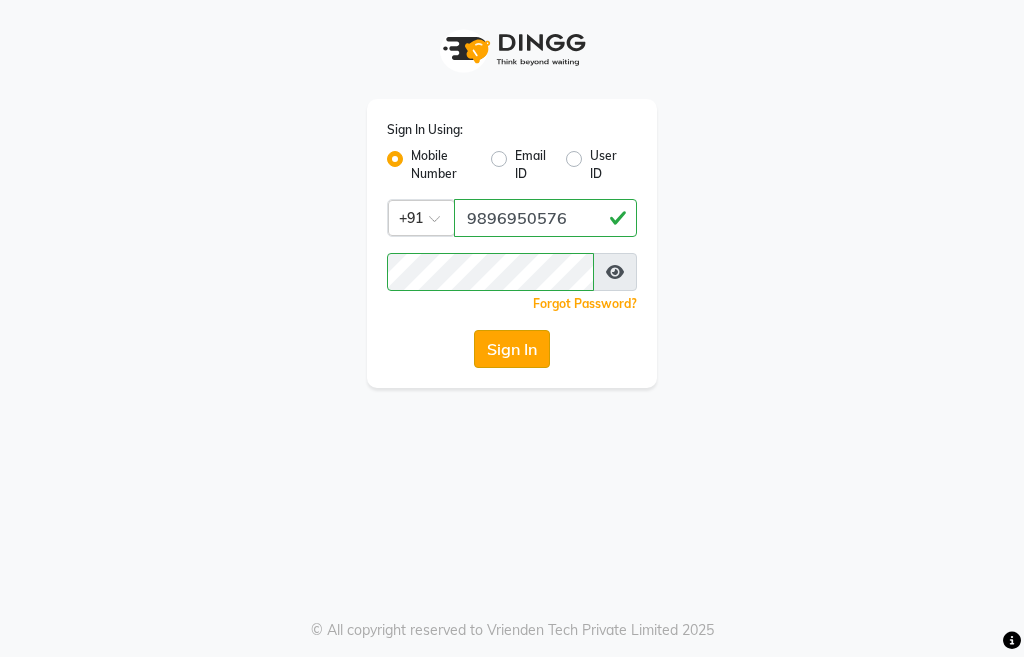 click on "Sign In" 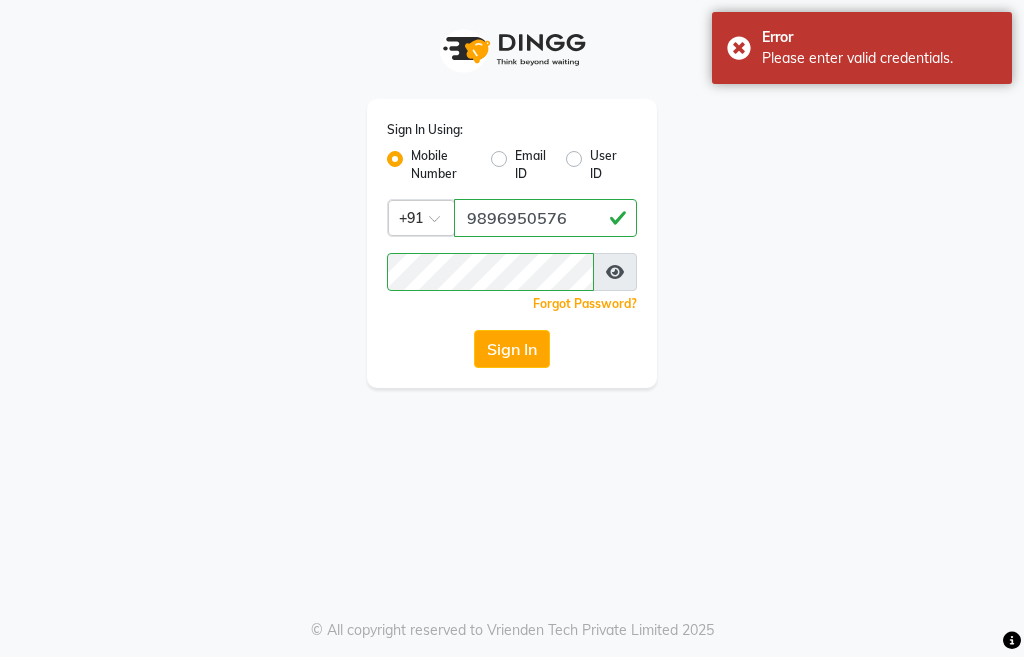 click on "Sign In" 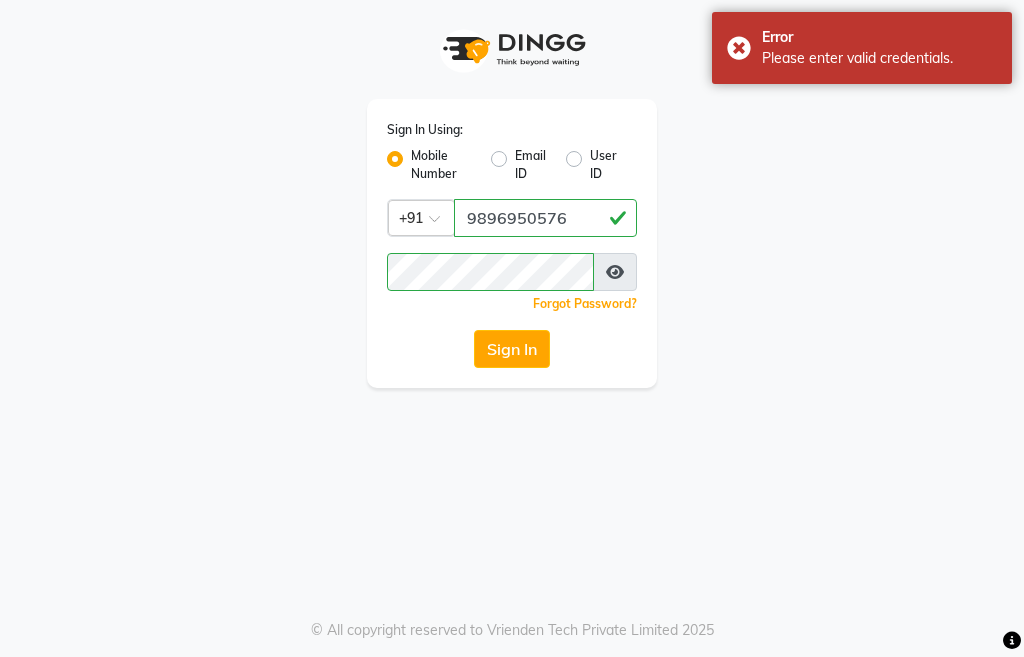 click on "Mobile Number" 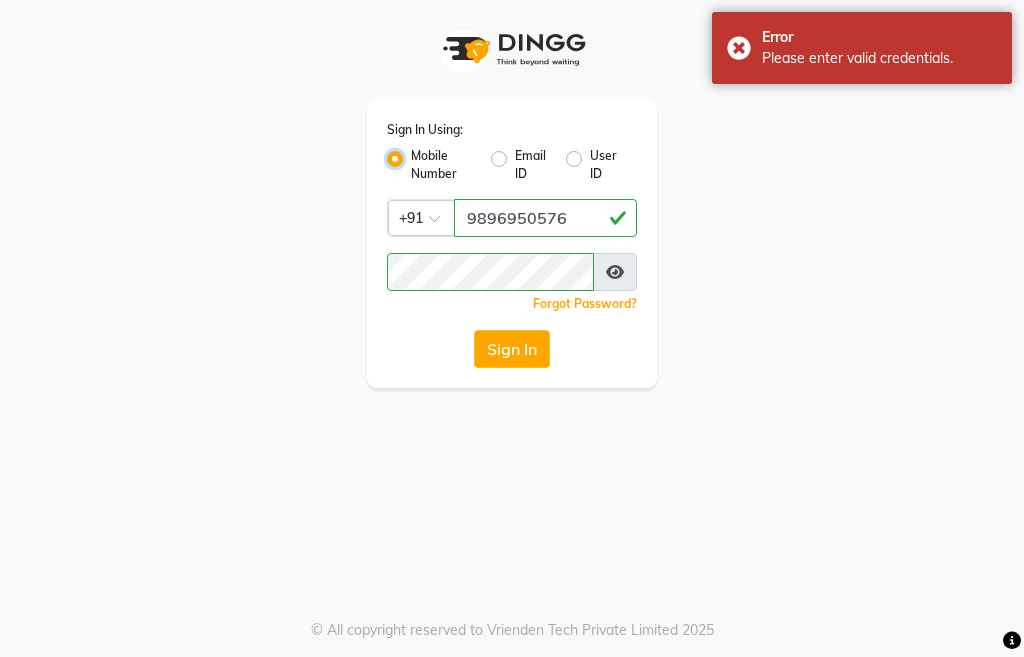 click on "Mobile Number" at bounding box center [417, 153] 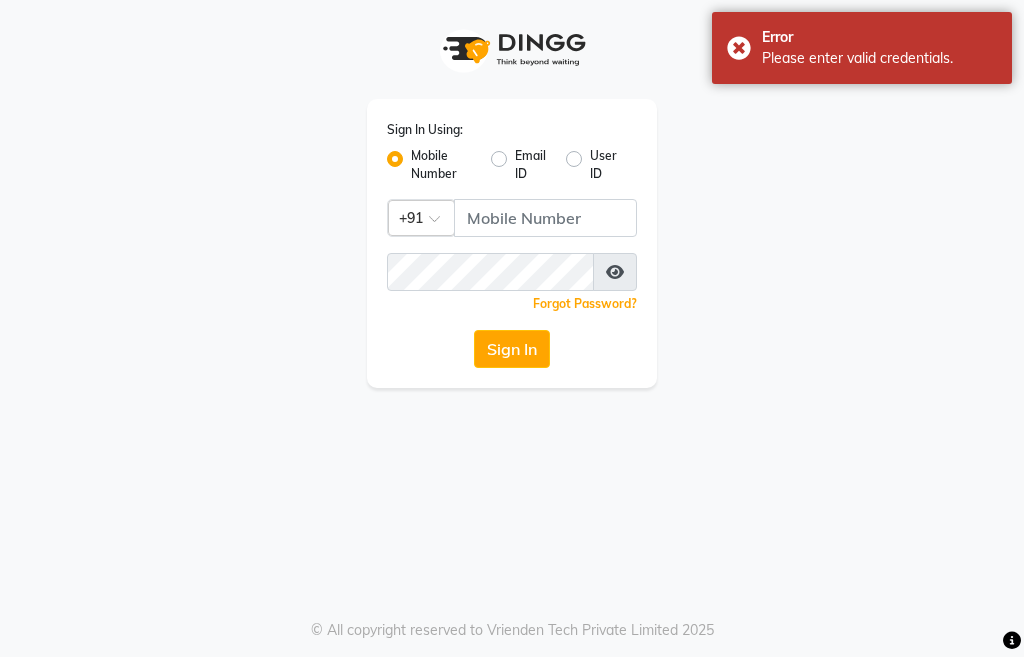 click on "Sign In Using: Mobile Number Email ID User ID Country Code × +91  Remember me Forgot Password?  Sign In" 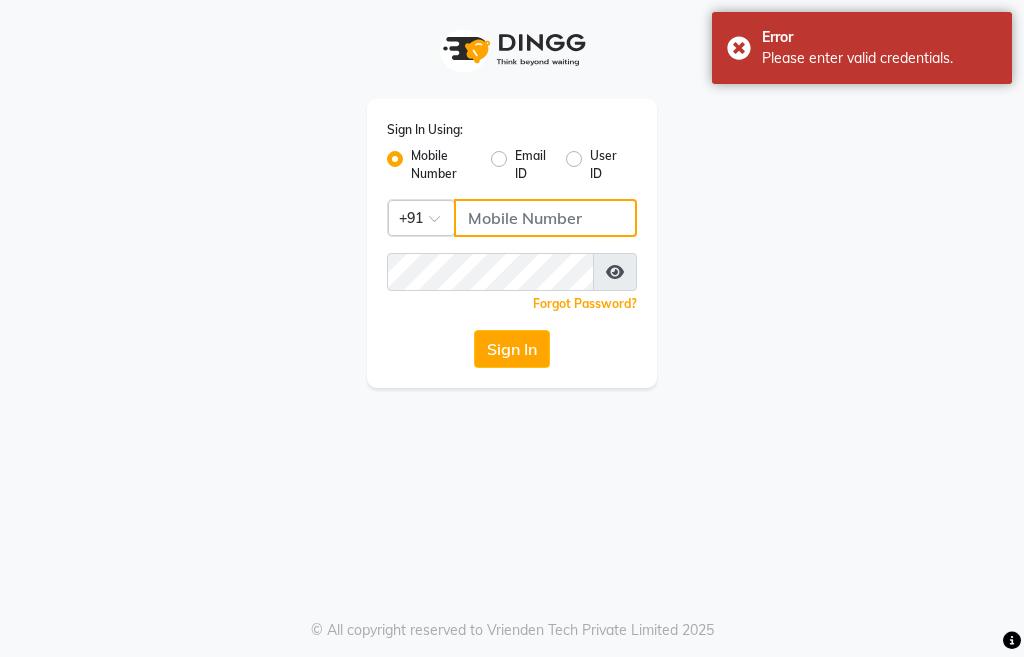 click 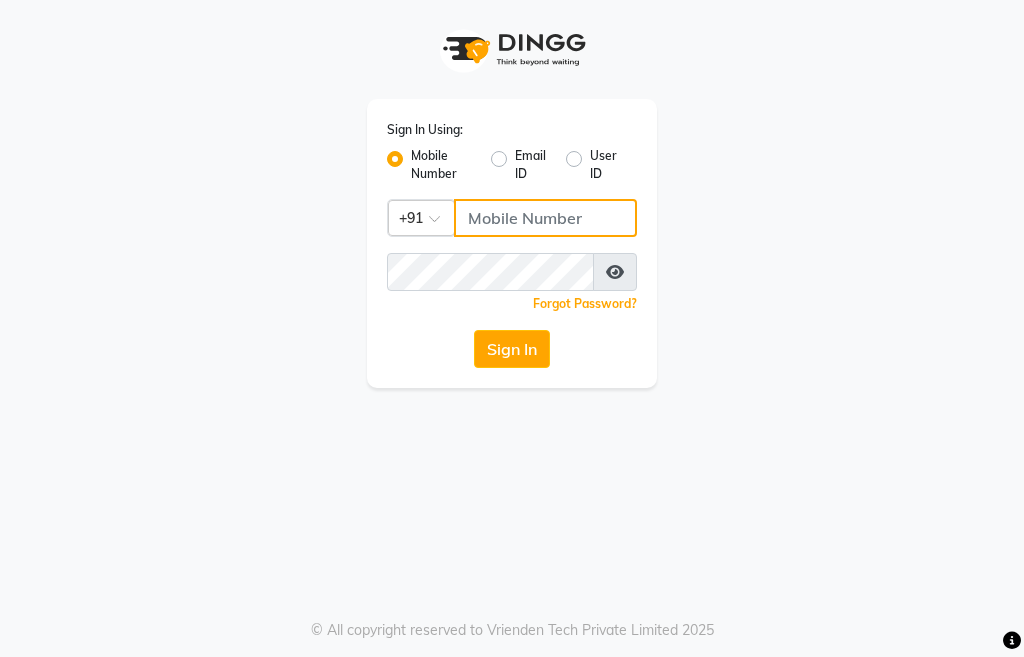 type on "9896950576" 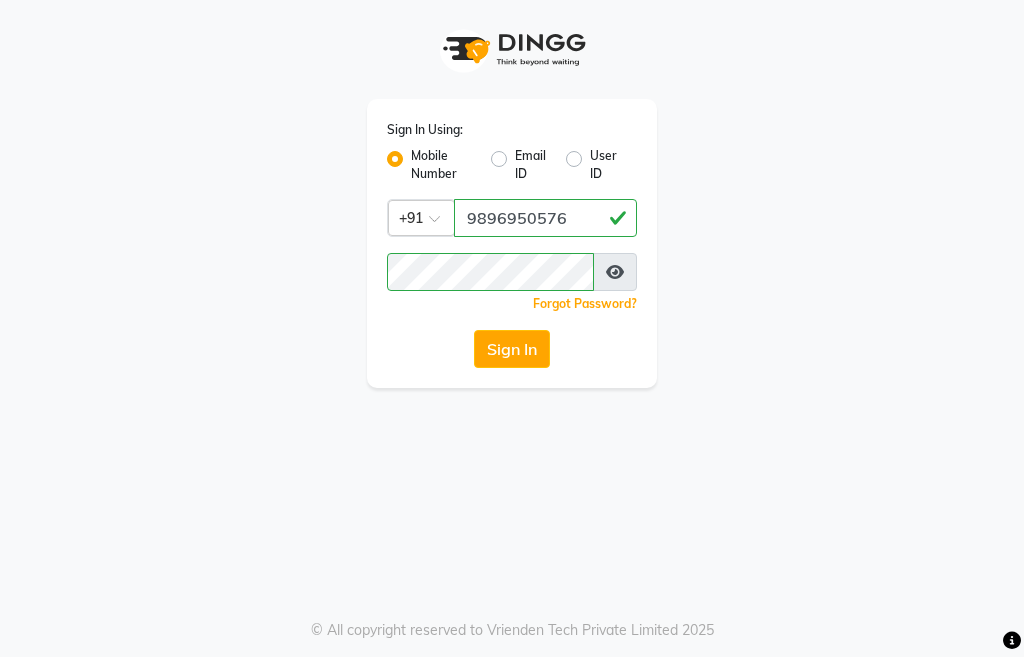 click at bounding box center [615, 272] 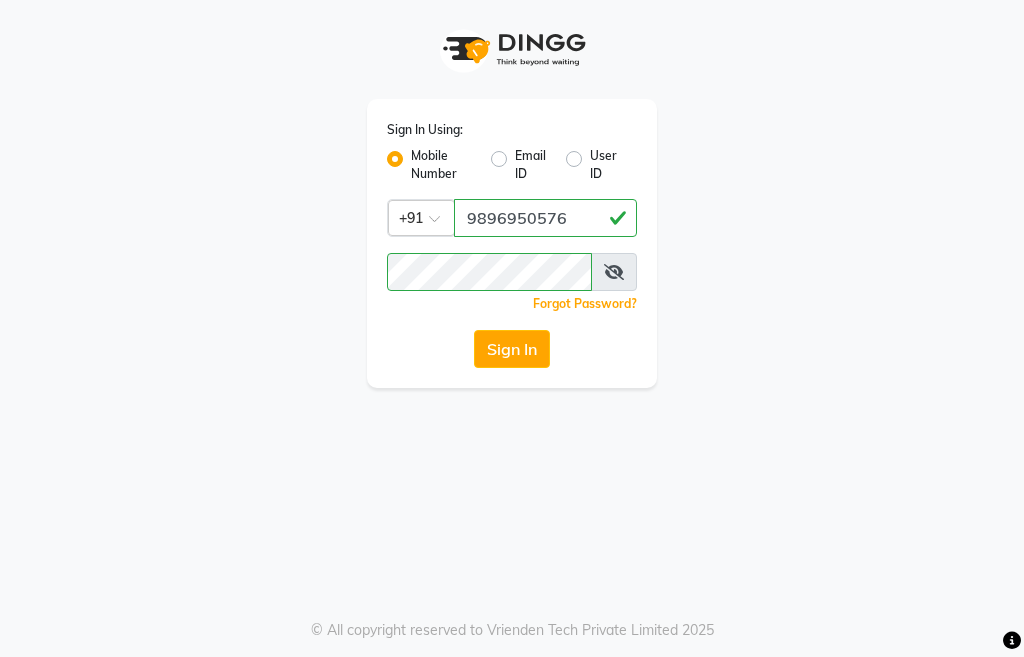 click at bounding box center (614, 272) 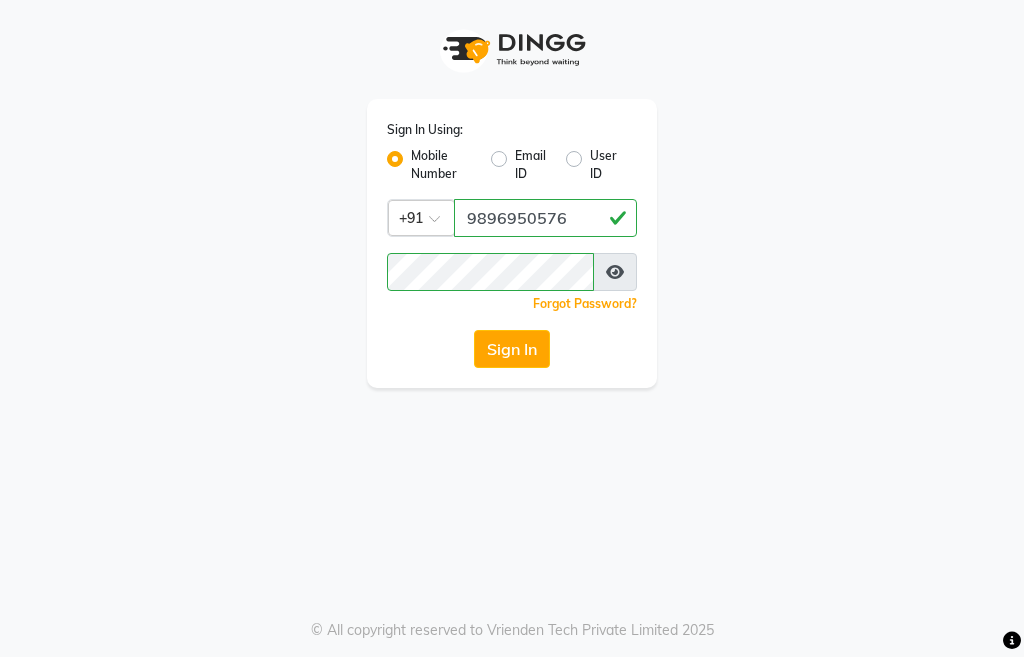 click at bounding box center [615, 272] 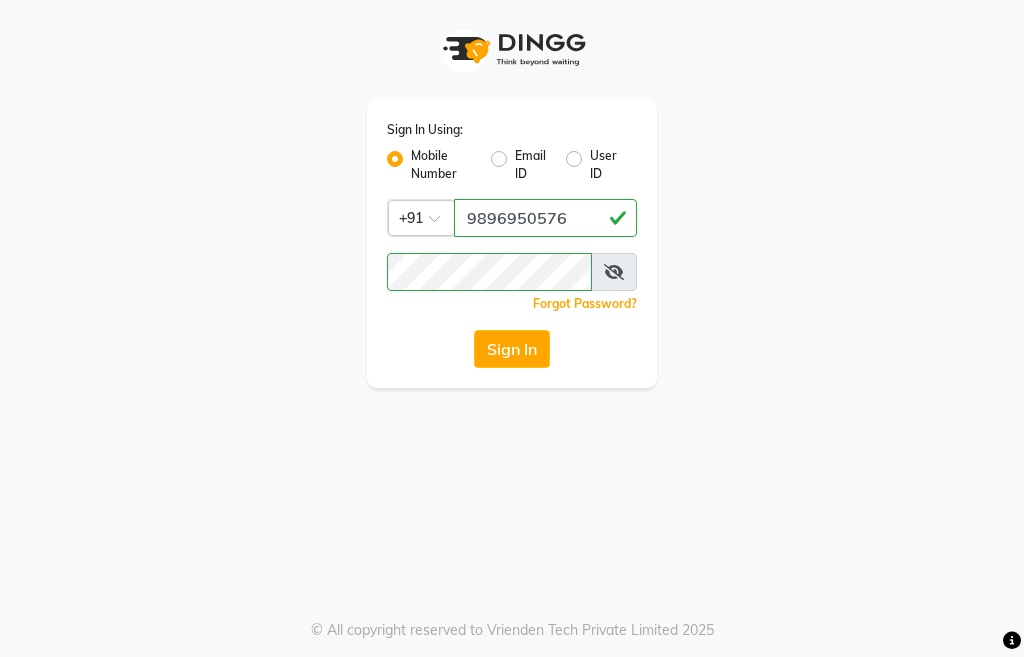 click at bounding box center [614, 272] 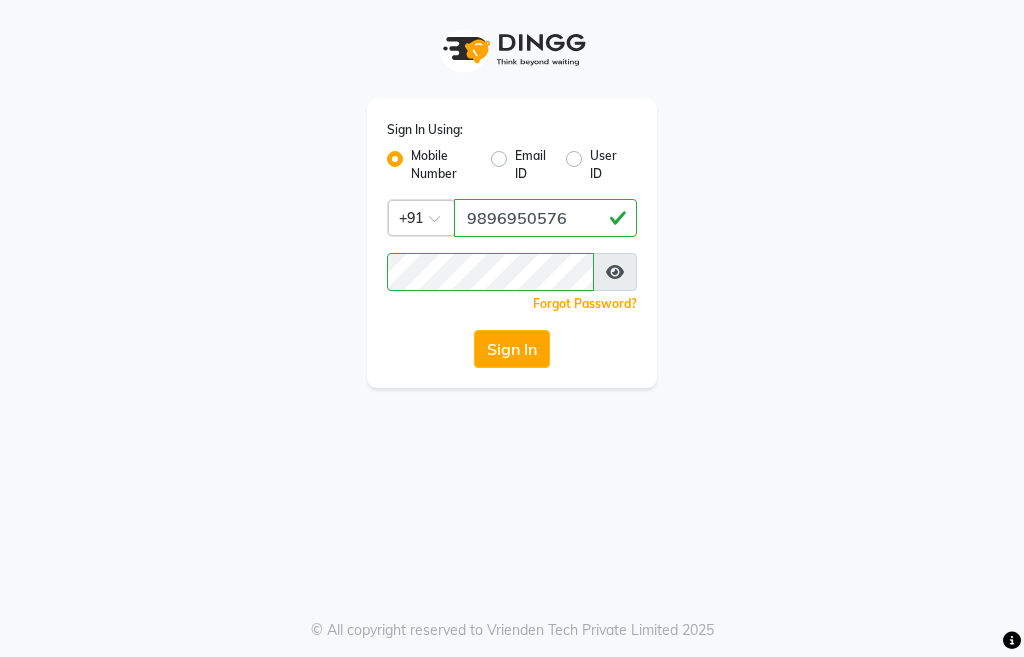 click at bounding box center [615, 272] 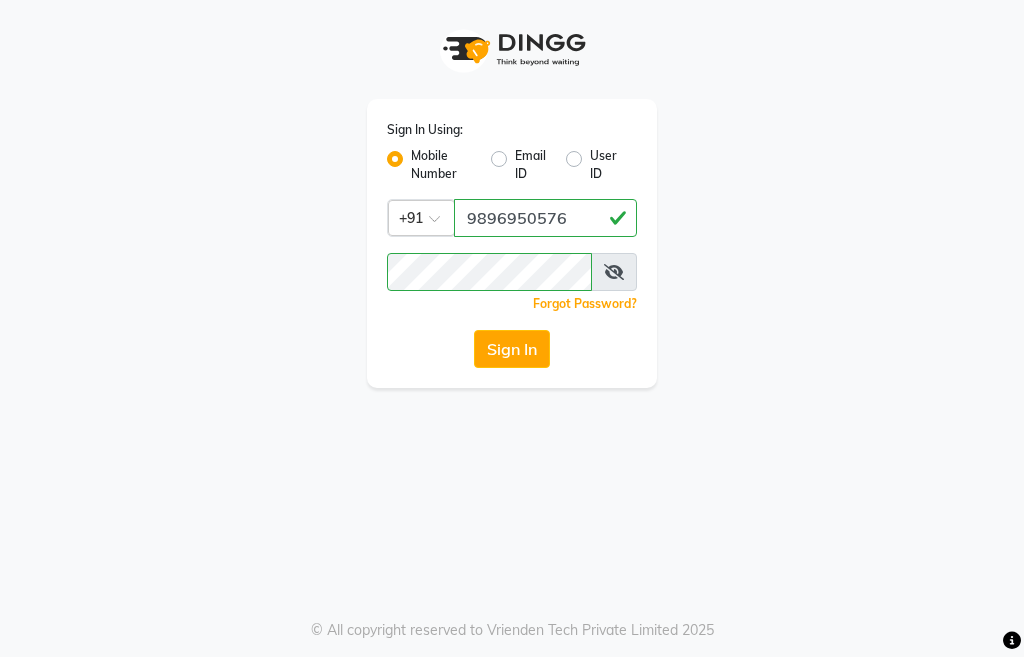 click at bounding box center [614, 272] 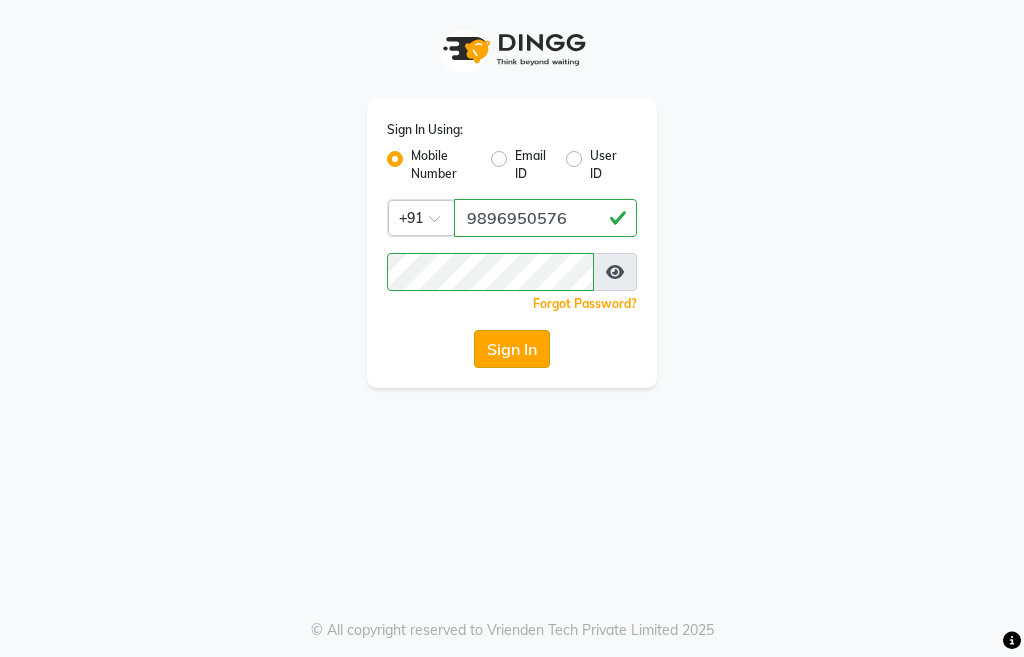 click on "Sign In" 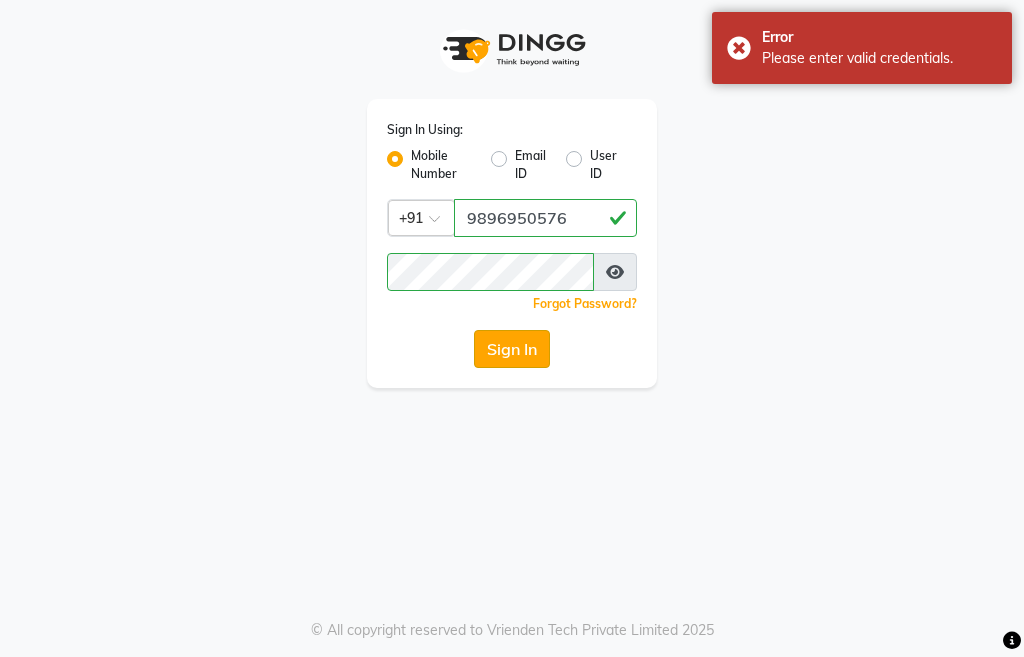 click on "Sign In" 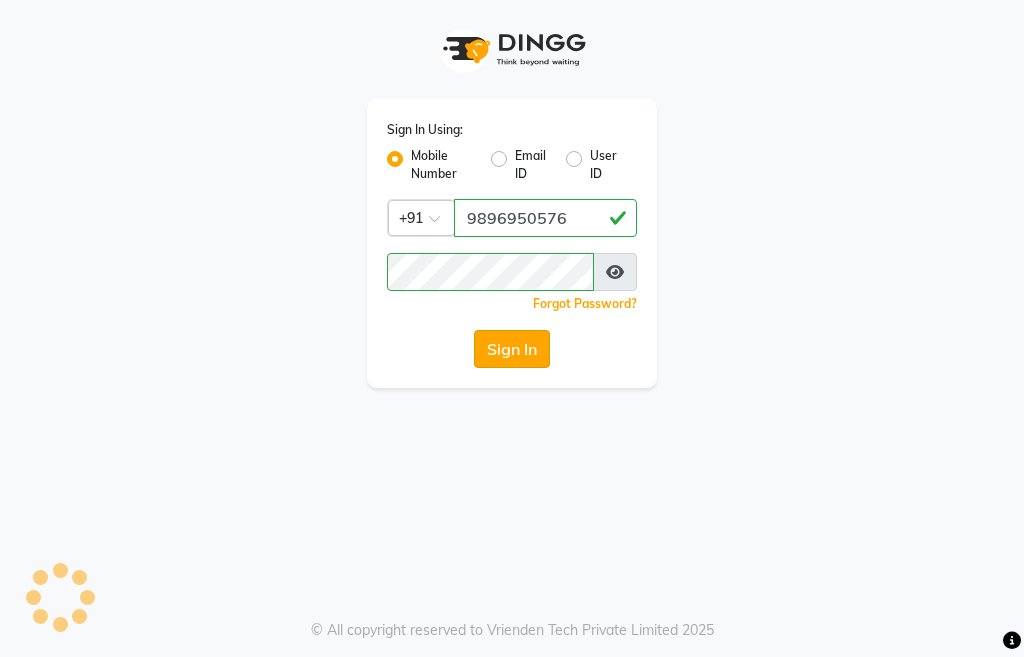 click on "Sign In" 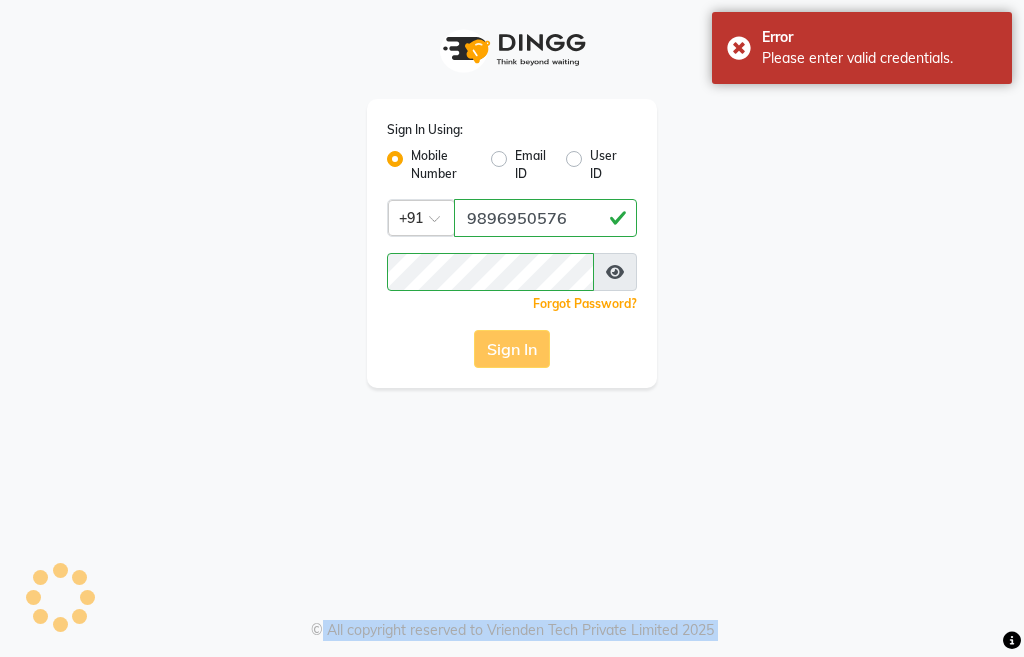 click on "Sign In" 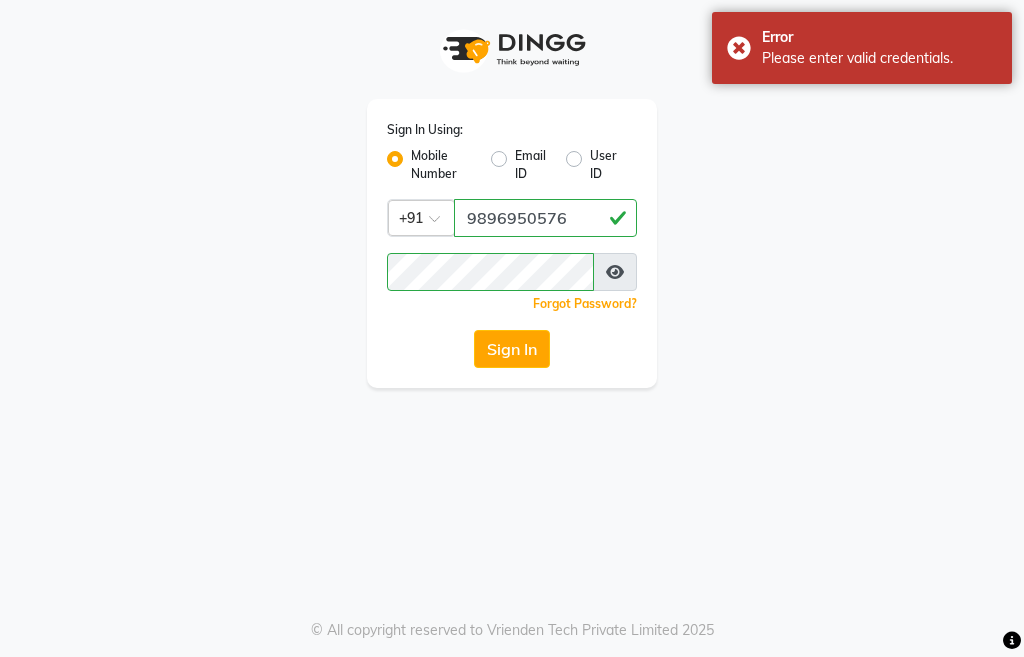click on "Sign In Using: Mobile Number Email ID User ID Country Code × +91 9896950576  Remember me Forgot Password?  Sign In" 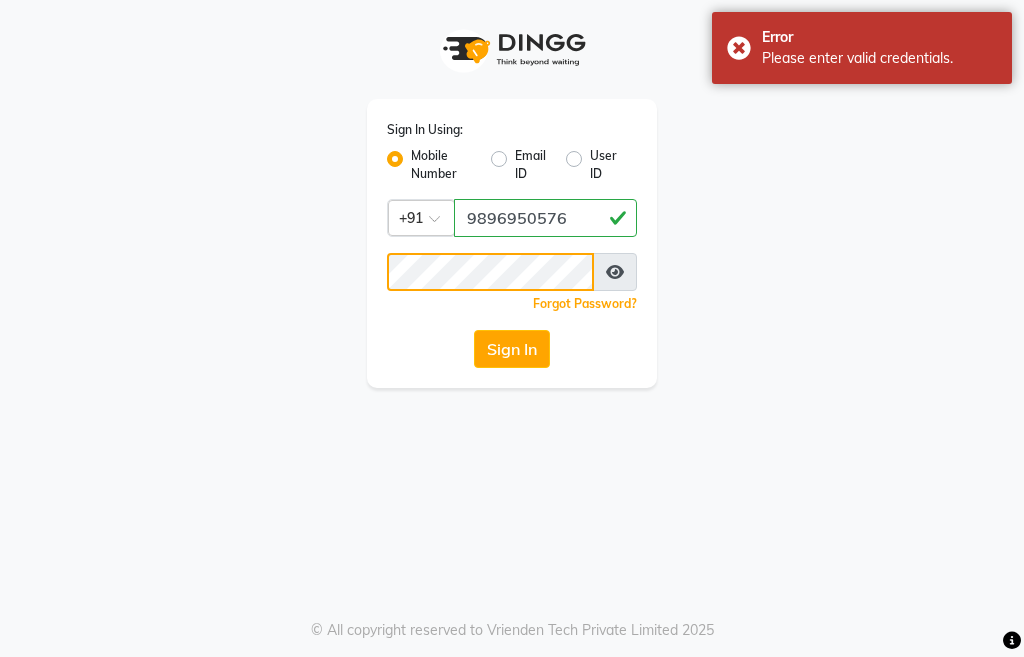 click on "Sign In Using: Mobile Number Email ID User ID Country Code × +91 9896950576  Remember me Forgot Password?  Sign In" 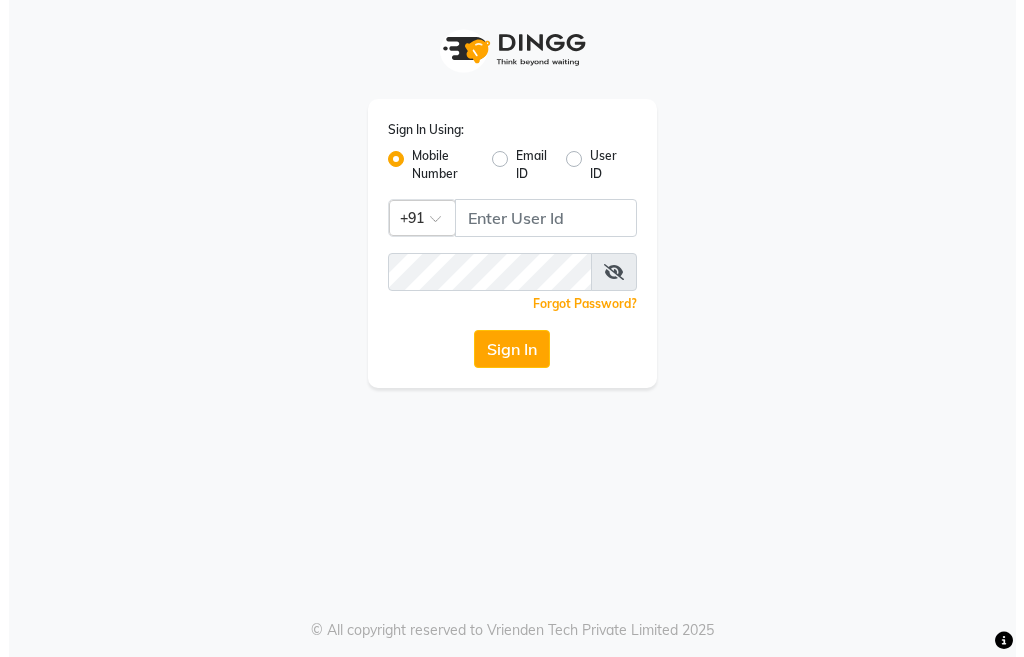 scroll, scrollTop: 0, scrollLeft: 0, axis: both 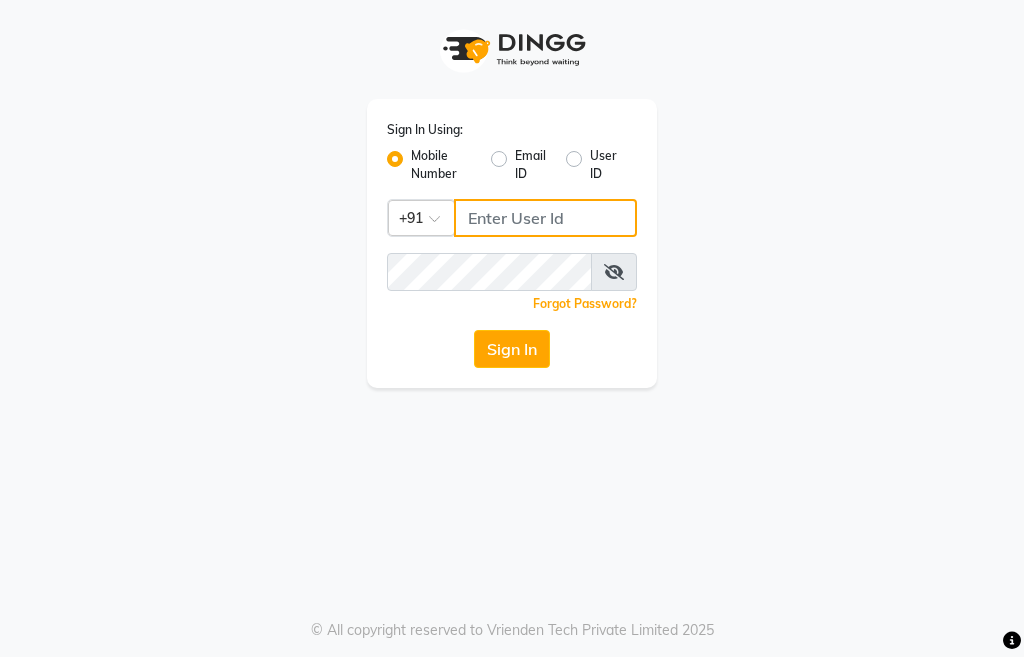 type on "9491146000" 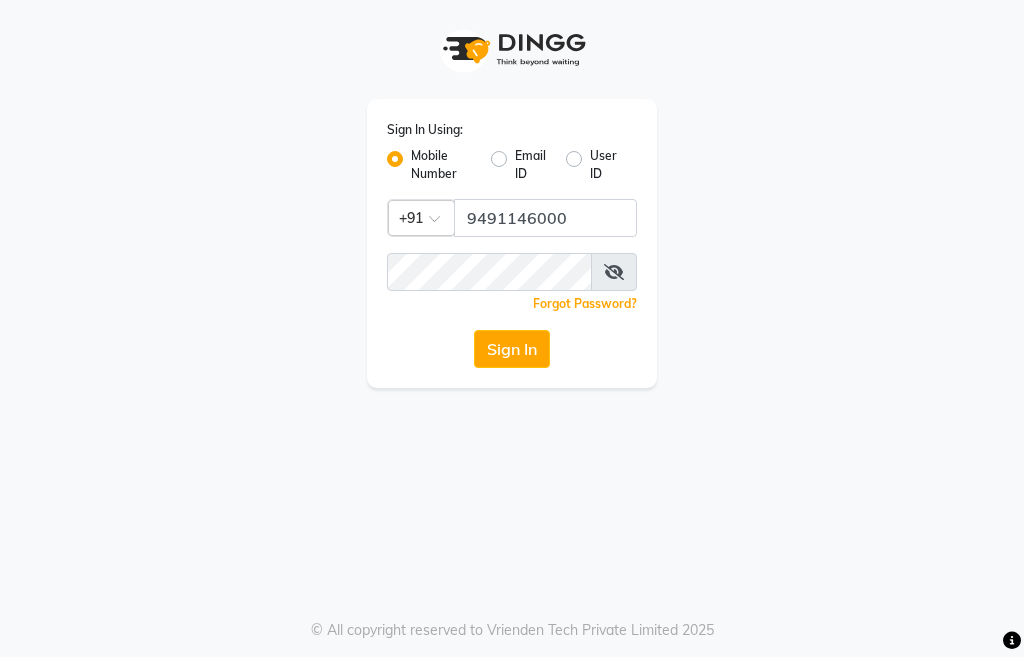 click on "User ID" 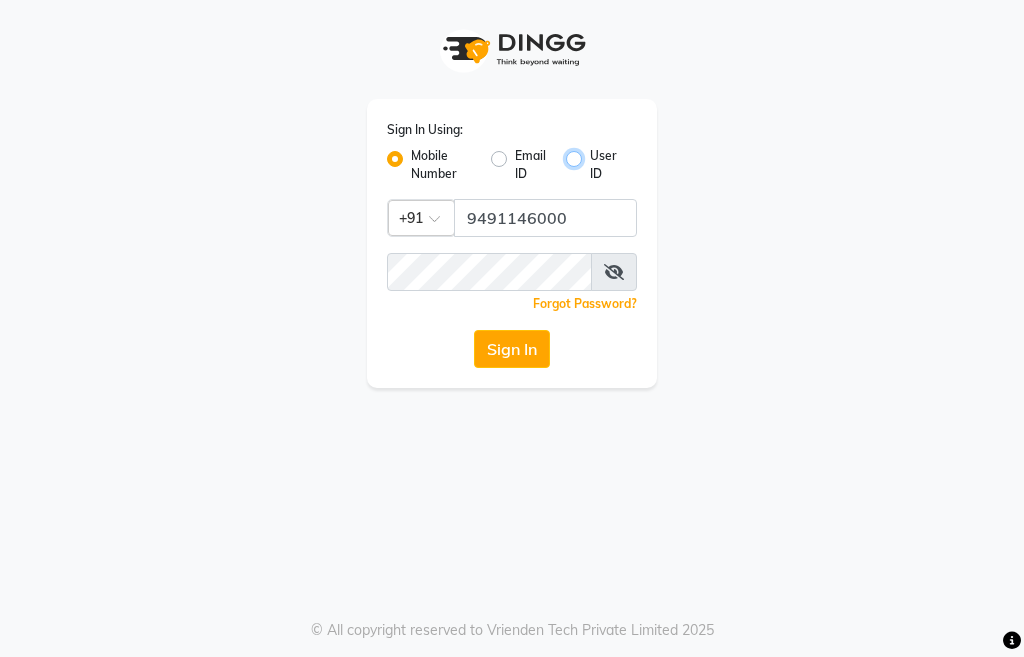 click on "User ID" at bounding box center (596, 153) 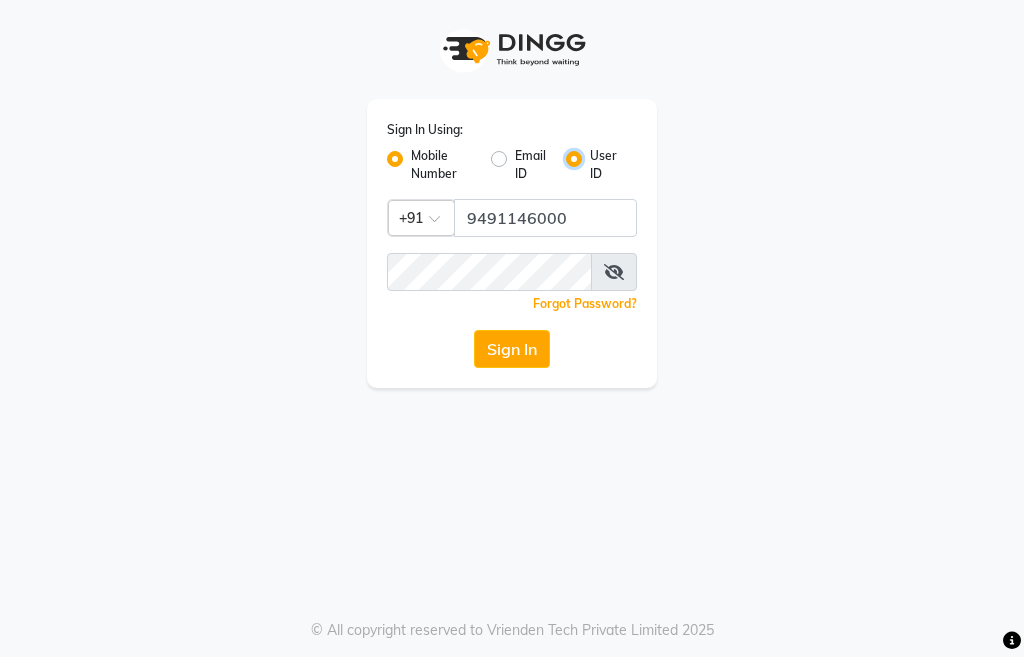 radio on "false" 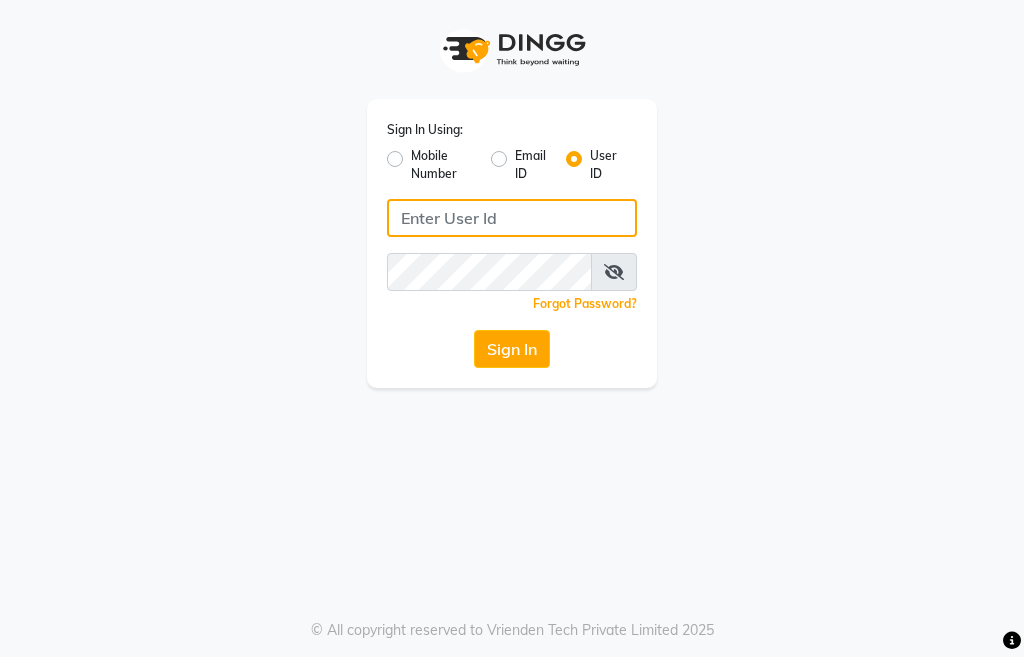 click 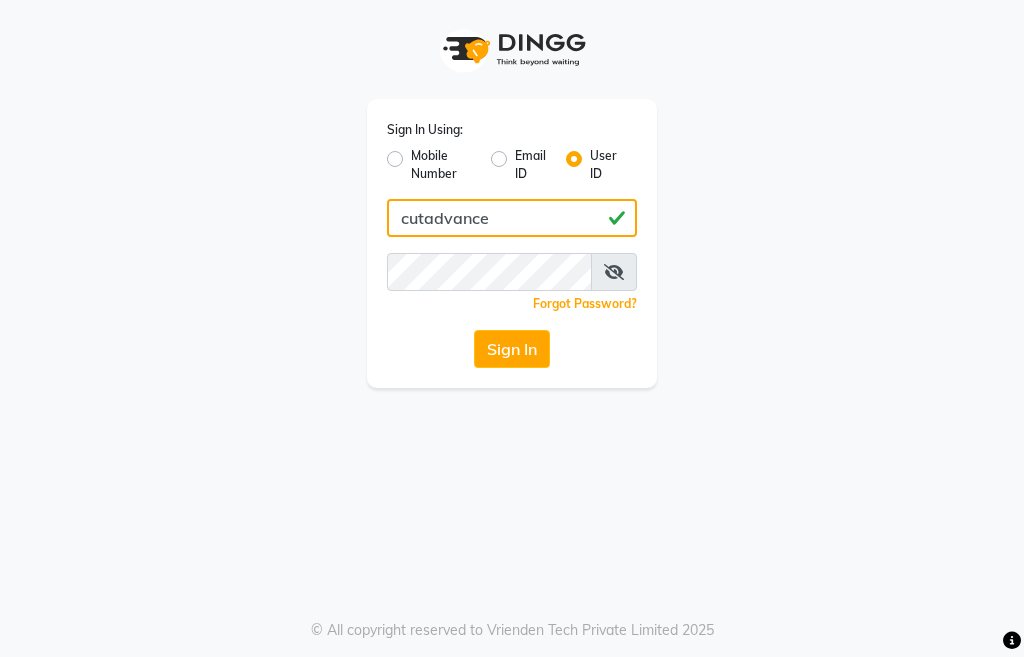 type on "cutadvance" 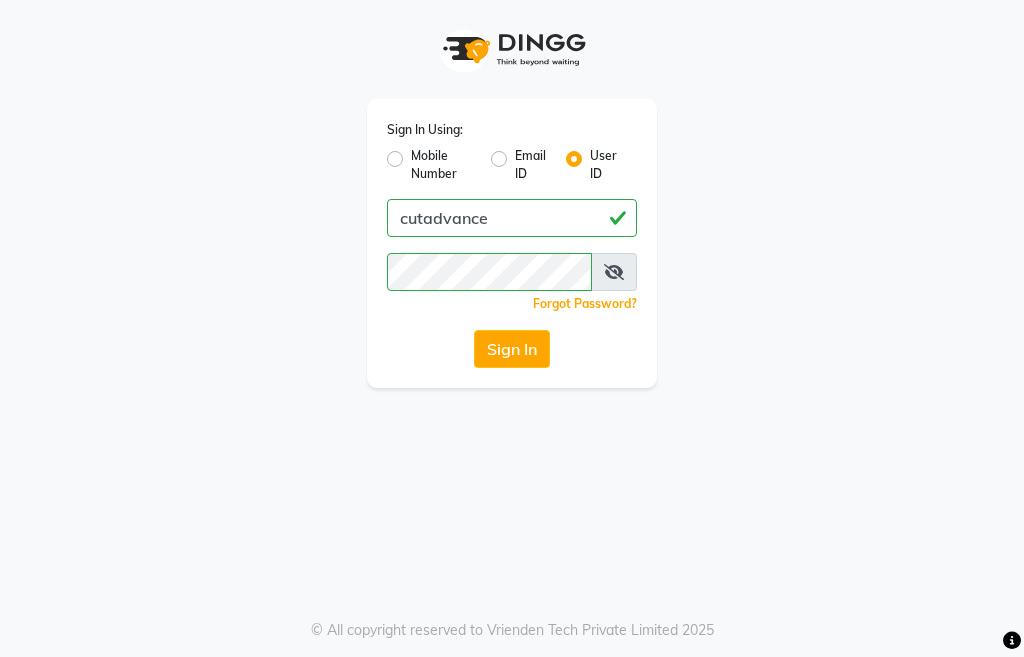 click at bounding box center [614, 272] 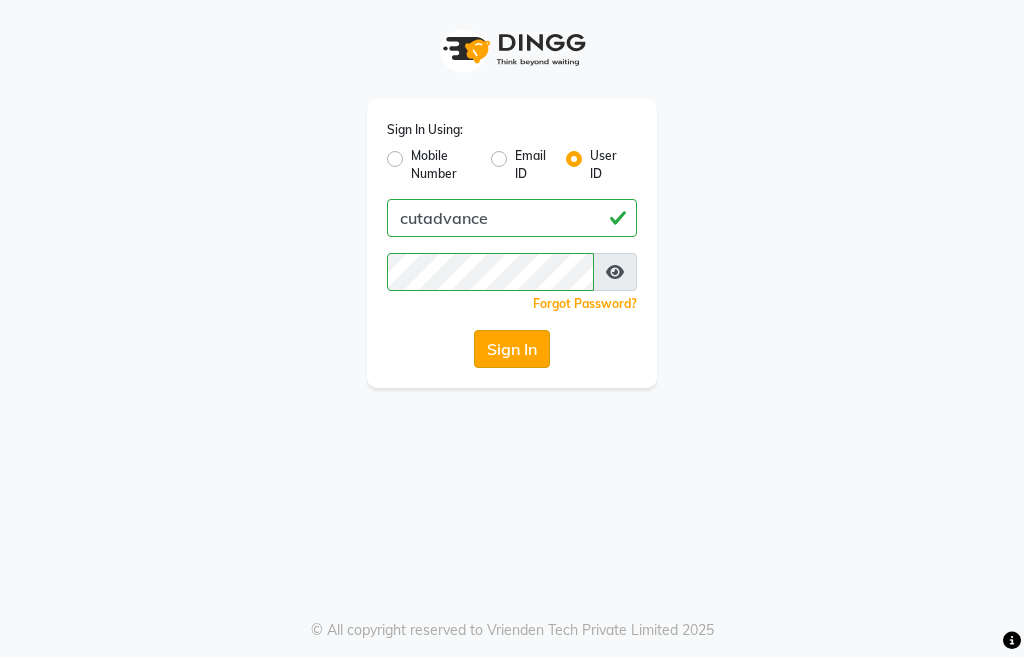 click on "Sign In" 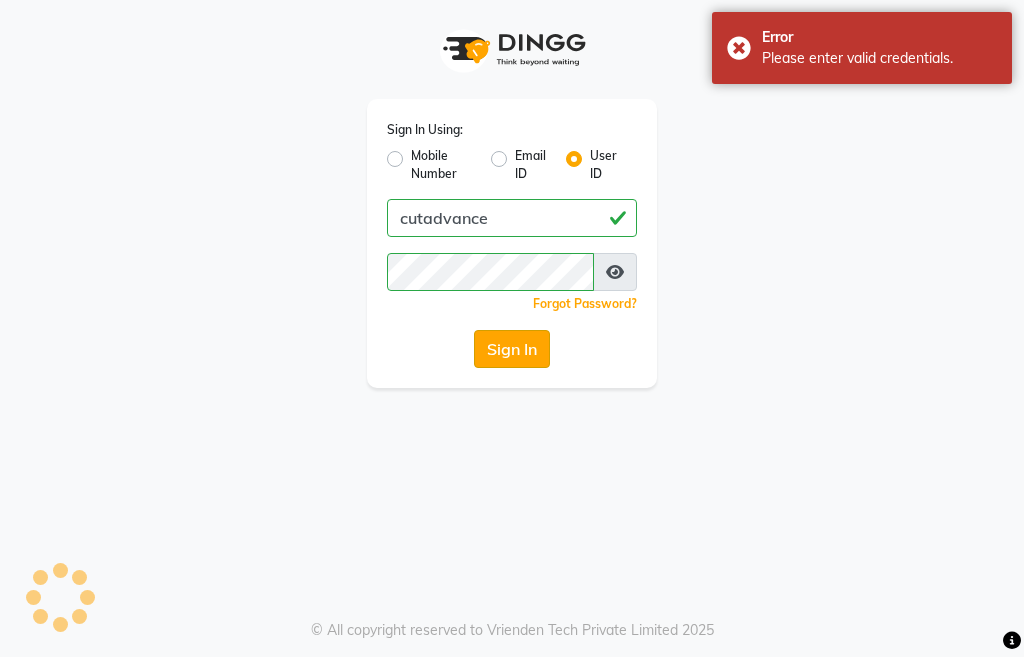 click on "Sign In" 